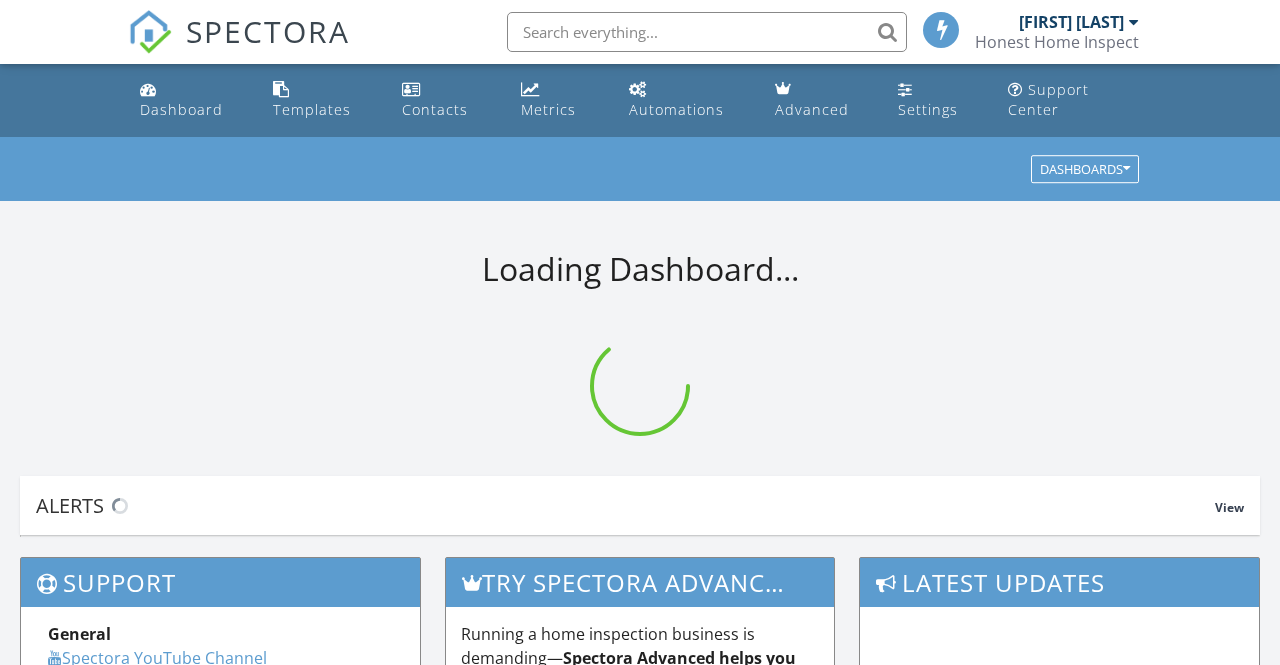 scroll, scrollTop: 0, scrollLeft: 0, axis: both 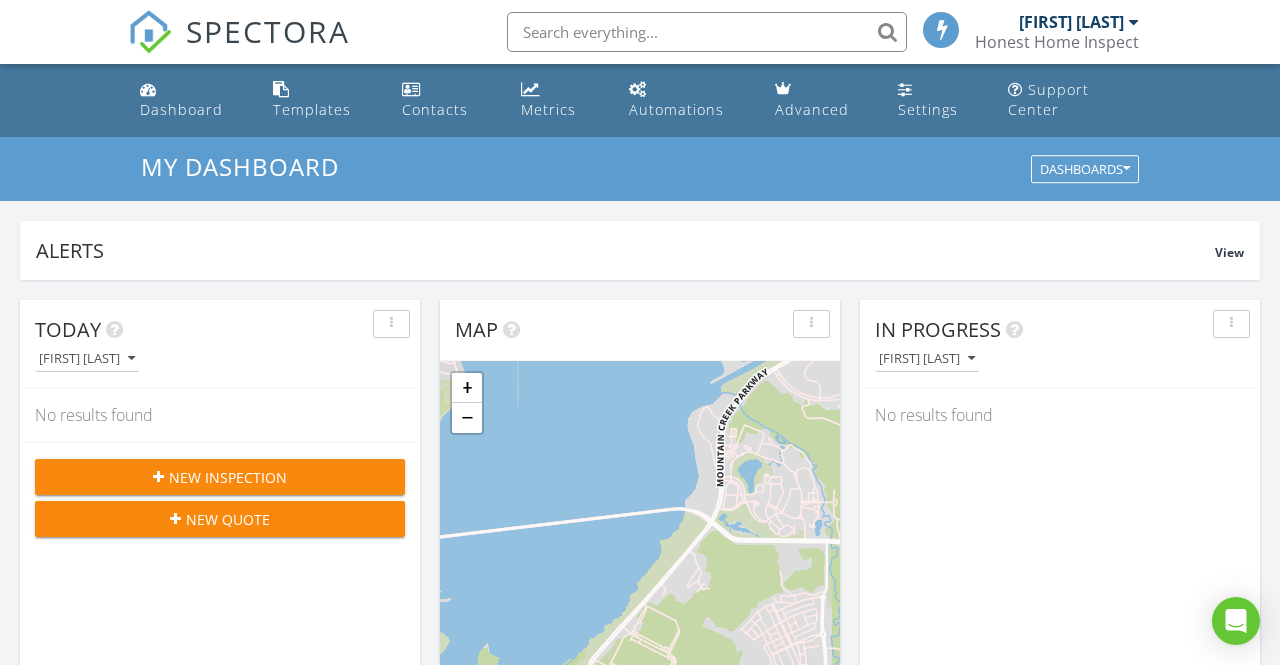 click on "Automations" at bounding box center (676, 109) 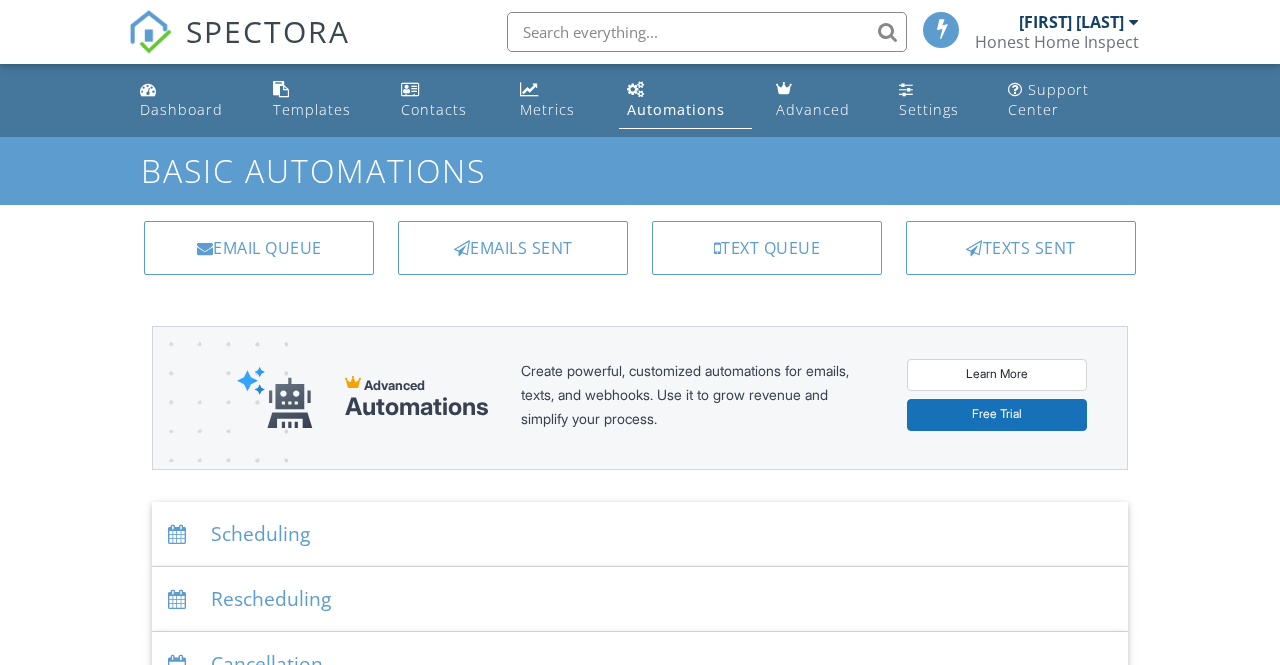 scroll, scrollTop: 0, scrollLeft: 0, axis: both 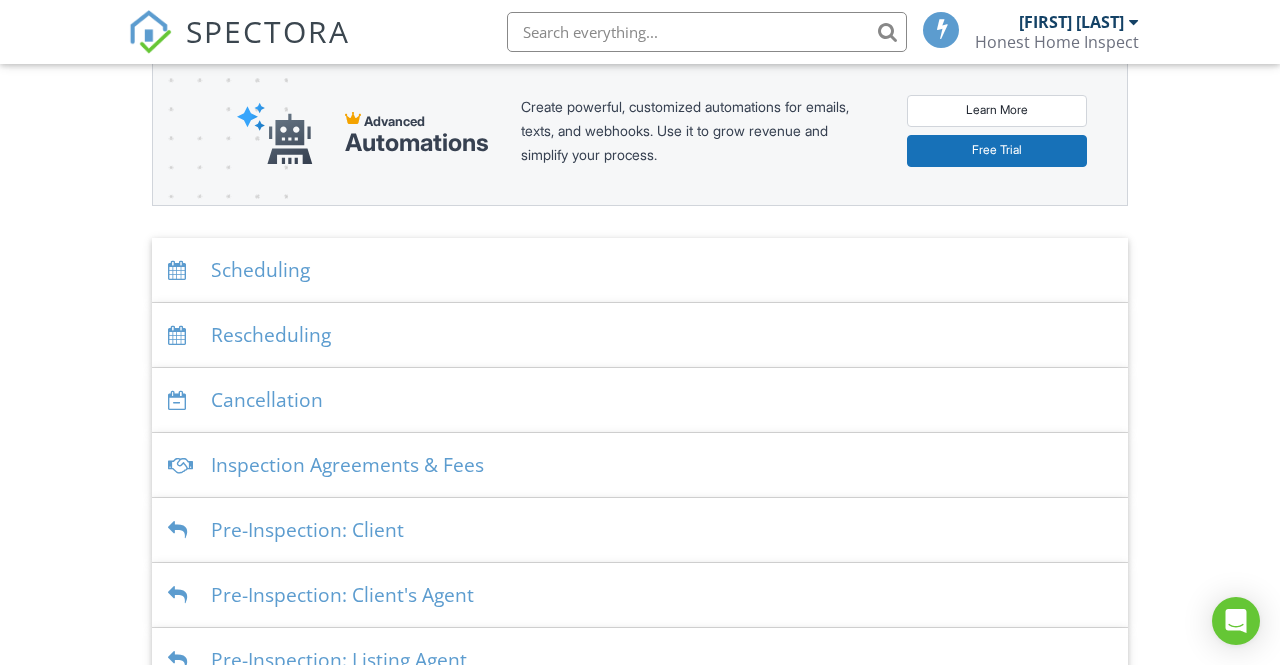 click on "Scheduling" at bounding box center (640, 270) 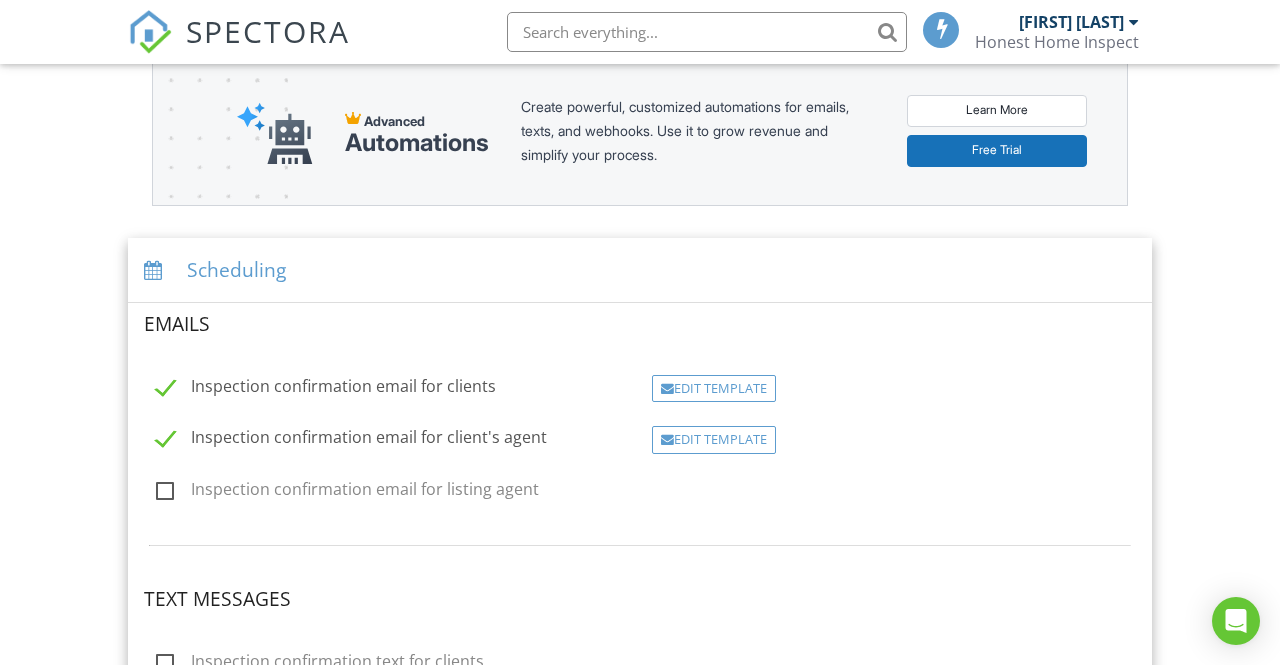 click on "Edit Template" at bounding box center [714, 389] 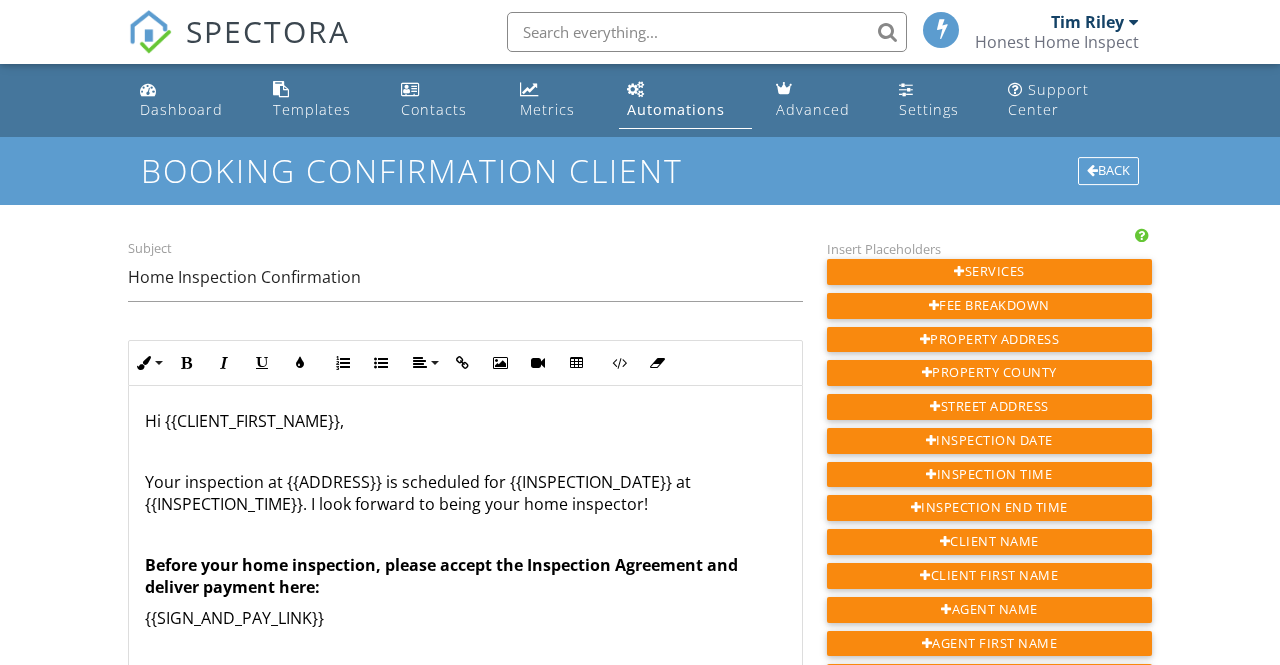 scroll, scrollTop: 0, scrollLeft: 0, axis: both 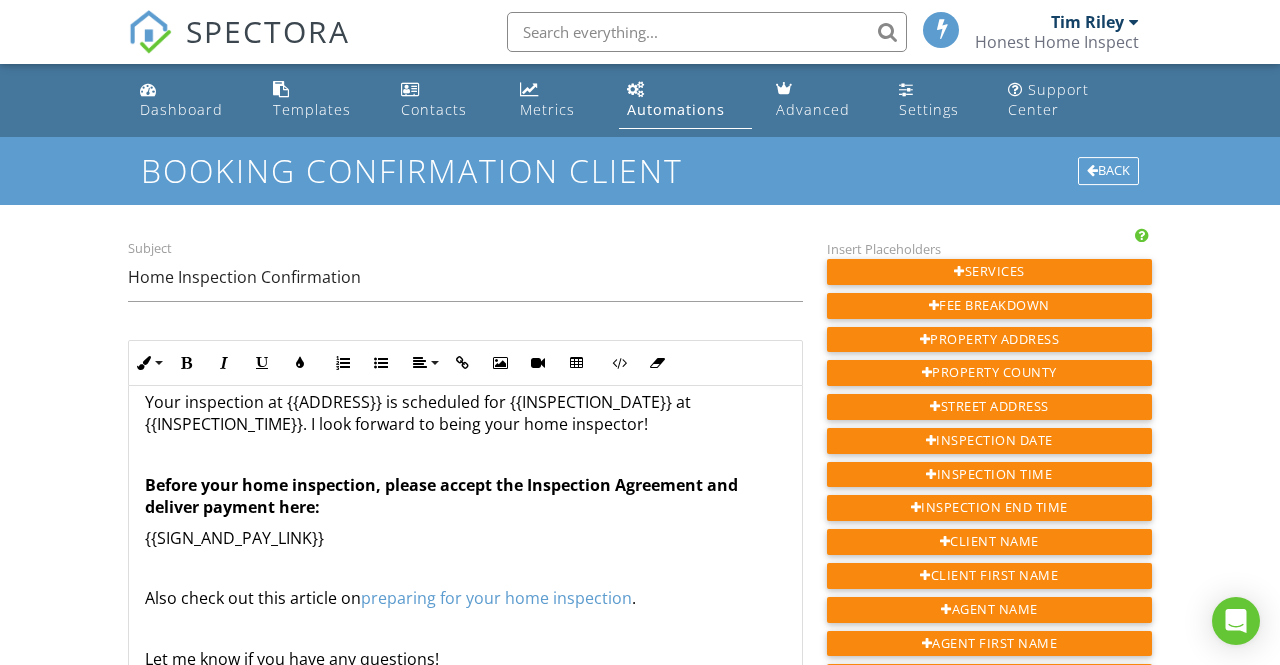 click on "{{SIGN_AND_PAY_LINK}}" at bounding box center [465, 538] 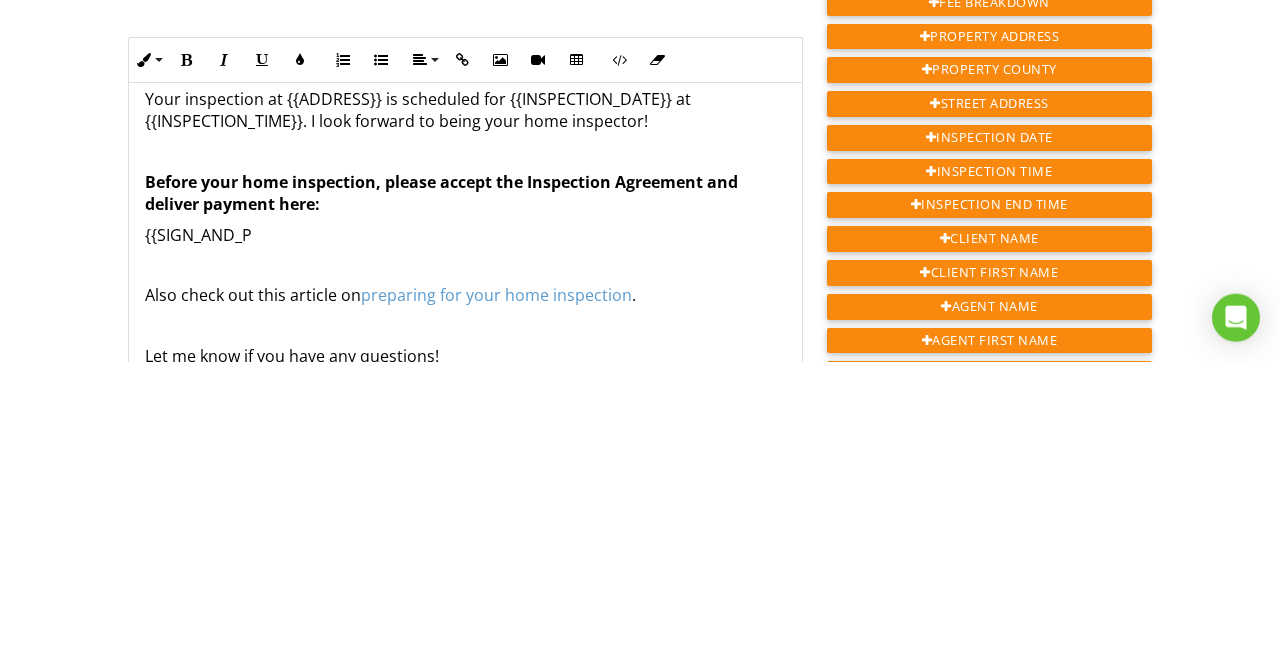 type 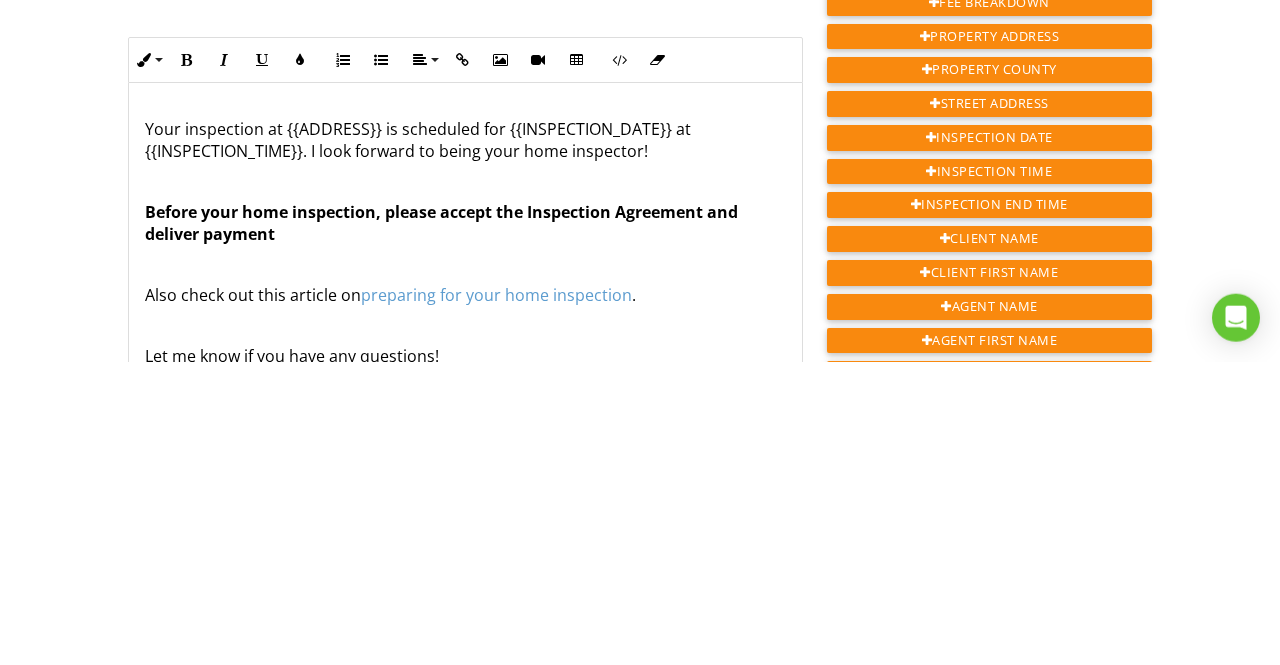 scroll, scrollTop: 30, scrollLeft: 0, axis: vertical 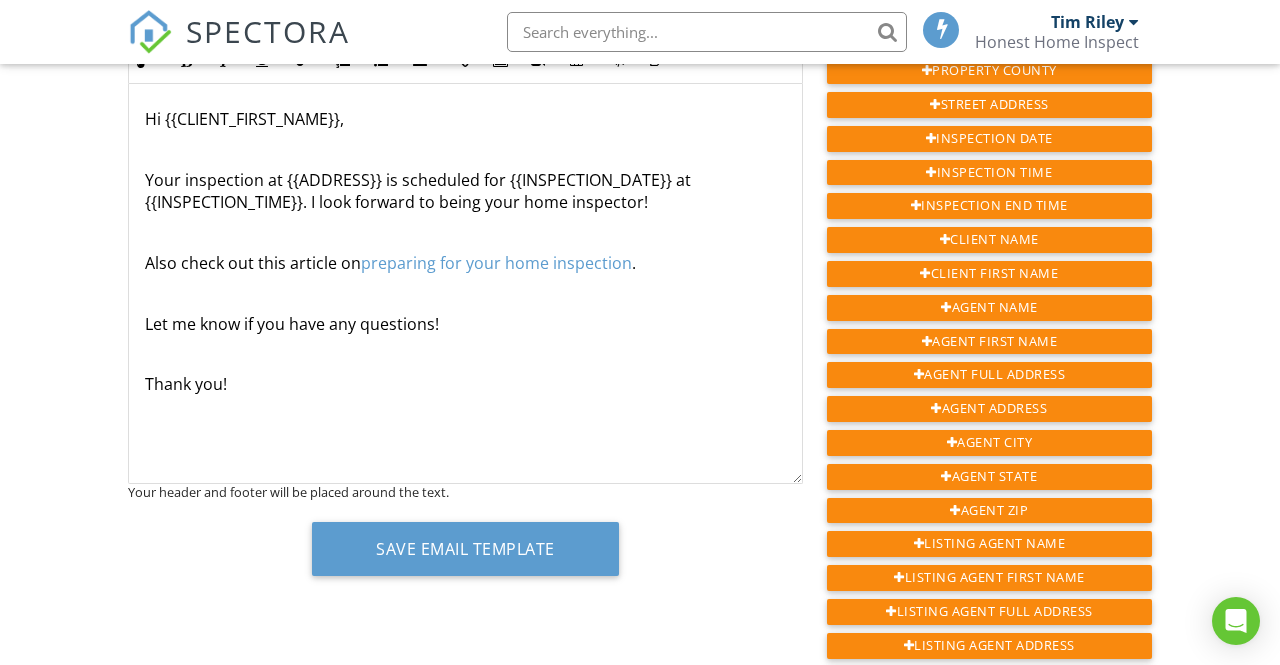 click on "Hi {{CLIENT_FIRST_NAME}}, Your inspection at {{ADDRESS}} is scheduled for {{INSPECTION_DATE}} at {{INSPECTION_TIME}}. I look forward to being your home inspector! Also check out this article on  preparing for your home inspection . Let me know if you have any questions! Thank you!" at bounding box center (465, 284) 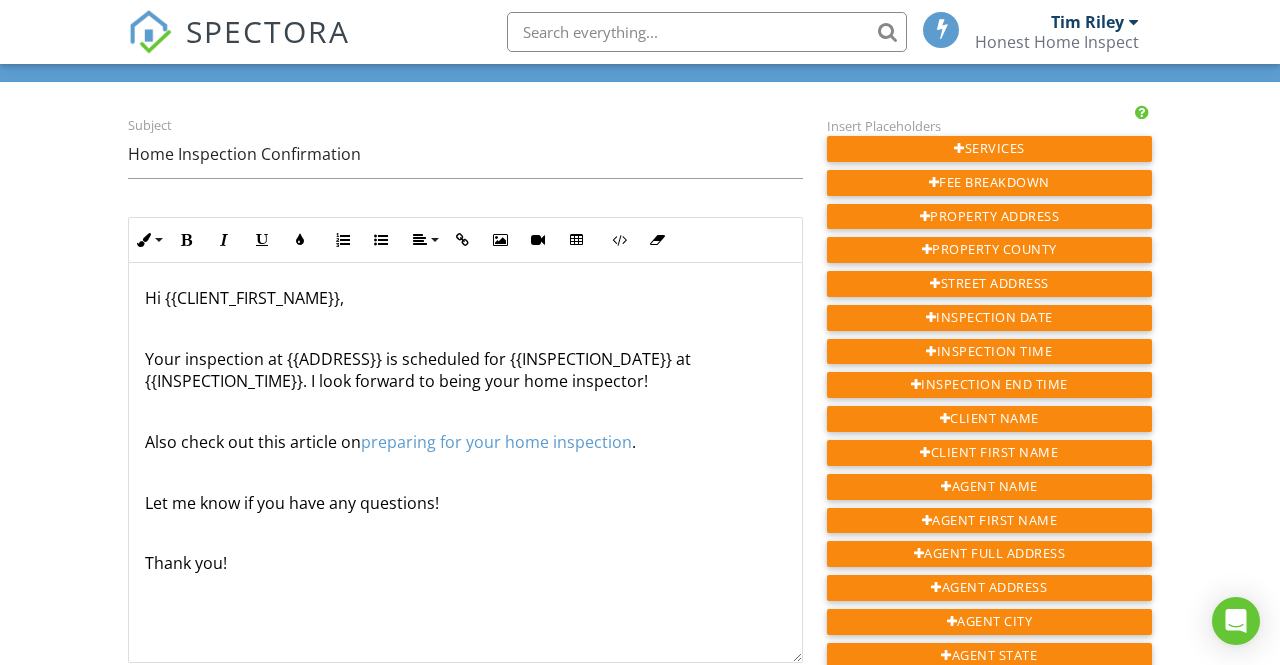 scroll, scrollTop: 120, scrollLeft: 0, axis: vertical 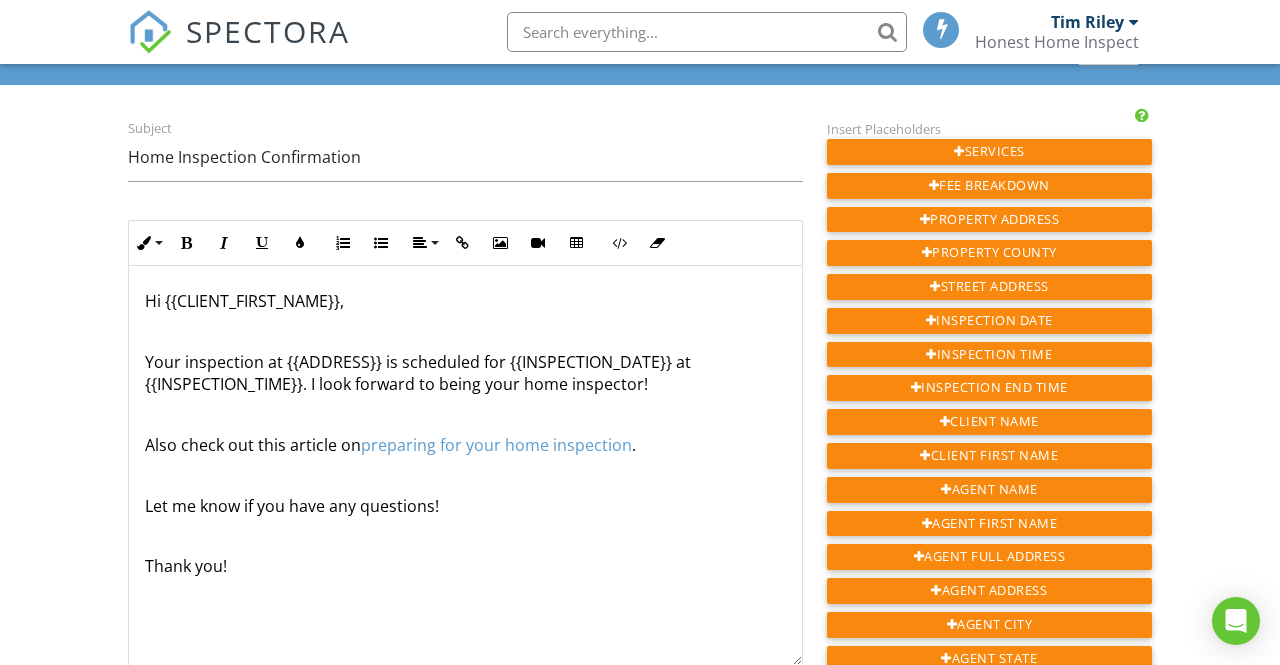 click on "Services" at bounding box center (989, 152) 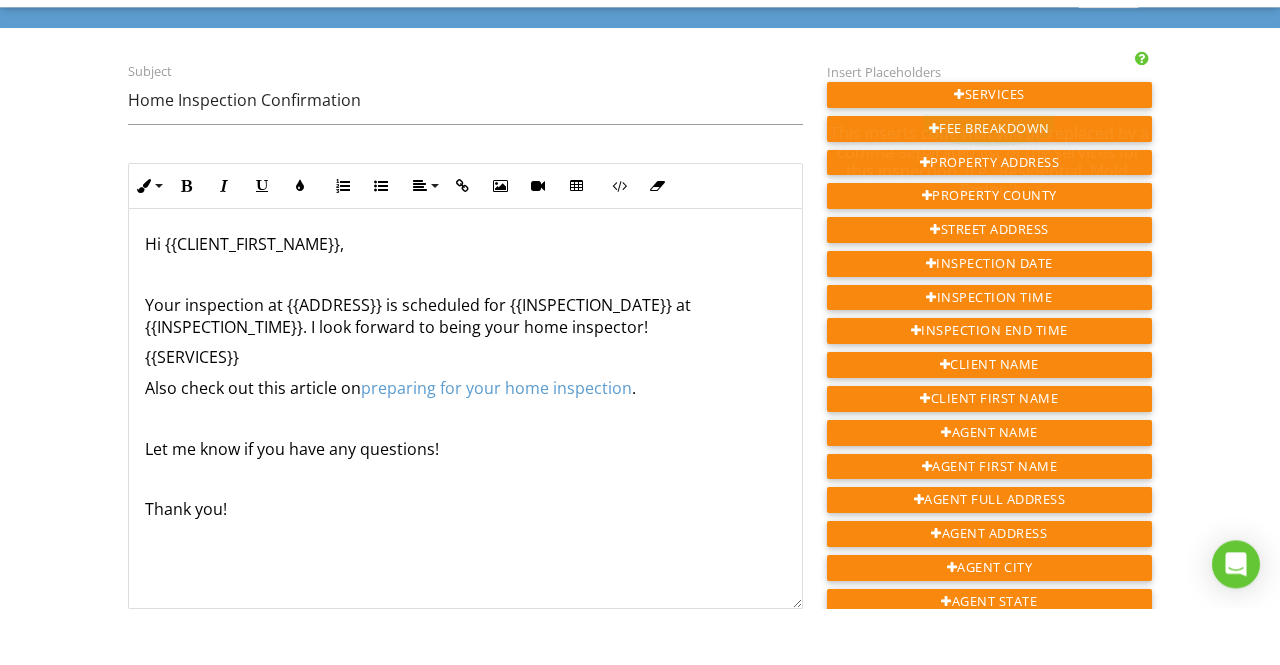 scroll, scrollTop: 120, scrollLeft: 0, axis: vertical 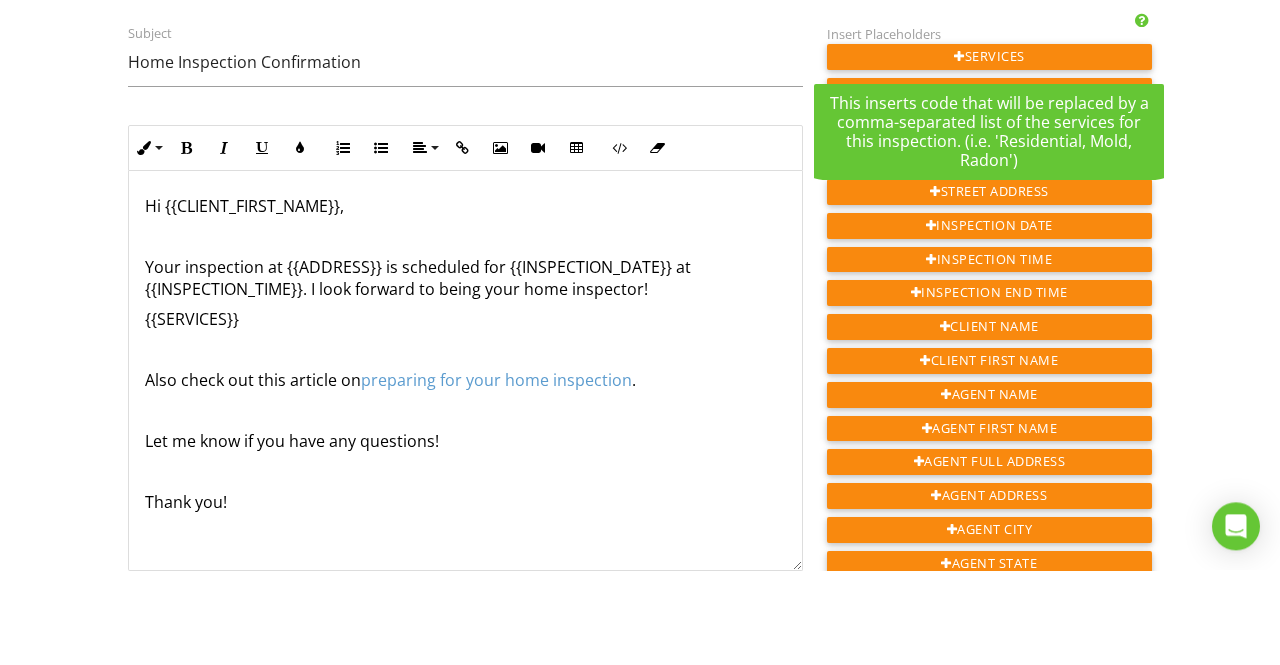 click on "Dashboard
Templates
Contacts
Metrics
Automations
Advanced
Settings
Support Center
Booking confirmation client
Back
Subject
Home Inspection Confirmation
Inline Style XLarge Large Normal Small Light Small/Light Bold Italic Underline Colors Ordered List Unordered List Align Align Left Align Center Align Right Align Justify Insert Link Insert Image Insert Video Insert Table Code View Clear Formatting Hi {{CLIENT_FIRST_NAME}}, Your inspection at {{ADDRESS}} is scheduled for {{INSPECTION_DATE}} at {{INSPECTION_TIME}}. I look forward to being your home inspector! {{SERVICES}} Also check out this article on  preparing for your home inspection . Let me know if you have any questions! Thank you!
Your header and footer will be placed around the text.
Save Email Template
Insert Placeholders
Services
Fee Breakdown
Property Address" at bounding box center [640, 777] 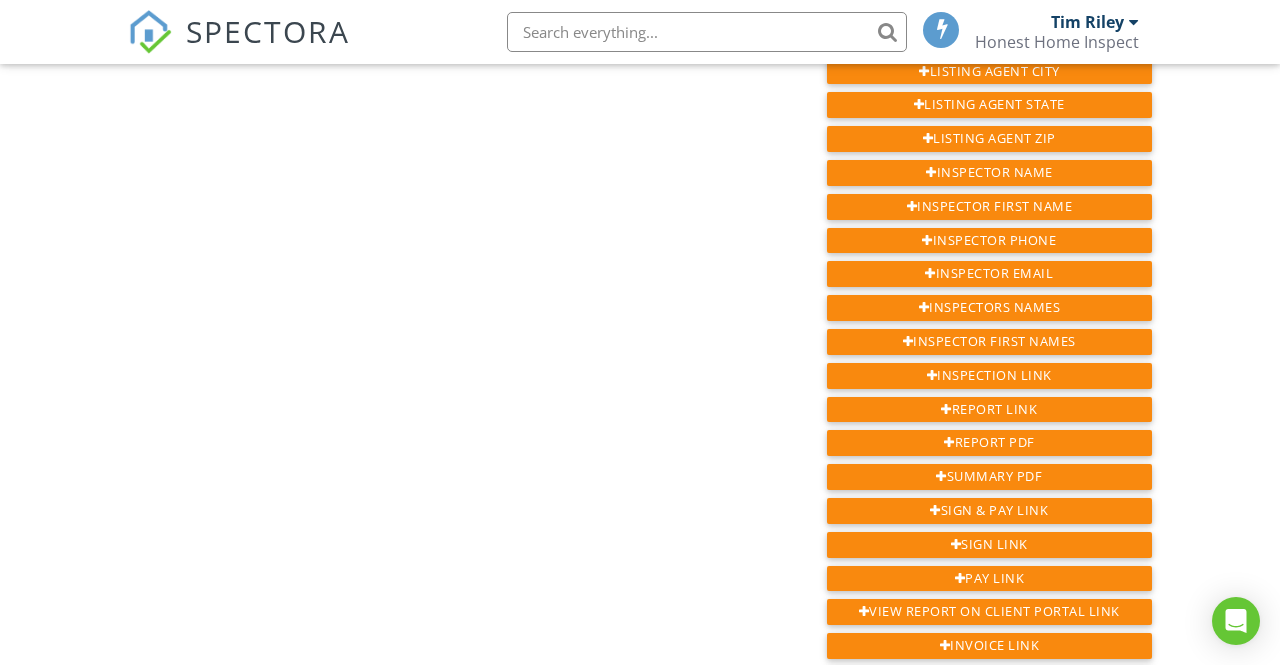 scroll, scrollTop: 910, scrollLeft: 0, axis: vertical 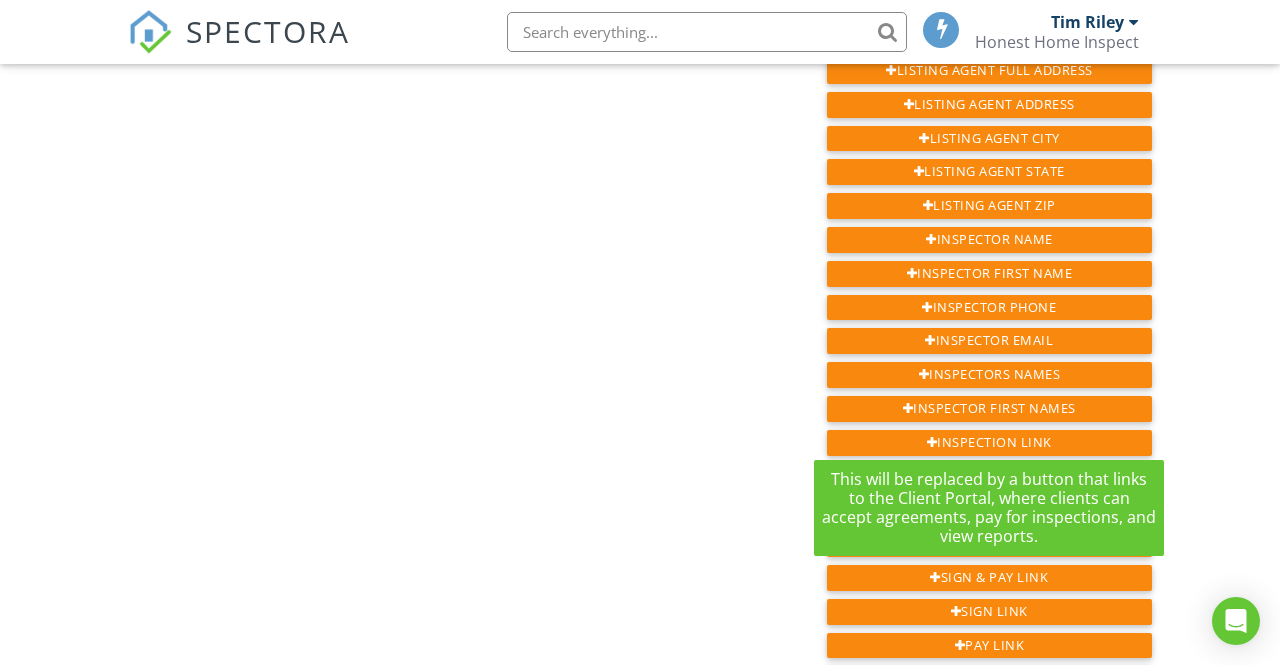 click on "Dashboard
Templates
Contacts
Metrics
Automations
Advanced
Settings
Support Center
Booking confirmation client
Back
Subject
Home Inspection Confirmation
Inline Style XLarge Large Normal Small Light Small/Light Bold Italic Underline Colors Ordered List Unordered List Align Align Left Align Center Align Right Align Justify Insert Link Insert Image Insert Video Insert Table Code View Clear Formatting Hi {{CLIENT_FIRST_NAME}}, Your inspection at {{ADDRESS}} is scheduled for {{INSPECTION_DATE}} at {{INSPECTION_TIME}}. I look forward to being your home inspector! {{SERVICES}} {{INSPECTION_LINK}} Also check out this article on  preparing for your home inspection . Let me know if you have any questions! Thank you!
Your header and footer will be placed around the text.
Save Email Template
Insert Placeholders
Services
Fee Breakdown" at bounding box center [640, 54] 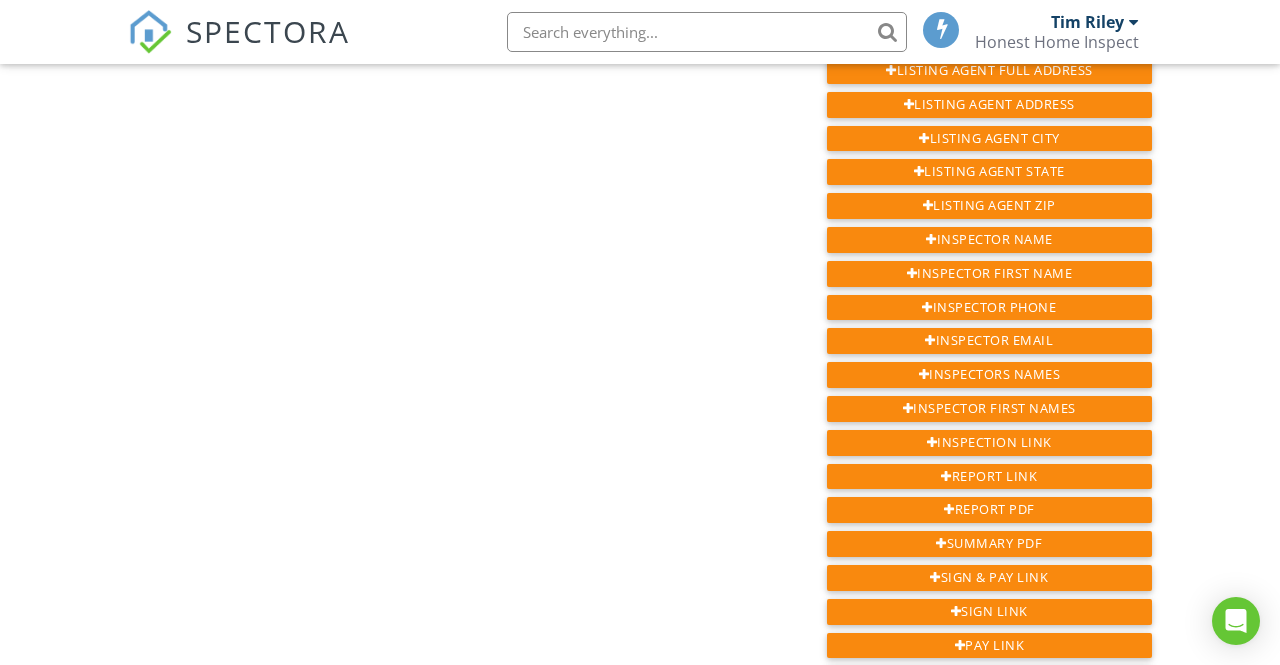 click on "Report Link" at bounding box center (989, 477) 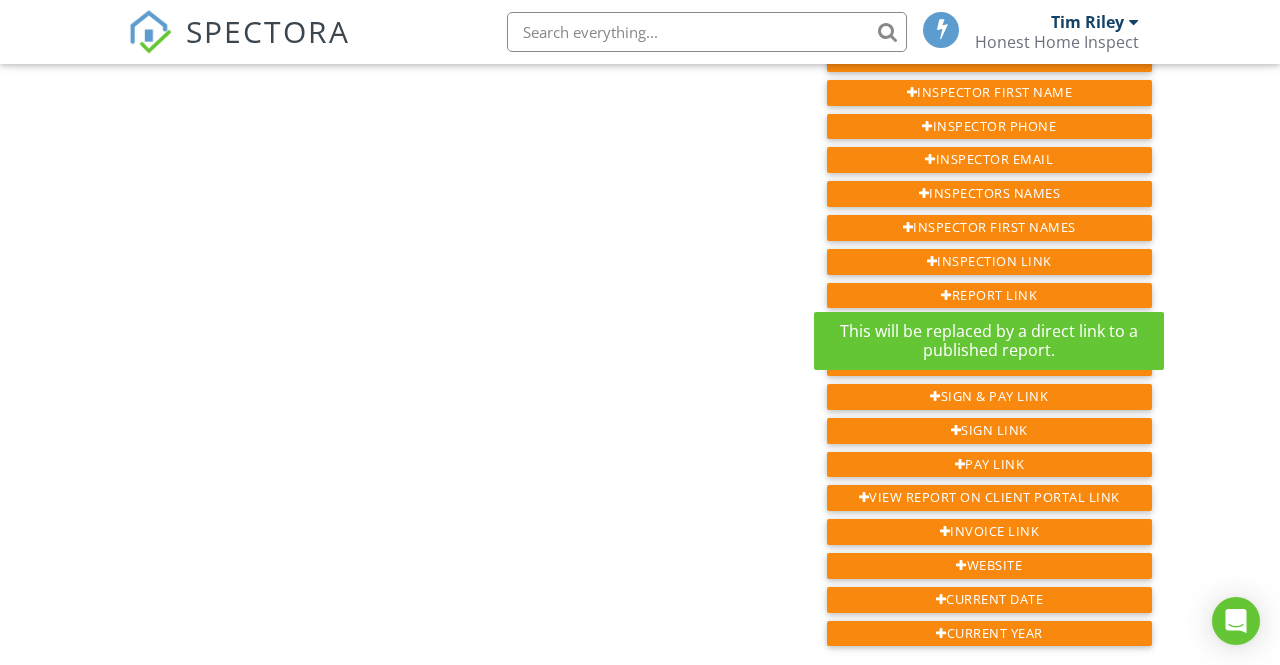 scroll, scrollTop: 1032, scrollLeft: 0, axis: vertical 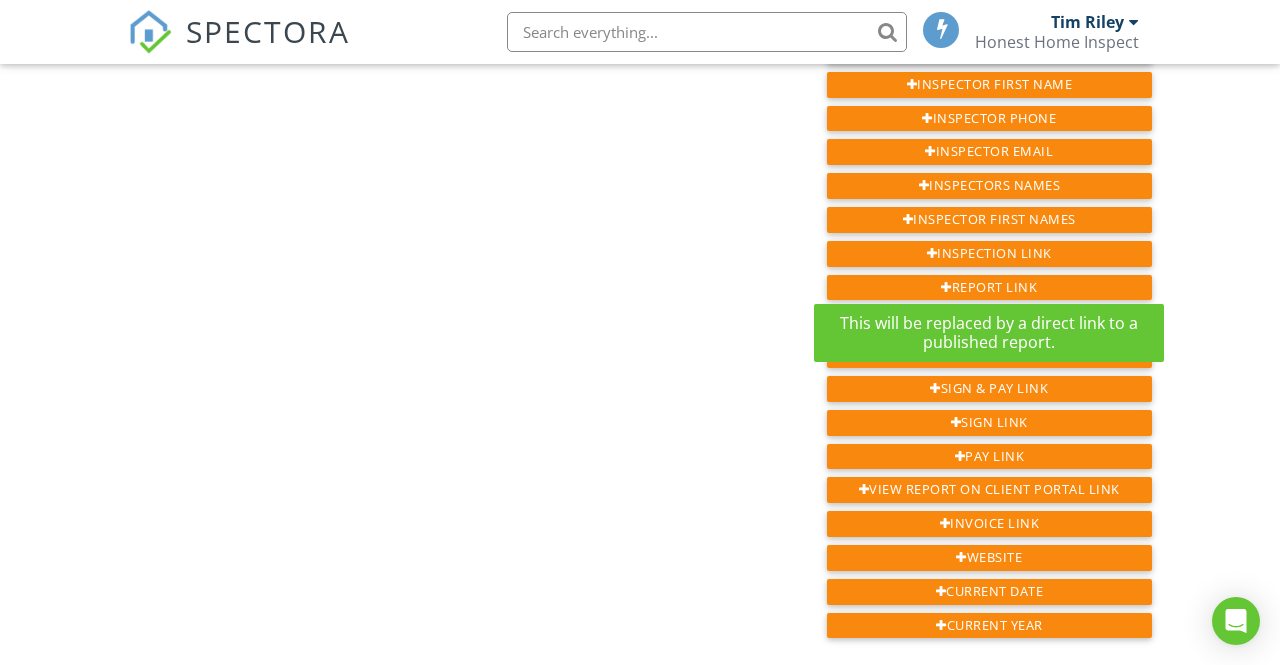 click on "Dashboard
Templates
Contacts
Metrics
Automations
Advanced
Settings
Support Center
Booking confirmation client
Back
Subject
Home Inspection Confirmation
Inline Style XLarge Large Normal Small Light Small/Light Bold Italic Underline Colors Ordered List Unordered List Align Align Left Align Center Align Right Align Justify Insert Link Insert Image Insert Video Insert Table Code View Clear Formatting Hi {{CLIENT_FIRST_NAME}}, Your inspection at {{ADDRESS}} is scheduled for {{INSPECTION_DATE}} at {{INSPECTION_TIME}}. I look forward to being your home inspector! {{SERVICES}} {{INSPECTION_LINK}} {{REPORT_LINK}} Also check out this article on  preparing for your home inspection . Let me know if you have any questions! Thank you!
Your header and footer will be placed around the text.
Save Email Template
Insert Placeholders
Services" at bounding box center [640, -135] 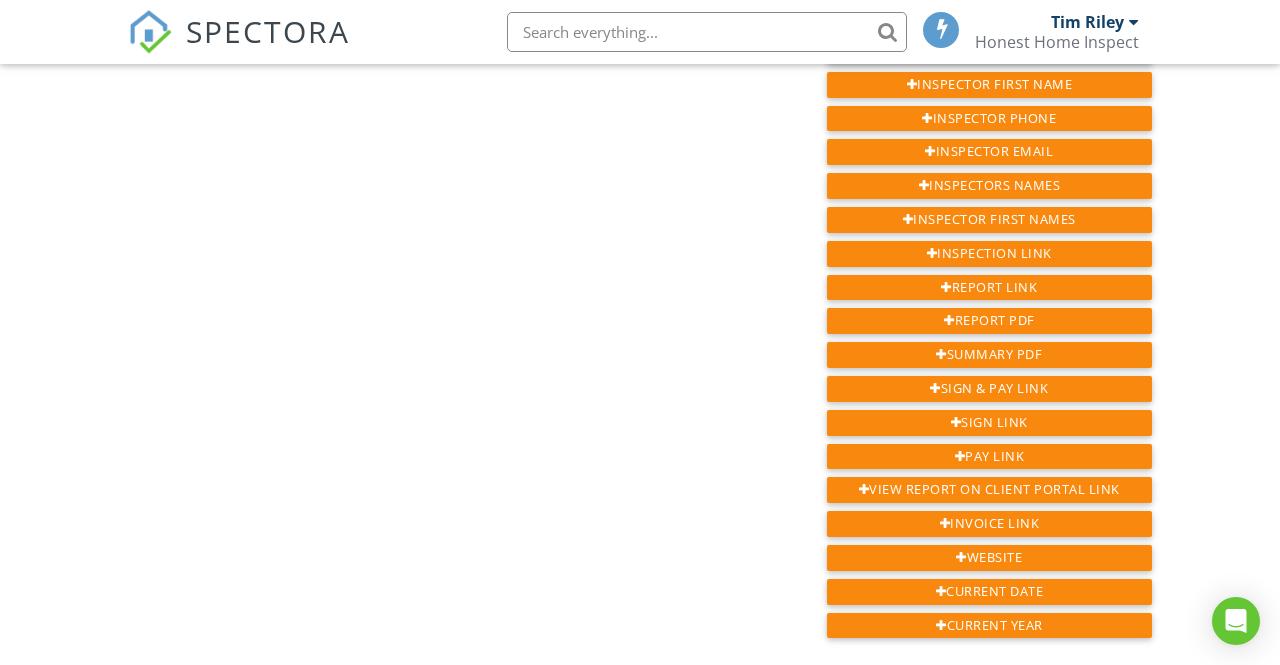 click on "Report PDF" at bounding box center (989, 321) 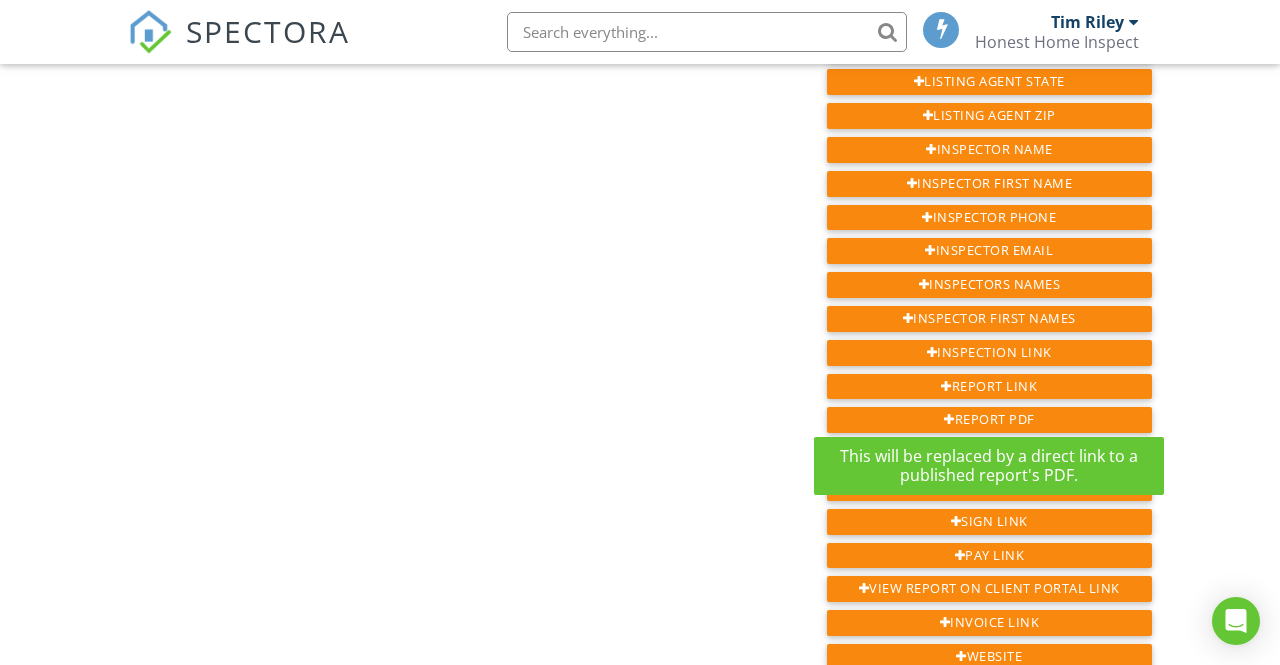 scroll, scrollTop: 947, scrollLeft: 0, axis: vertical 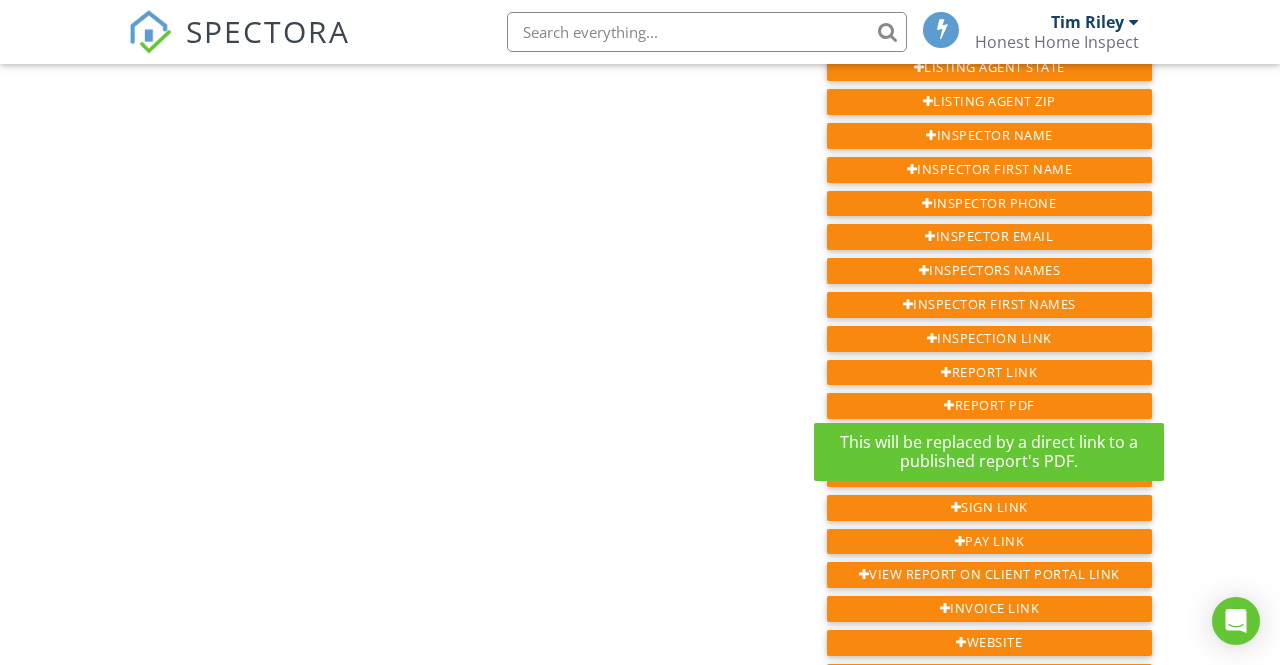 click on "Dashboard
Templates
Contacts
Metrics
Automations
Advanced
Settings
Support Center
Booking confirmation client
Back
Subject
Home Inspection Confirmation
Inline Style XLarge Large Normal Small Light Small/Light Bold Italic Underline Colors Ordered List Unordered List Align Align Left Align Center Align Right Align Justify Insert Link Insert Image Insert Video Insert Table Code View Clear Formatting Hi {{CLIENT_FIRST_NAME}}, Your inspection at {{ADDRESS}} is scheduled for {{INSPECTION_DATE}} at {{INSPECTION_TIME}}. I look forward to being your home inspector! {{SERVICES}} {{INSPECTION_LINK}} {{REPORT_LINK}} {{REPORT_PDF}} Also check out this article on  preparing for your home inspection . Let me know if you have any questions! Thank you!
Your header and footer will be placed around the text.
Save Email Template
Insert Placeholders
Services" at bounding box center [640, -50] 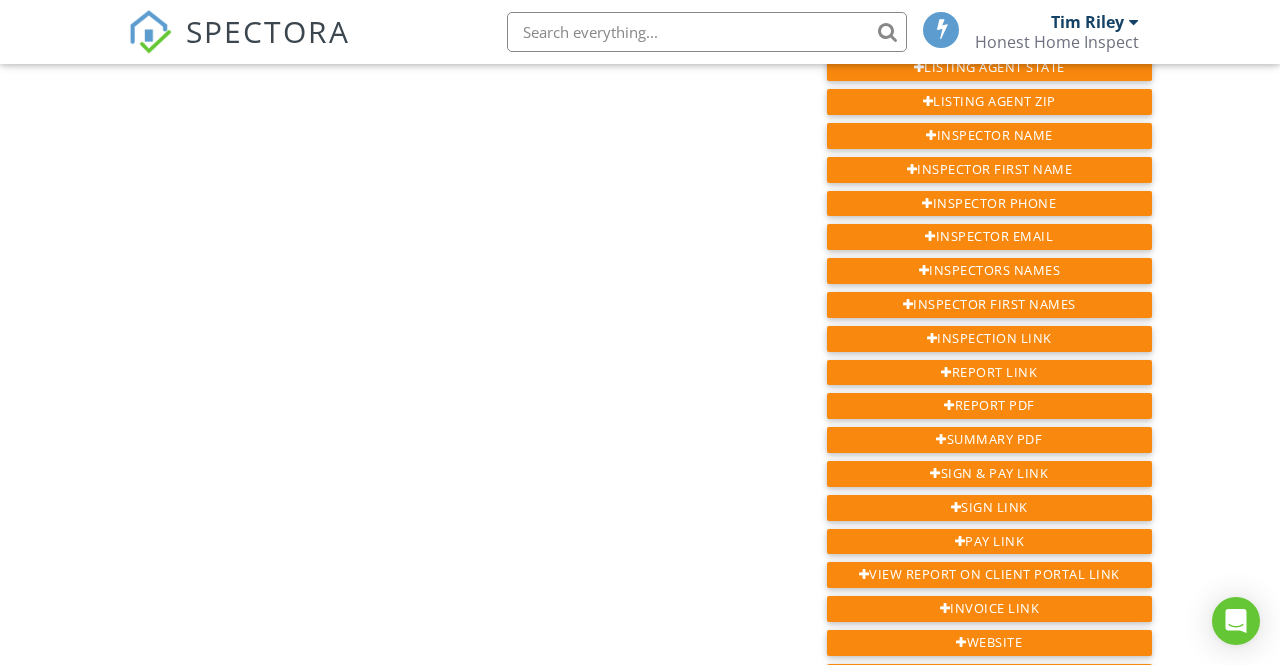 click on "Summary PDF" at bounding box center [989, 440] 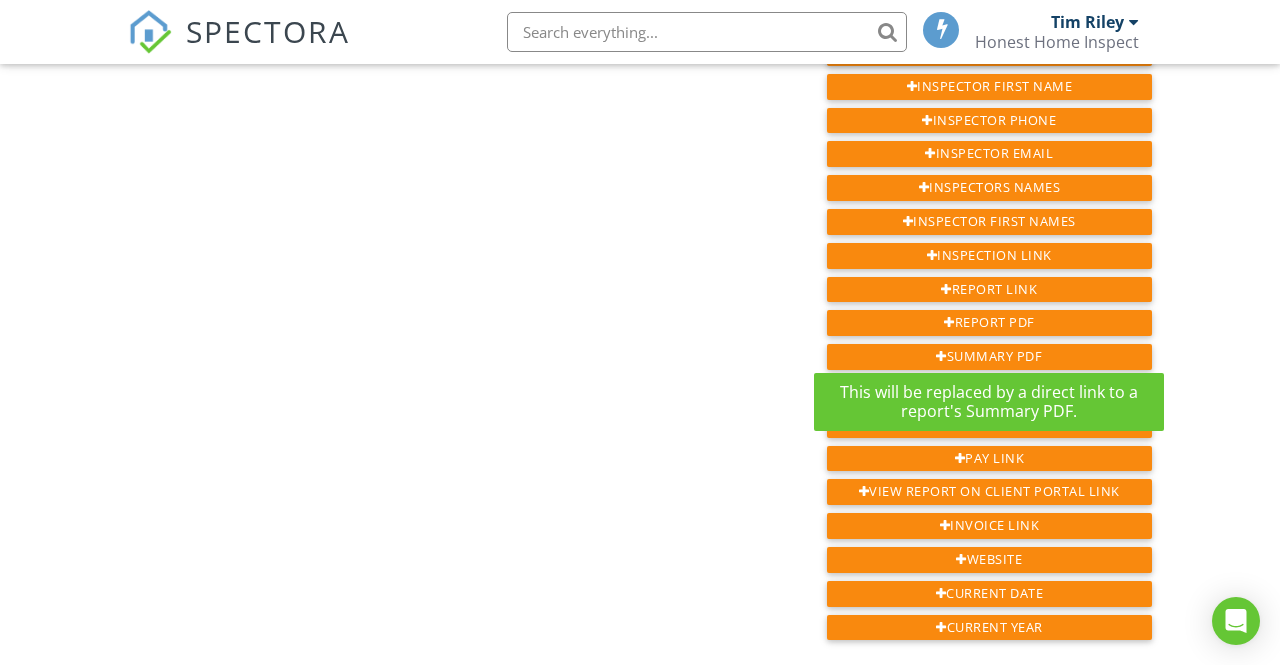 scroll, scrollTop: 1032, scrollLeft: 0, axis: vertical 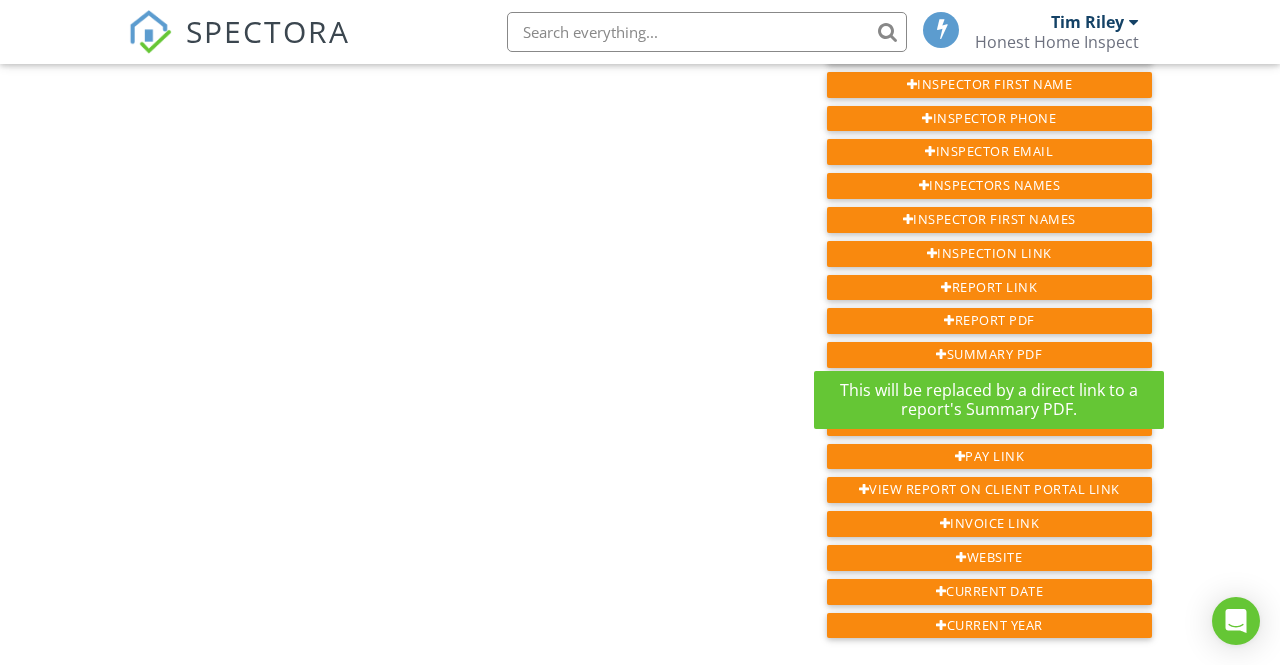 click on "Dashboard
Templates
Contacts
Metrics
Automations
Advanced
Settings
Support Center
Booking confirmation client
Back
Subject
Home Inspection Confirmation
Inline Style XLarge Large Normal Small Light Small/Light Bold Italic Underline Colors Ordered List Unordered List Align Align Left Align Center Align Right Align Justify Insert Link Insert Image Insert Video Insert Table Code View Clear Formatting Hi {{CLIENT_FIRST_NAME}}, Your inspection at {{ADDRESS}} is scheduled for {{INSPECTION_DATE}} at {{INSPECTION_TIME}}. I look forward to being your home inspector! {{SERVICES}} {{INSPECTION_LINK}} {{REPORT_LINK}} {{REPORT_PDF}} {{SUMMARY_PDF}} Also check out this article on  preparing for your home inspection . Let me know if you have any questions! Thank you!
Your header and footer will be placed around the text.
Save Email Template
Insert Placeholders" at bounding box center [640, -135] 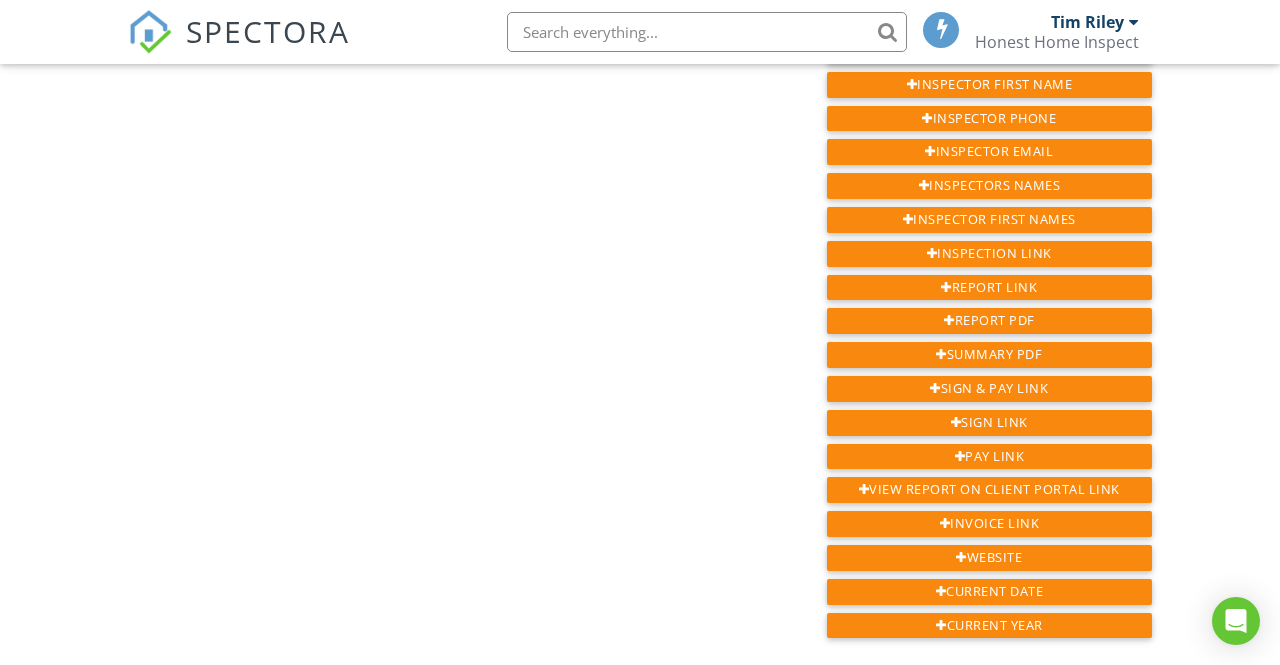 scroll, scrollTop: 1049, scrollLeft: 0, axis: vertical 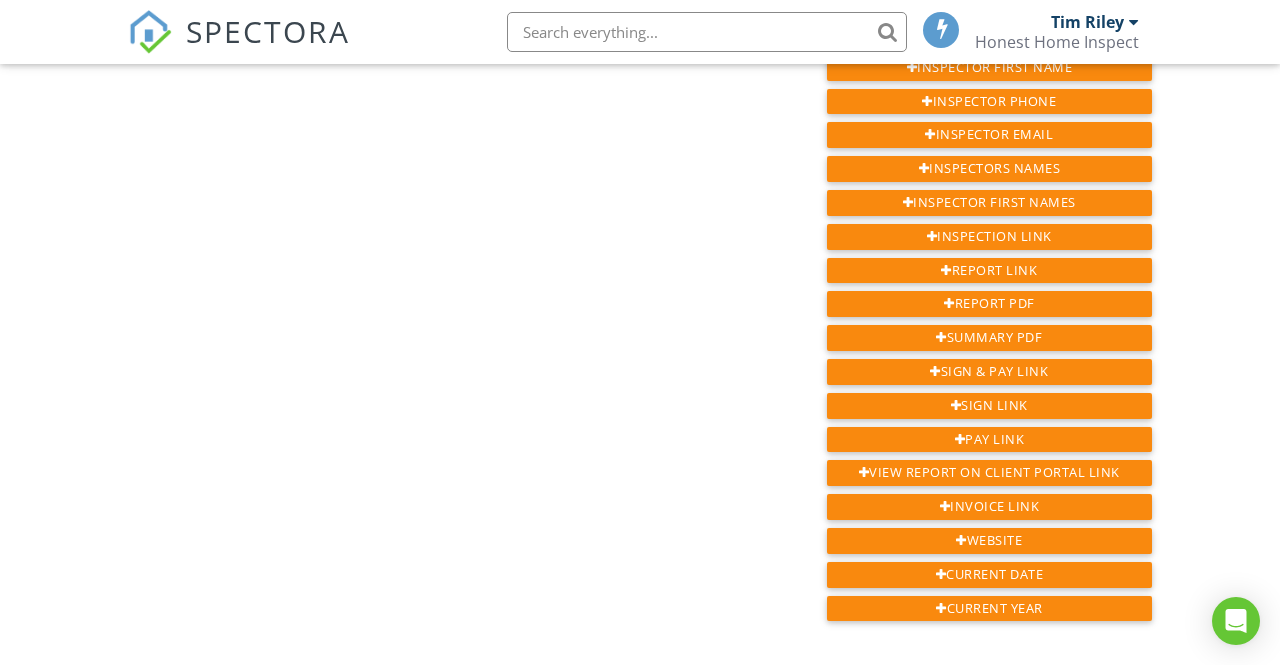 click on "View Report on Client Portal Link" at bounding box center [989, 473] 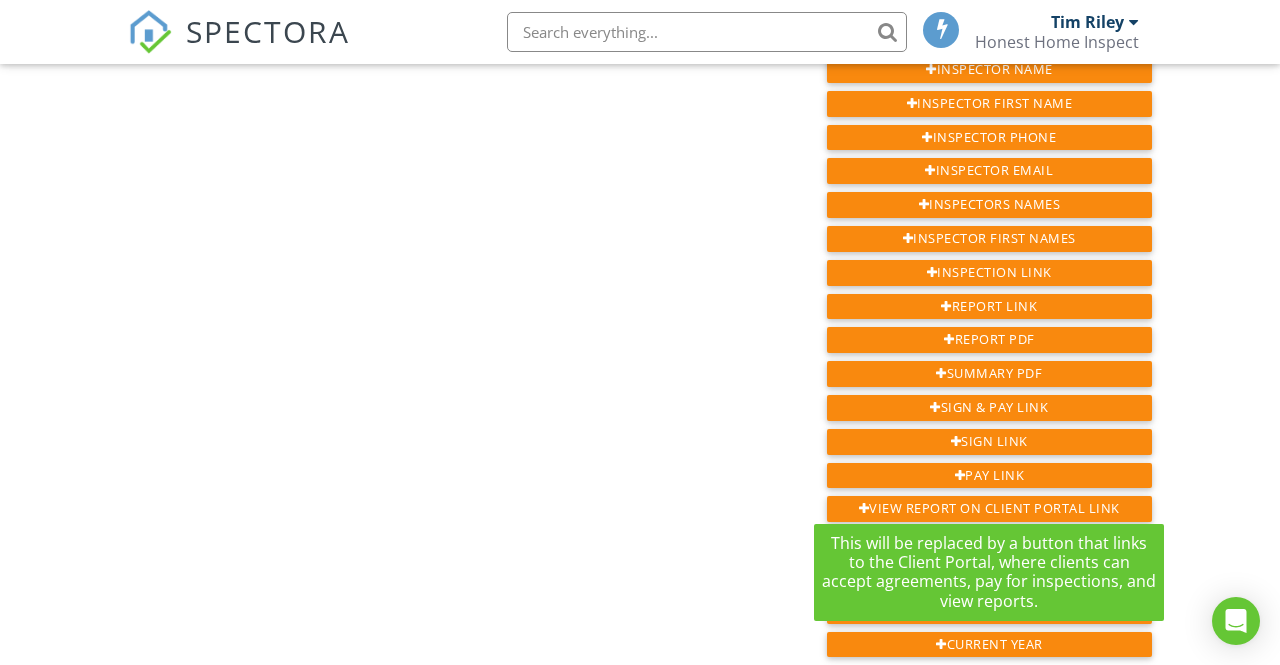 scroll, scrollTop: 1051, scrollLeft: 0, axis: vertical 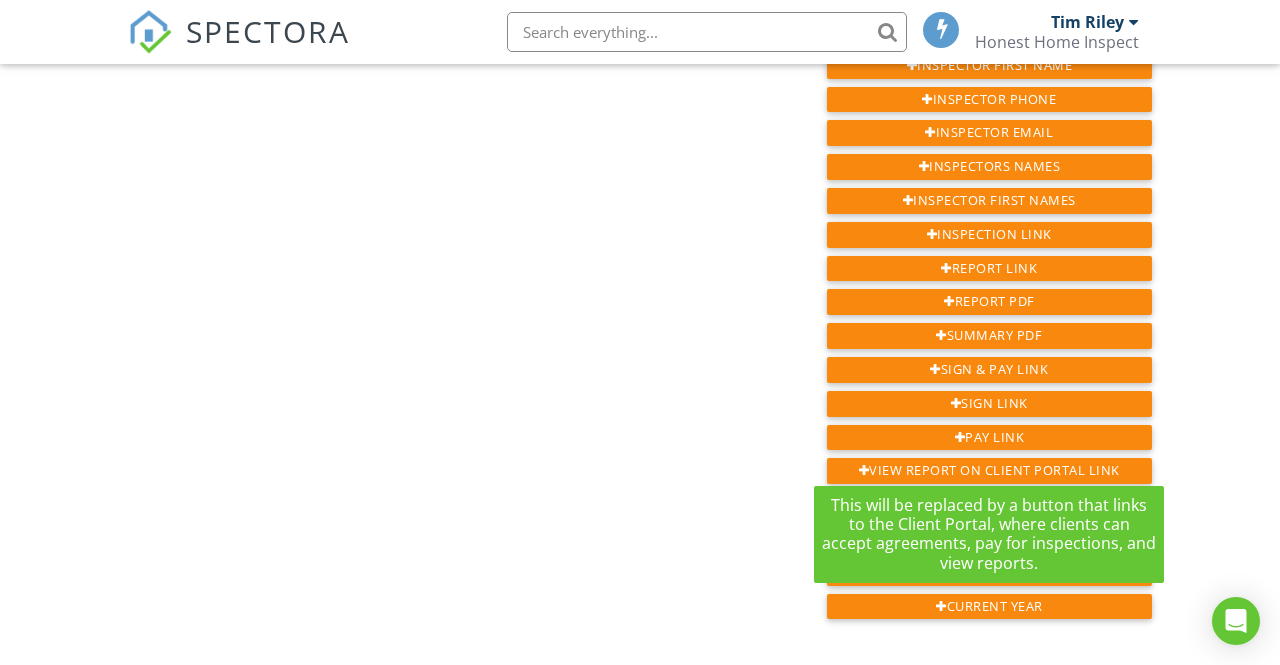 click on "Dashboard
Templates
Contacts
Metrics
Automations
Advanced
Settings
Support Center
Booking confirmation client
Back
Subject
Home Inspection Confirmation
Inline Style XLarge Large Normal Small Light Small/Light Bold Italic Underline Colors Ordered List Unordered List Align Align Left Align Center Align Right Align Justify Insert Link Insert Image Insert Video Insert Table Code View Clear Formatting Hi {{CLIENT_FIRST_NAME}}, Your inspection at {{ADDRESS}} is scheduled for {{INSPECTION_DATE}} at {{INSPECTION_TIME}}. I look forward to being your home inspector! {{SERVICES}} {{INSPECTION_LINK}} {{REPORT_LINK}} {{REPORT_PDF}} {{SUMMARY_PDF}} {{VIEW_REPORT_ON_CLIENT_PORTAL_LINK}} Also check out this article on  preparing for your home inspection . Let me know if you have any questions! Thank you!
Your header and footer will be placed around the text." at bounding box center (640, -154) 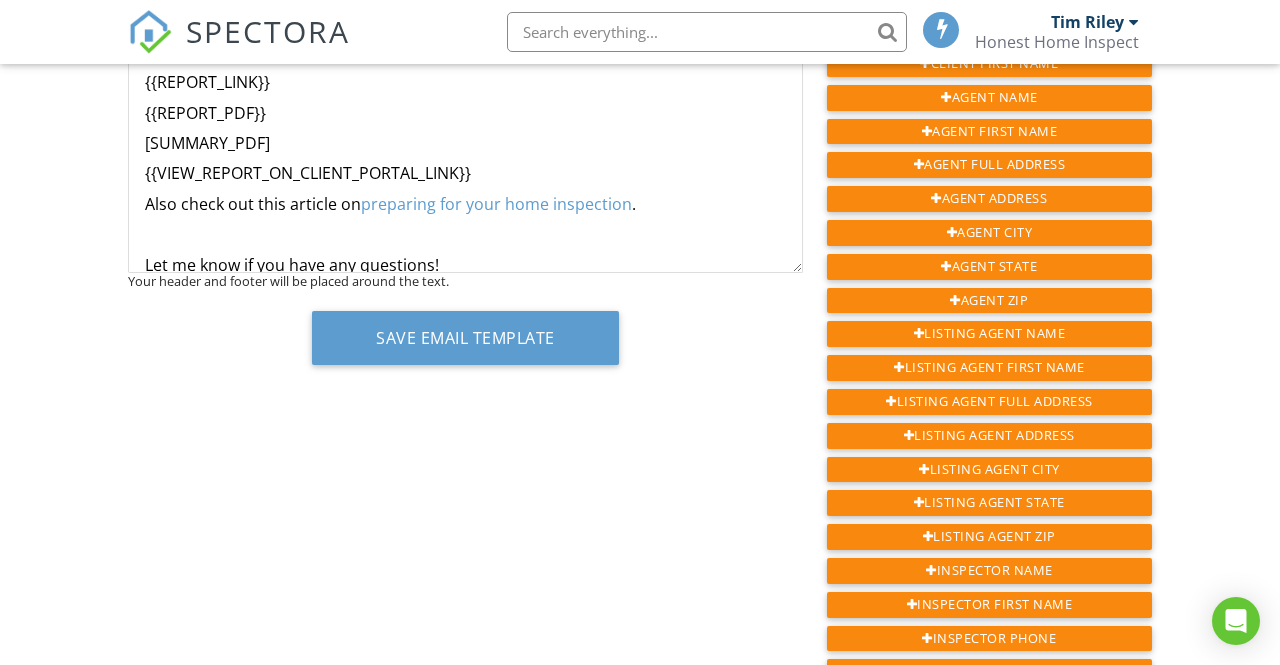 scroll, scrollTop: 436, scrollLeft: 0, axis: vertical 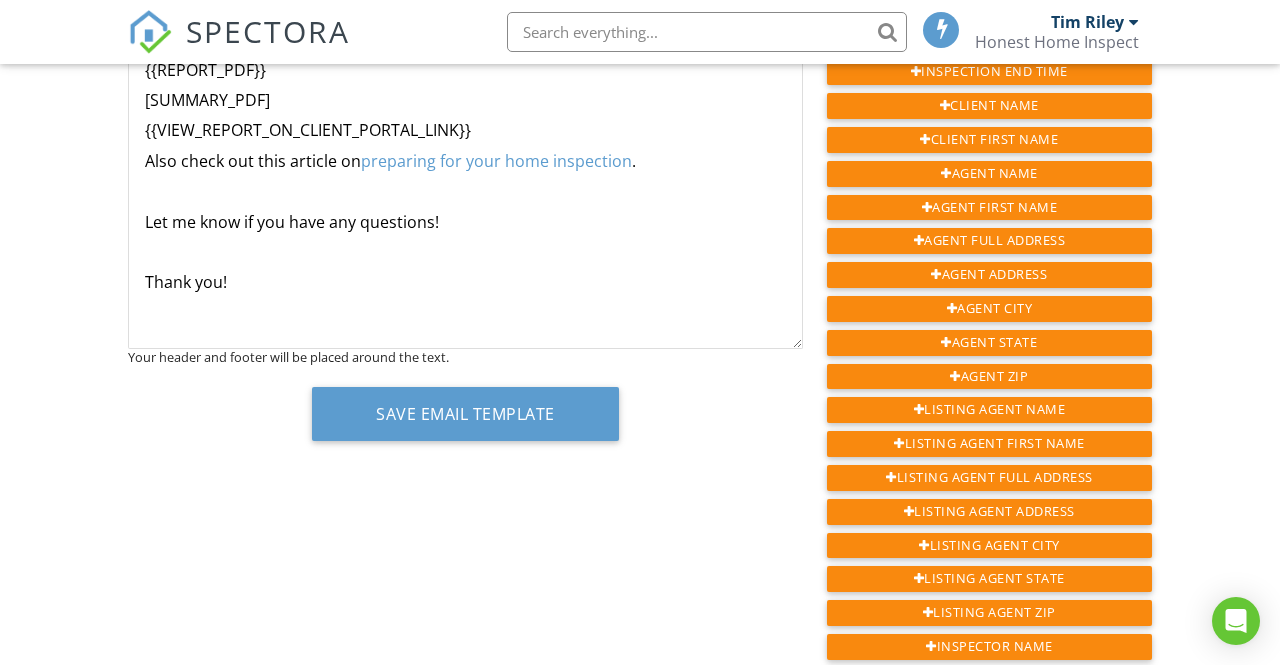 click on "Thank you!" at bounding box center (465, 282) 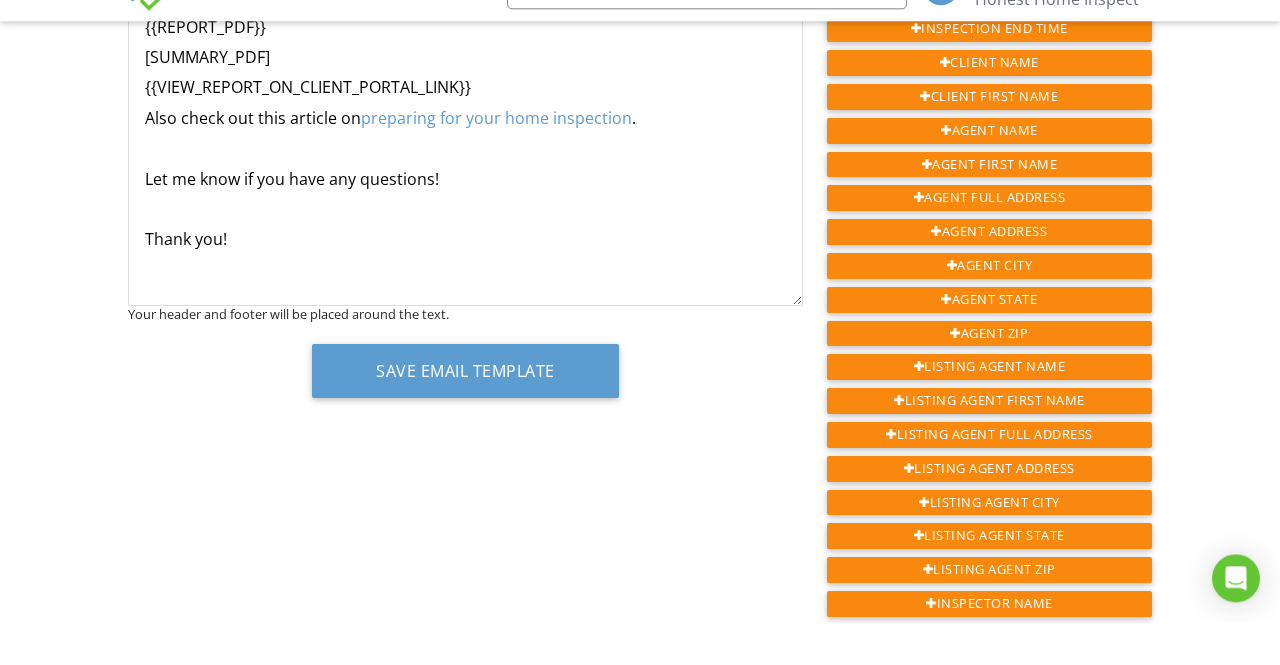 scroll, scrollTop: 436, scrollLeft: 0, axis: vertical 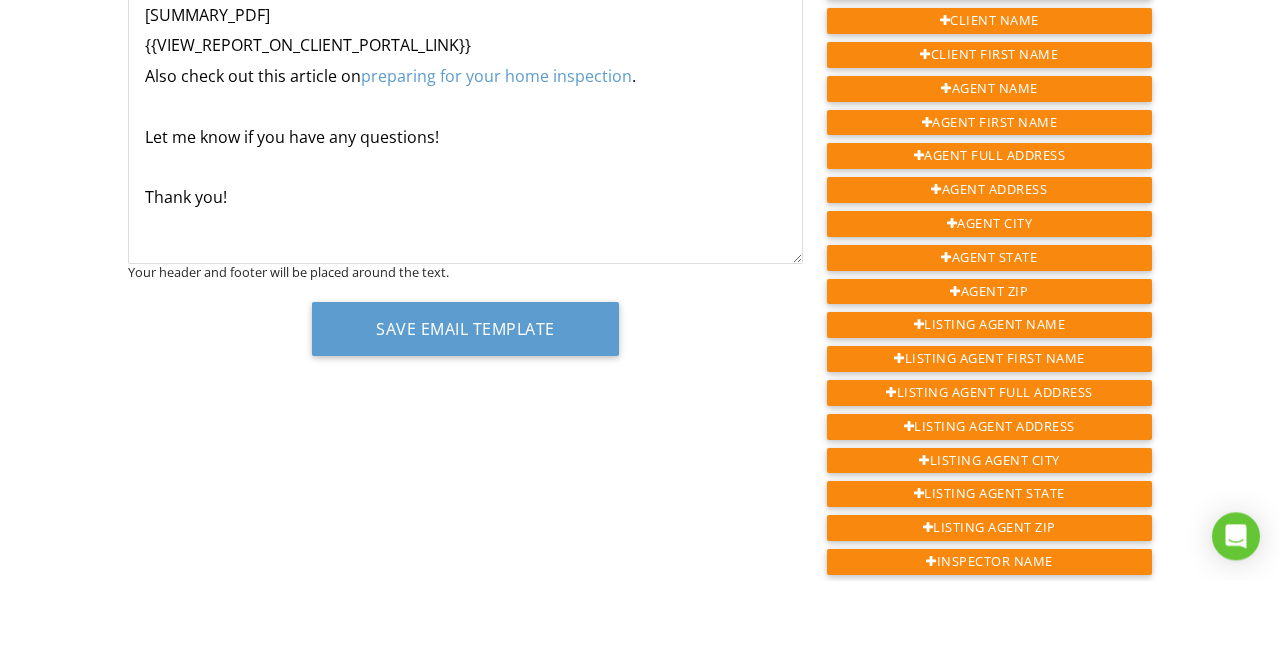 click on "Thank you!" at bounding box center (465, 282) 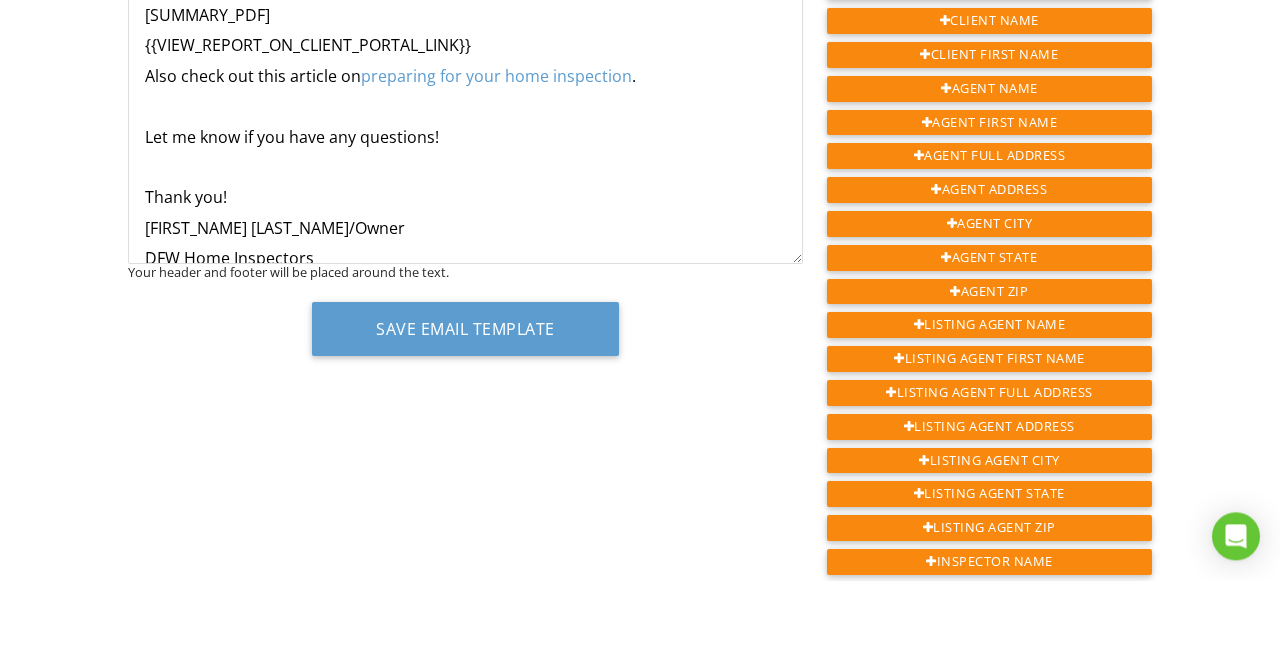 scroll, scrollTop: 436, scrollLeft: 0, axis: vertical 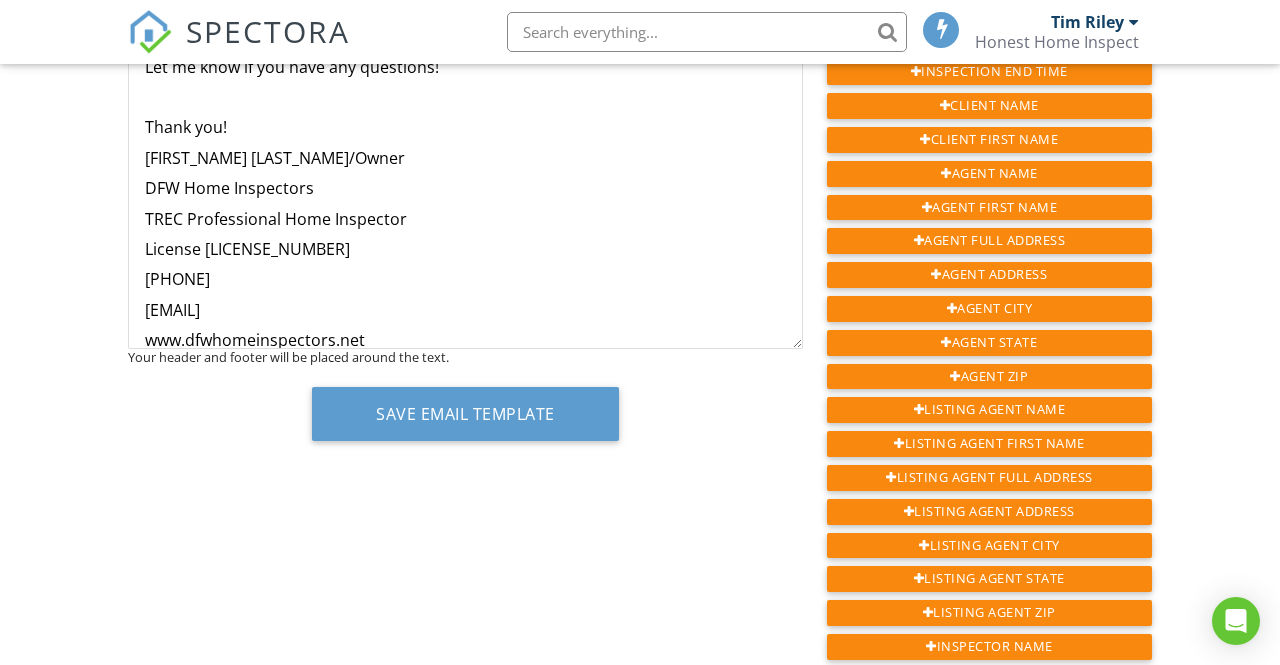 click on "DFW Home Inspectors" at bounding box center [465, 188] 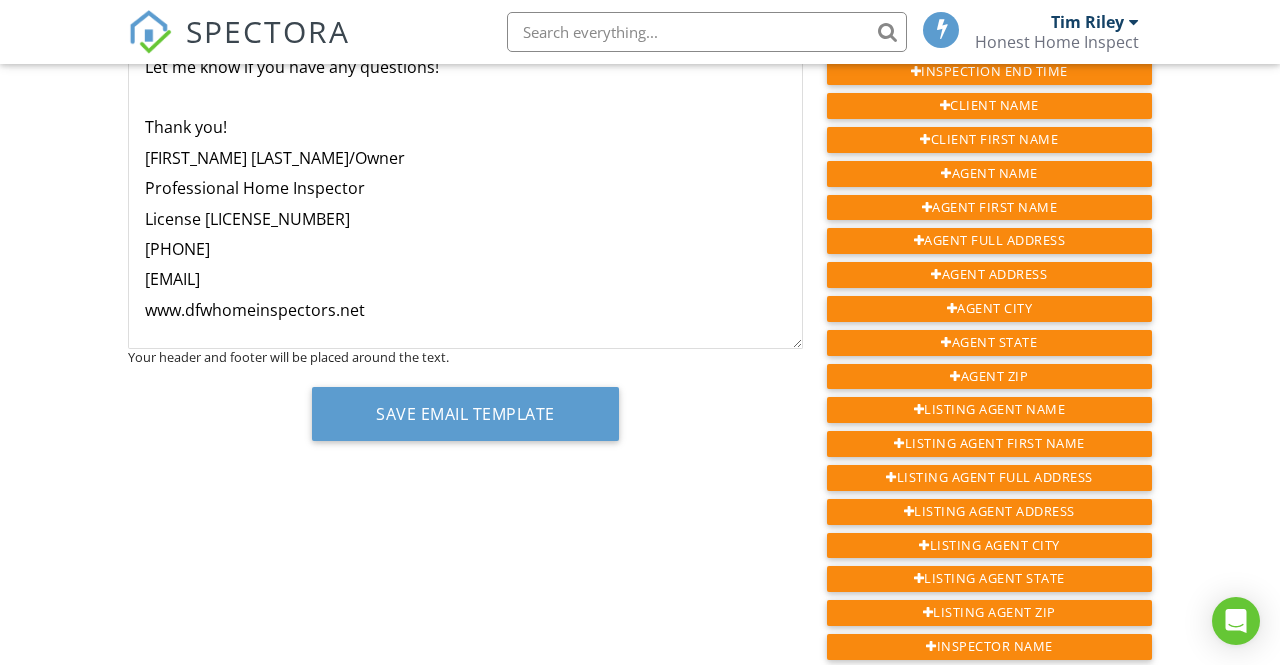 click on "Tim Riley/Owner" at bounding box center (465, 158) 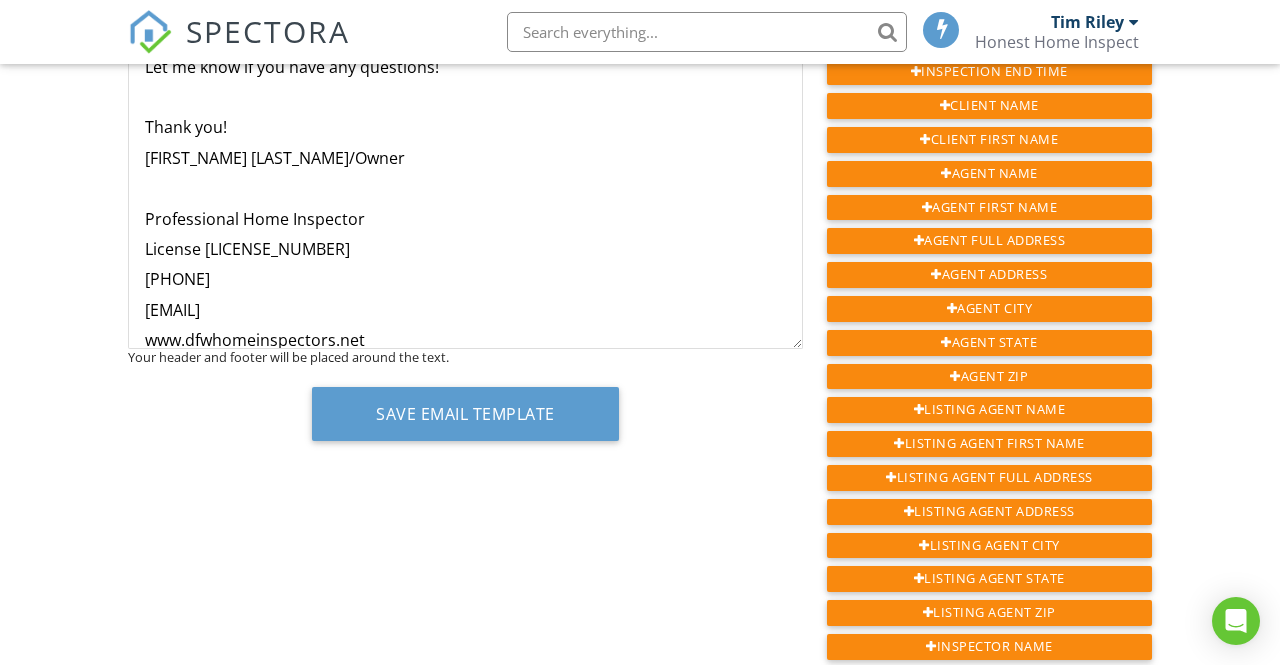 click on "Tim Riley/Owner" at bounding box center [465, 158] 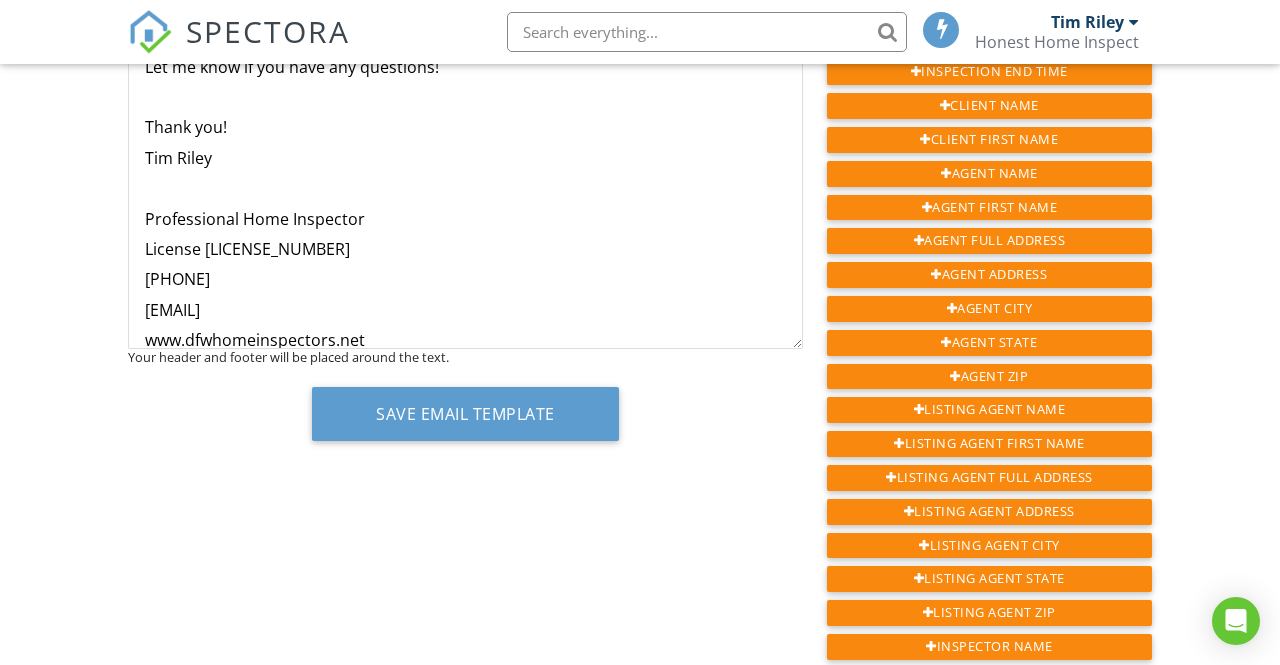 click at bounding box center [465, 188] 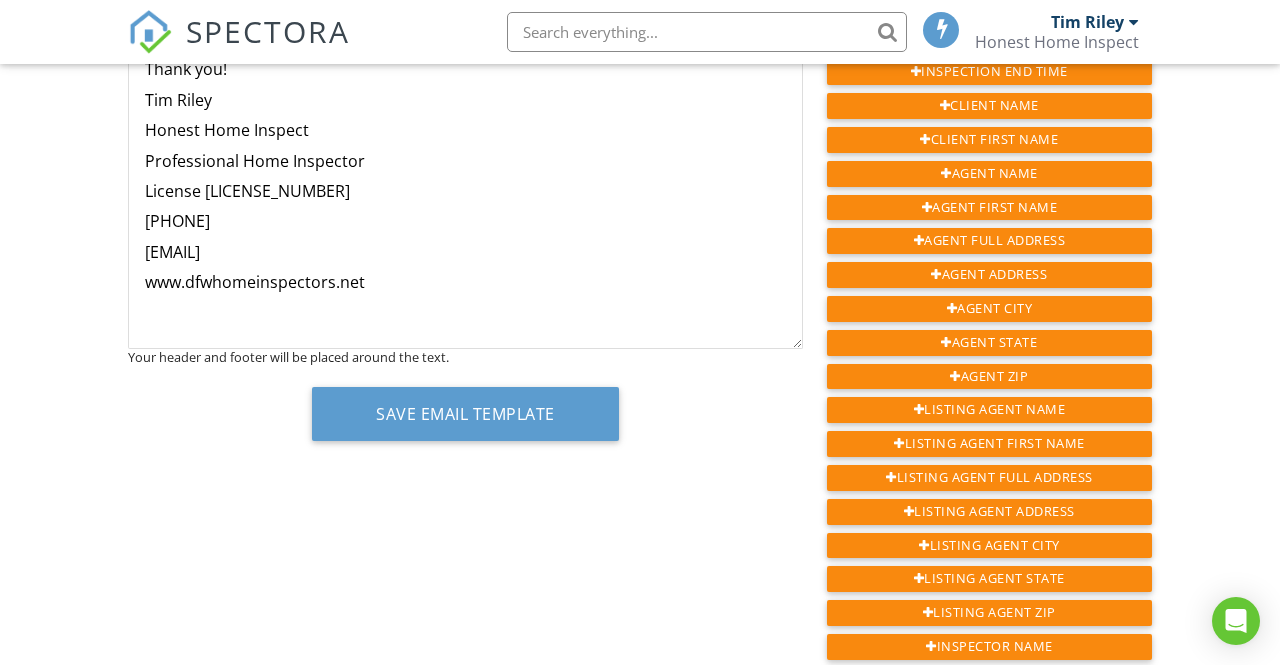 scroll, scrollTop: 330, scrollLeft: 0, axis: vertical 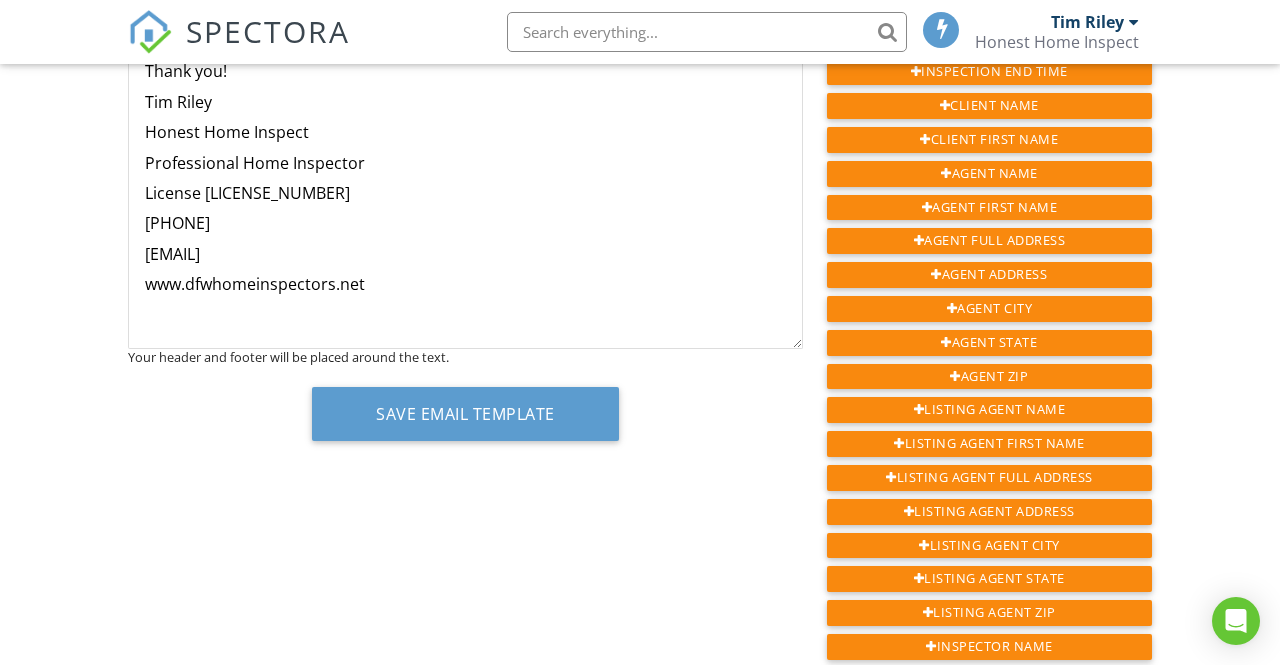 click on "www.dfwhomeinspectors.net" at bounding box center [465, 284] 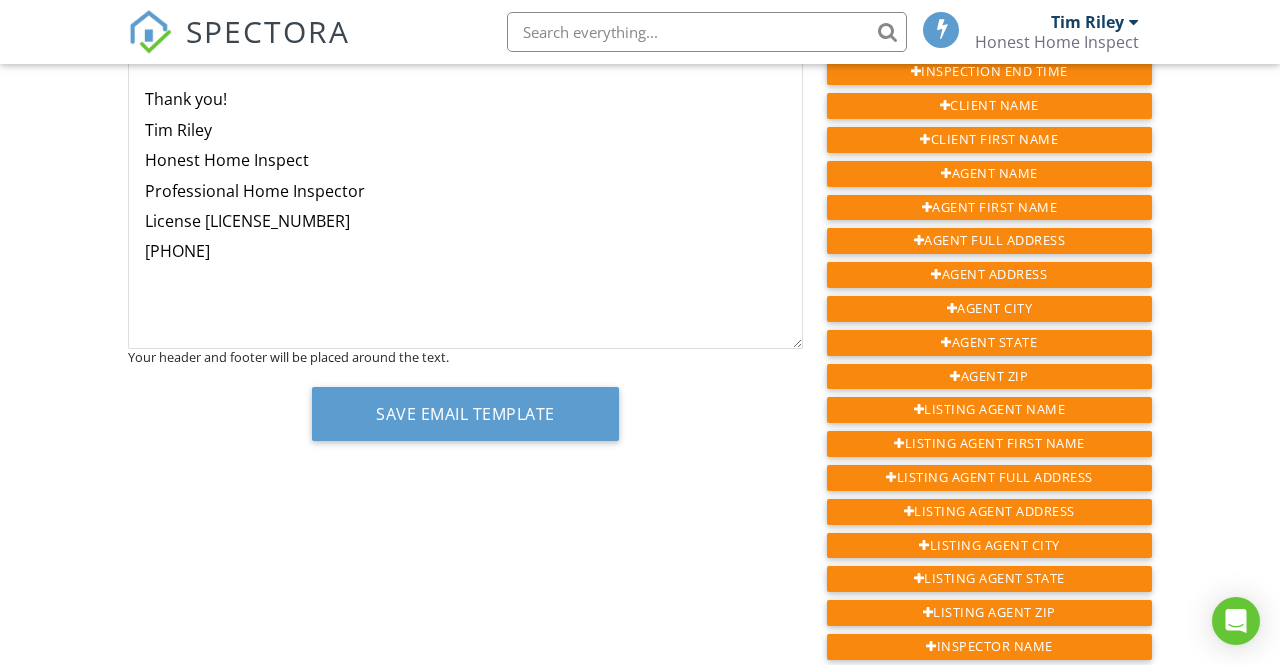 scroll, scrollTop: 466, scrollLeft: 0, axis: vertical 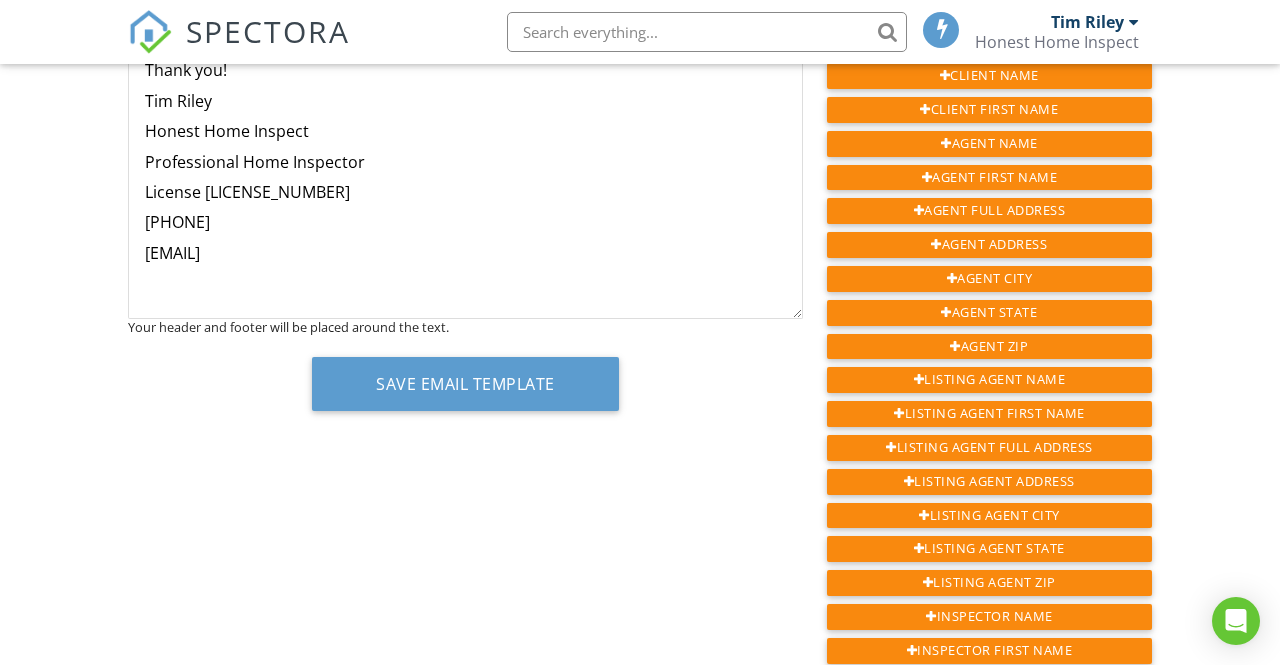 click on "Hi {{CLIENT_FIRST_NAME}}, Your inspection at {{ADDRESS}} is scheduled for {{INSPECTION_DATE}} at {{INSPECTION_TIME}}. I look forward to being your home inspector! {{SERVICES}} {{INSPECTION_LINK}} {{REPORT_LINK}} {{REPORT_PDF}} {{SUMMARY_PDF}} {{VIEW_REPORT_ON_CLIENT_PORTAL_LINK}} Also check out this article on  preparing for your home inspection . Let me know if you have any questions! Thank you! Tim Riley Honest Home Inspect  Professional Home Inspector  License 26761 817-751-1281  Tim.honesthomeinspect@gmail.com" at bounding box center [465, -32] 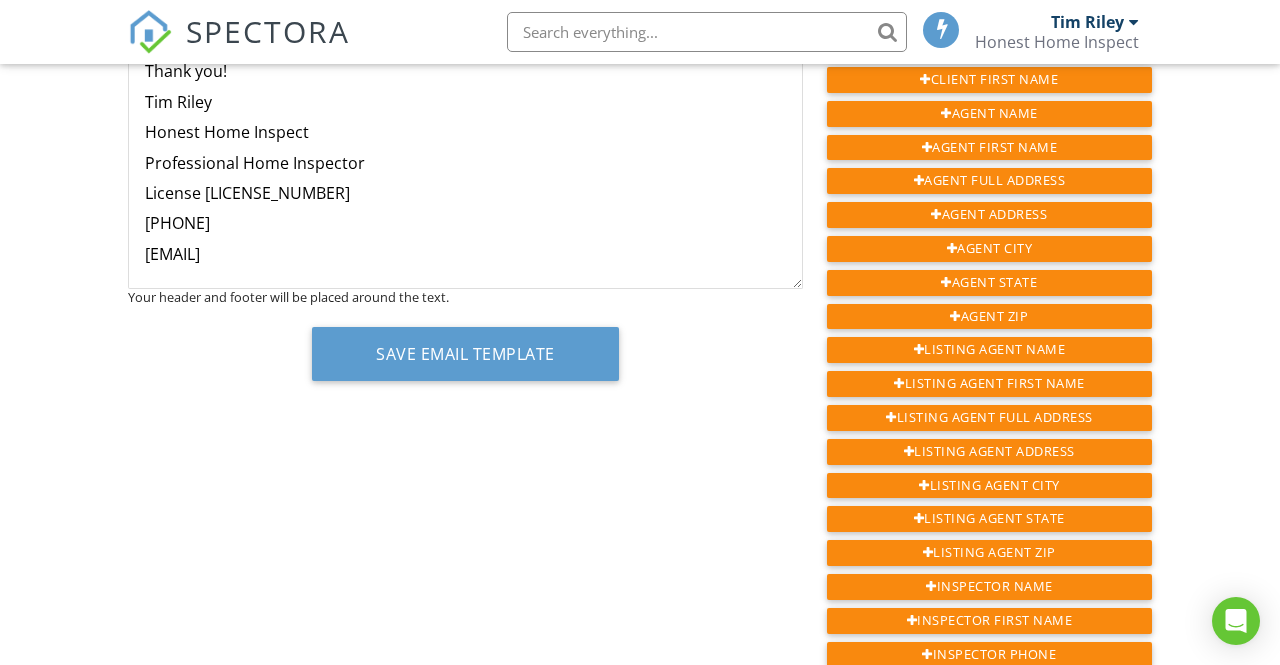 click on "Hi {{CLIENT_FIRST_NAME}}, Your inspection at {{ADDRESS}} is scheduled for {{INSPECTION_DATE}} at {{INSPECTION_TIME}}. I look forward to being your home inspector! {{SERVICES}} {{INSPECTION_LINK}} {{REPORT_LINK}} {{REPORT_PDF}} {{SUMMARY_PDF}} {{VIEW_REPORT_ON_CLIENT_PORTAL_LINK}} Also check out this article on  preparing for your home inspection . Let me know if you have any questions! Thank you! Tim Riley Honest Home Inspect  Professional Home Inspector  License 26761 817-751-1281  Tim.honesthomeinspect@gmail.com" at bounding box center (465, -46) 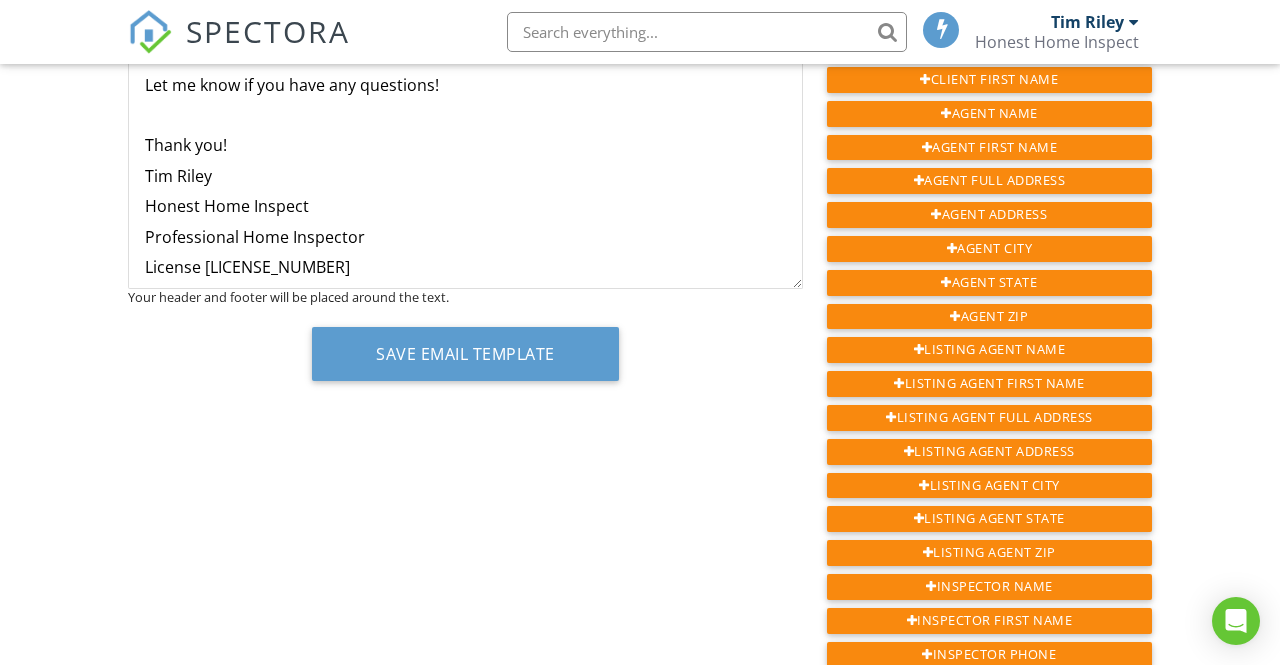 scroll, scrollTop: 198, scrollLeft: 0, axis: vertical 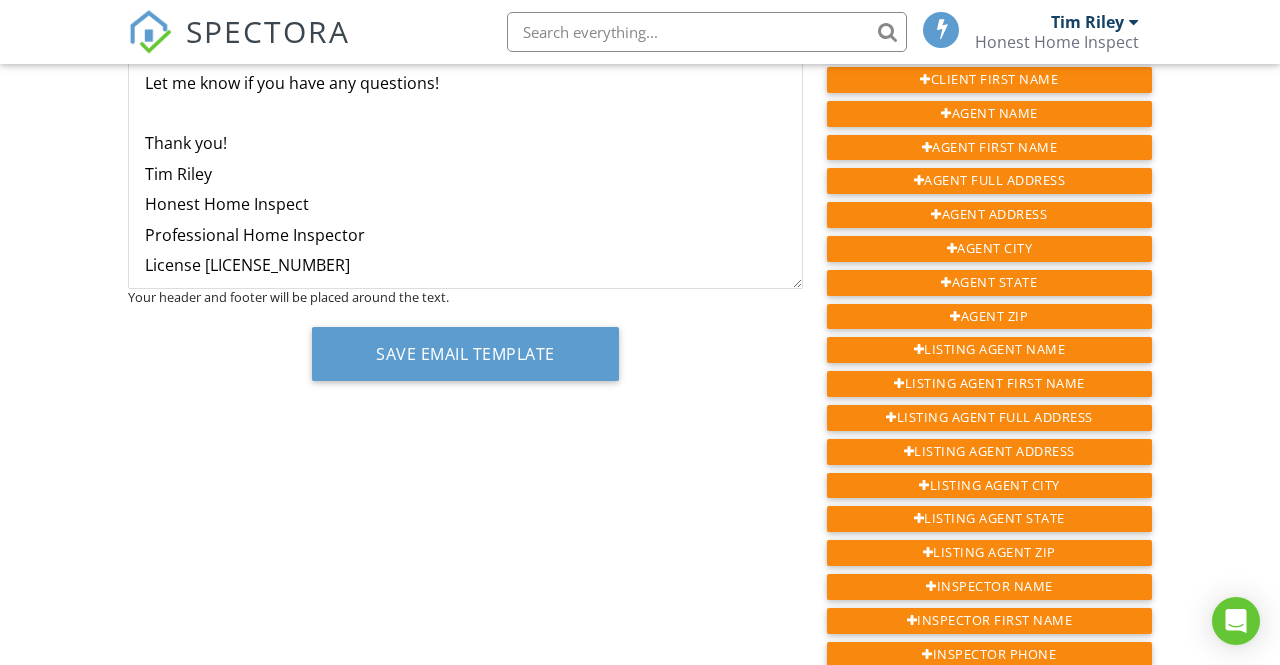 copy on "Tim Riley Honest Home Inspect  Professional Home Inspector  License 26761 817-751-1281  Tim.honesthomeinspect@gmail.com" 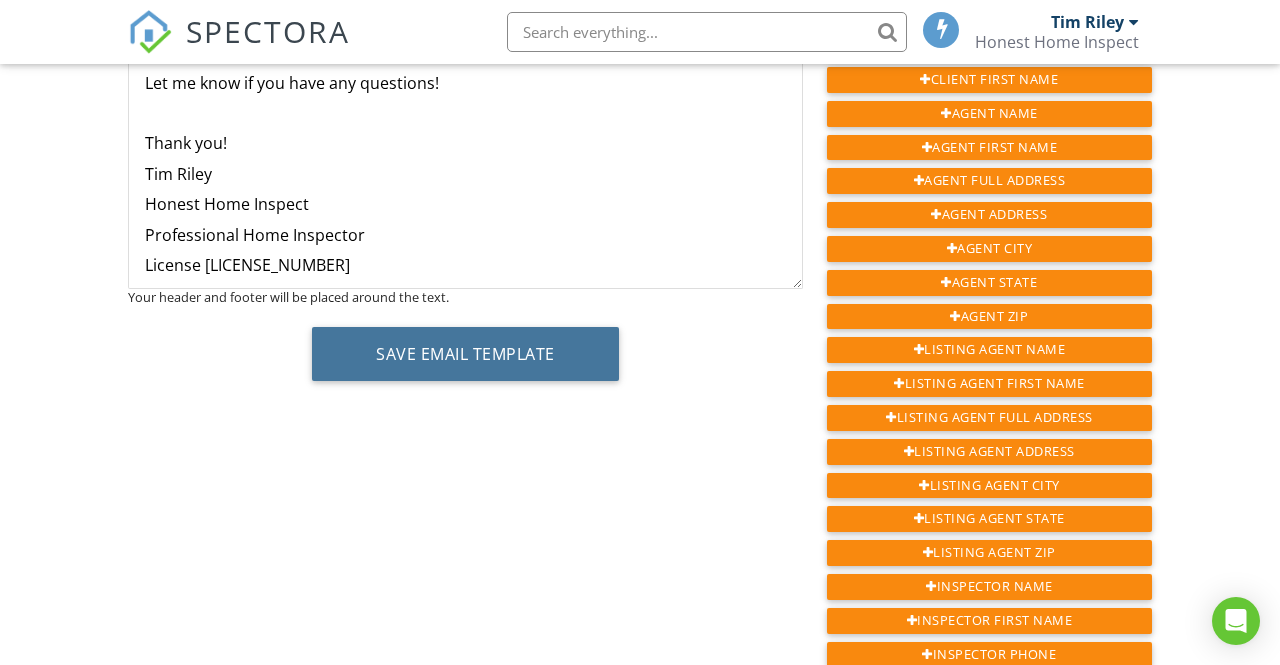 click on "Save Email Template" at bounding box center (465, 354) 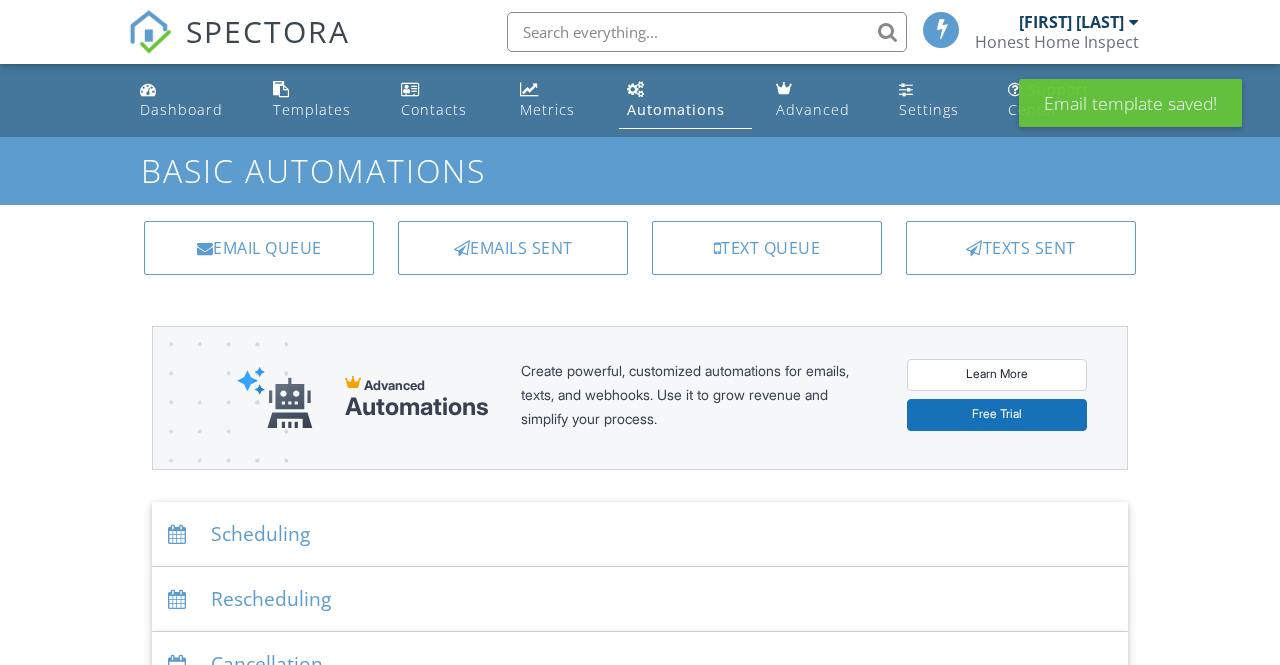 scroll, scrollTop: 0, scrollLeft: 0, axis: both 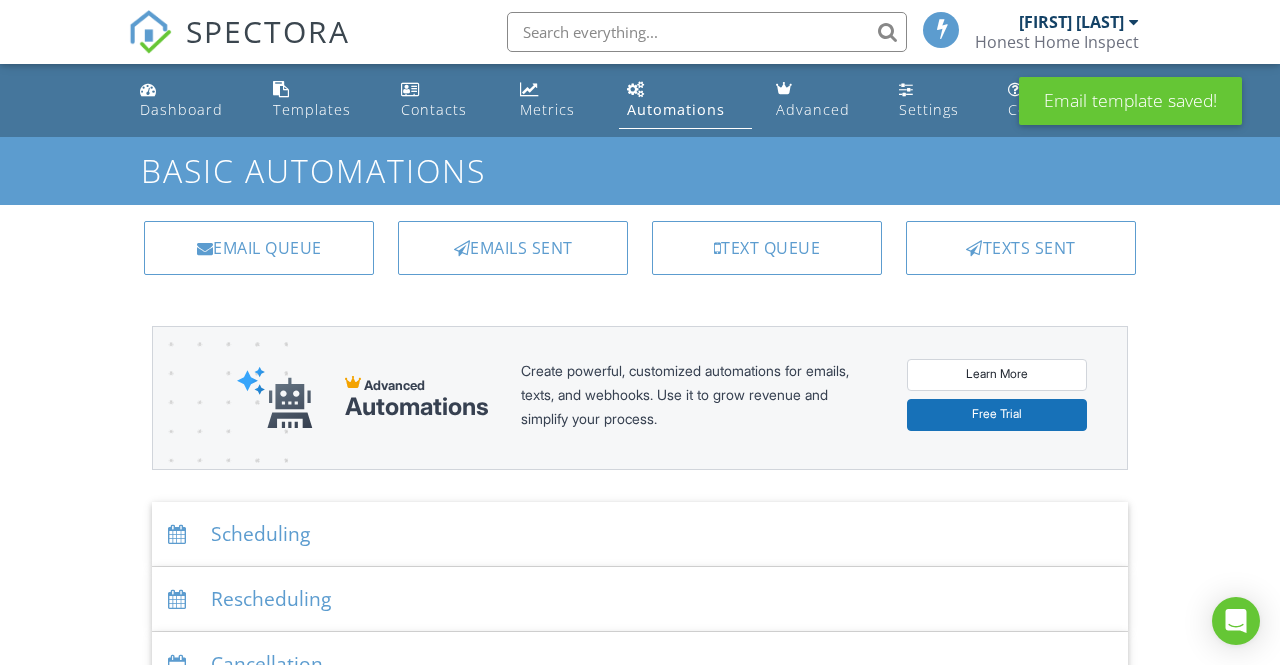 click on "Scheduling" at bounding box center [640, 534] 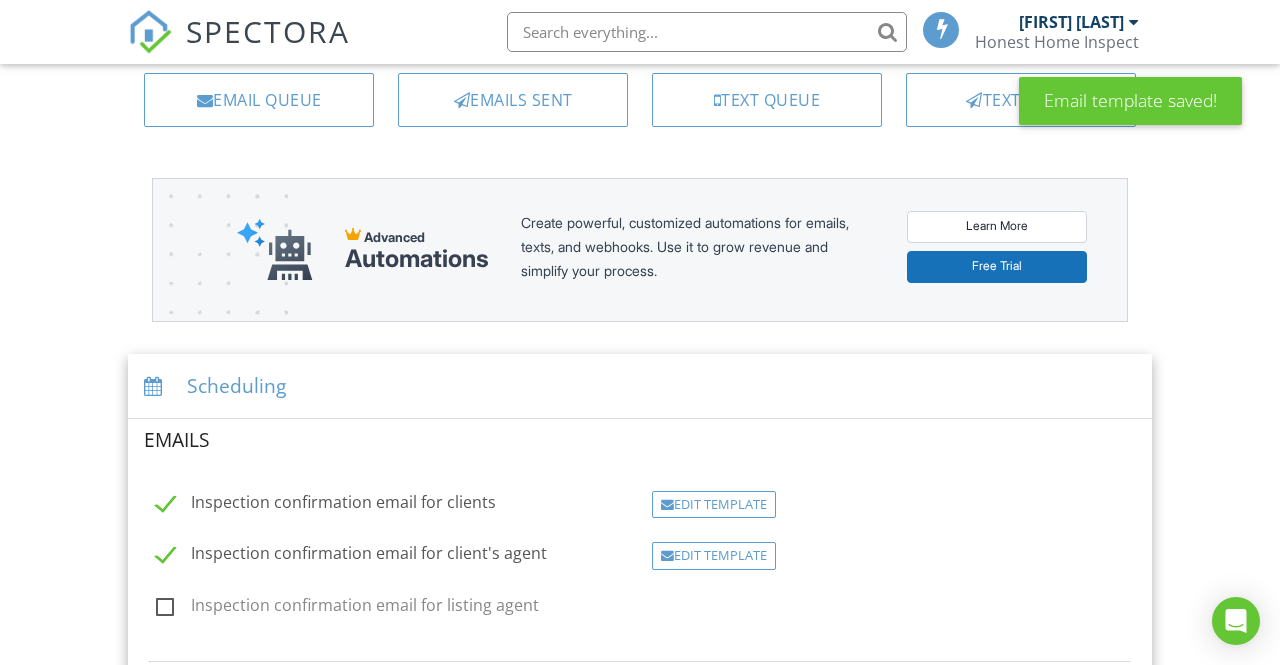 scroll, scrollTop: 162, scrollLeft: 0, axis: vertical 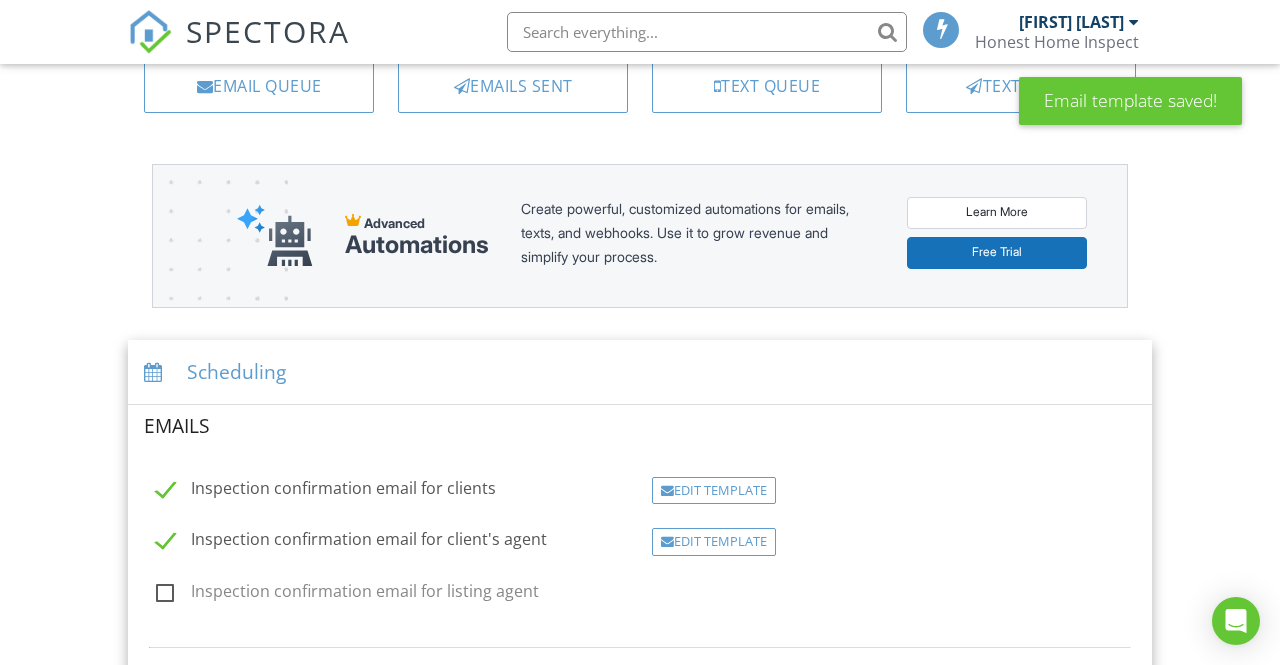 click on "Edit Template" at bounding box center [714, 542] 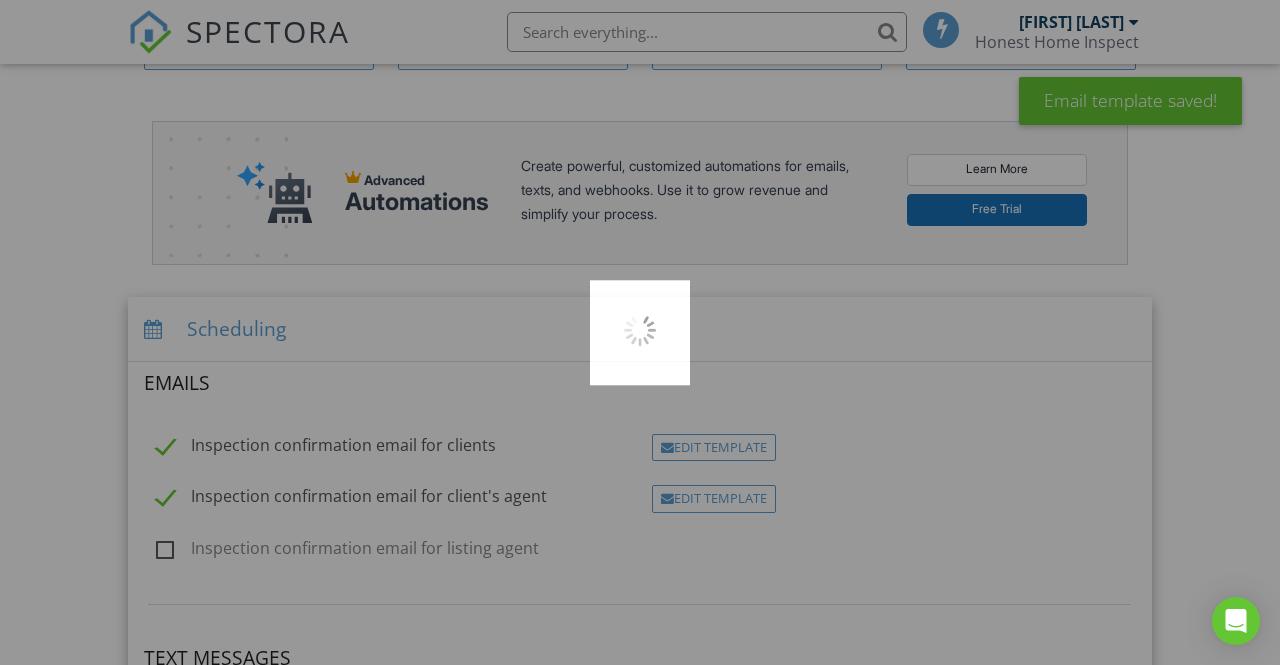 scroll, scrollTop: 253, scrollLeft: 0, axis: vertical 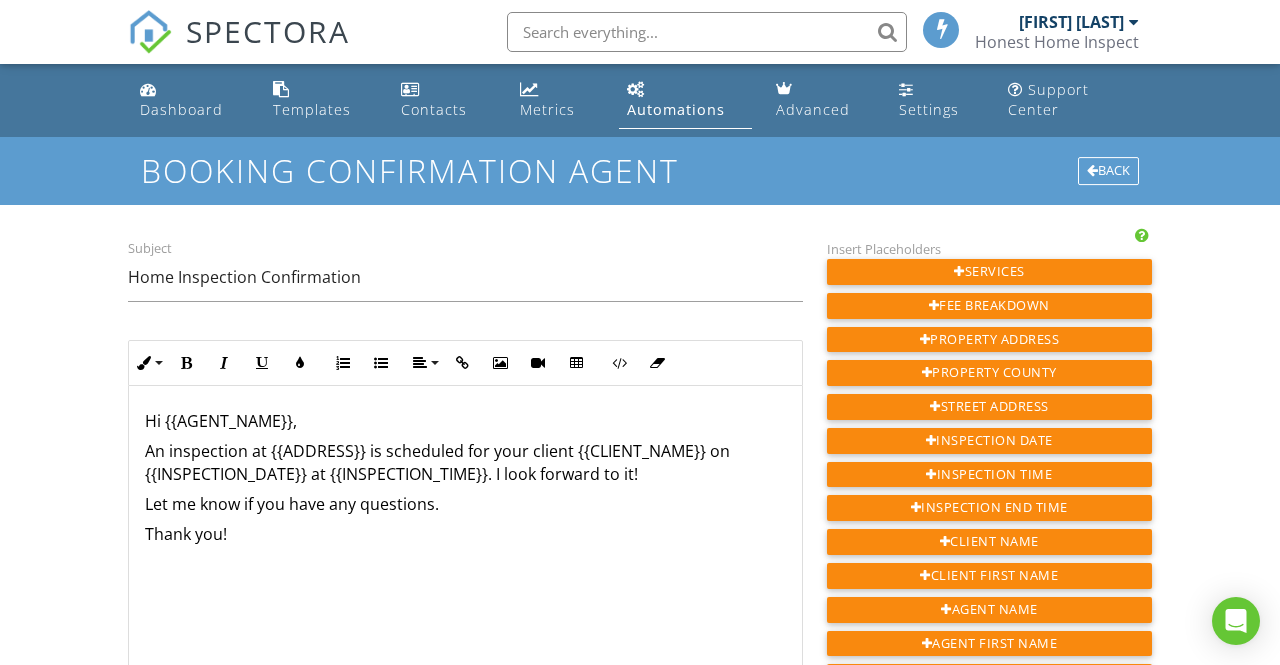 click on "Thank you!" 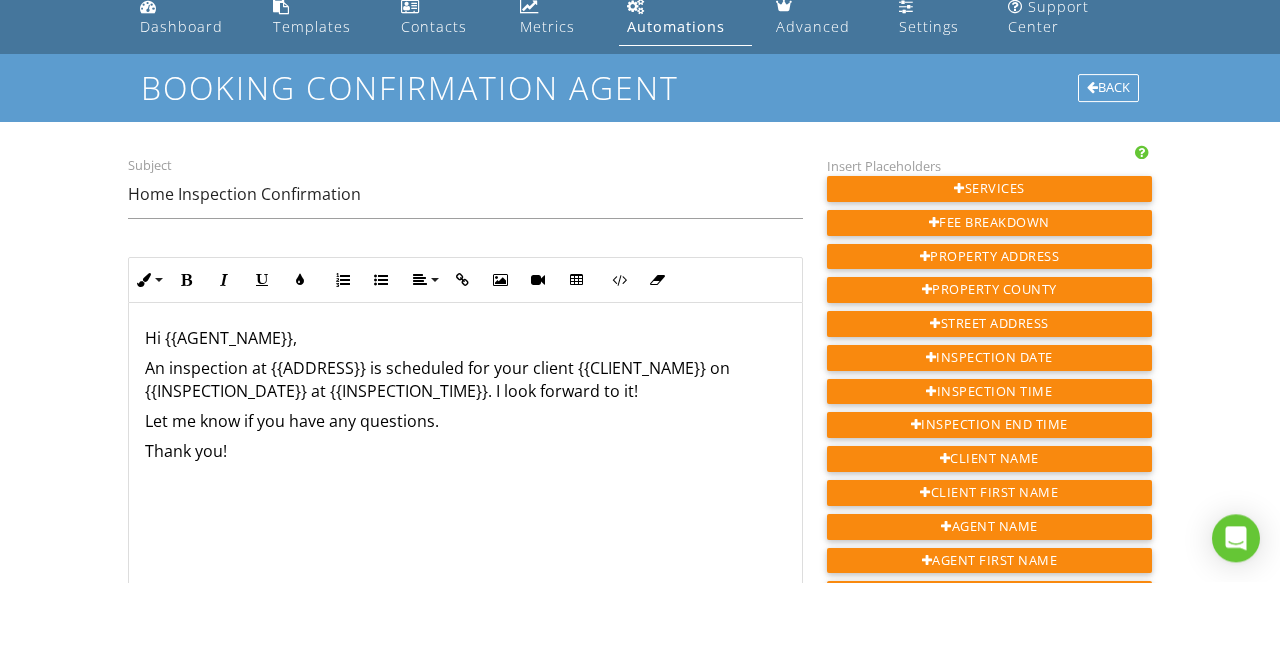 scroll, scrollTop: 25, scrollLeft: 0, axis: vertical 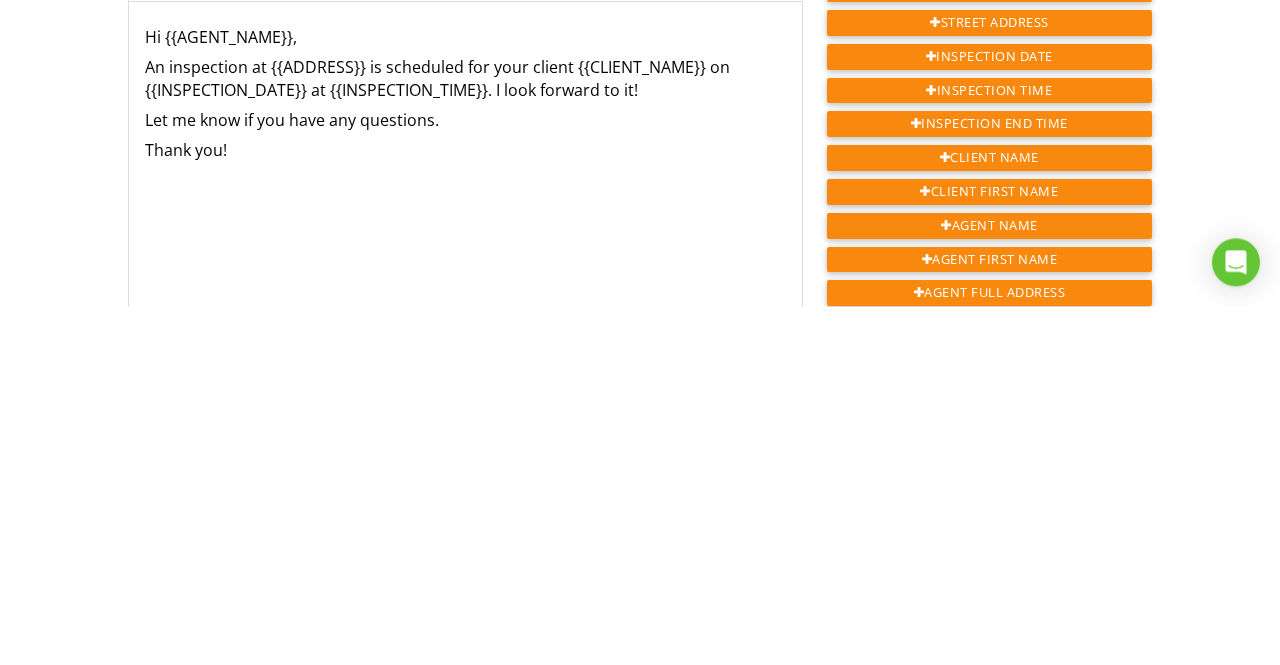type 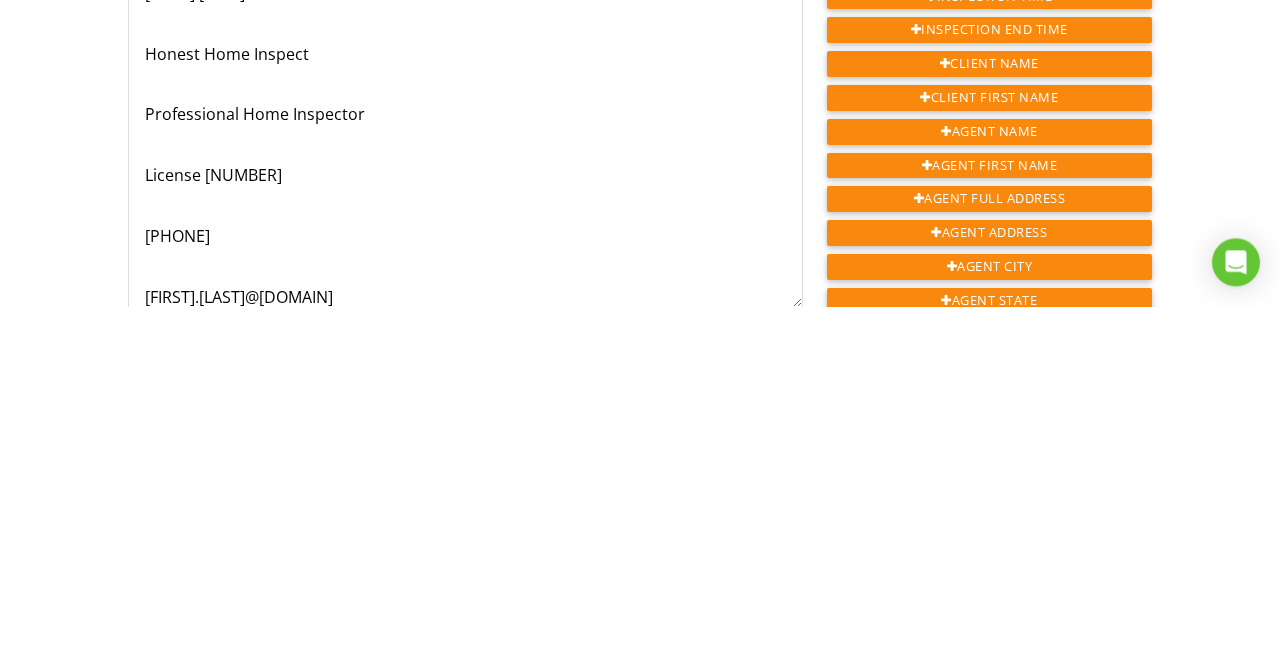 scroll, scrollTop: 0, scrollLeft: 0, axis: both 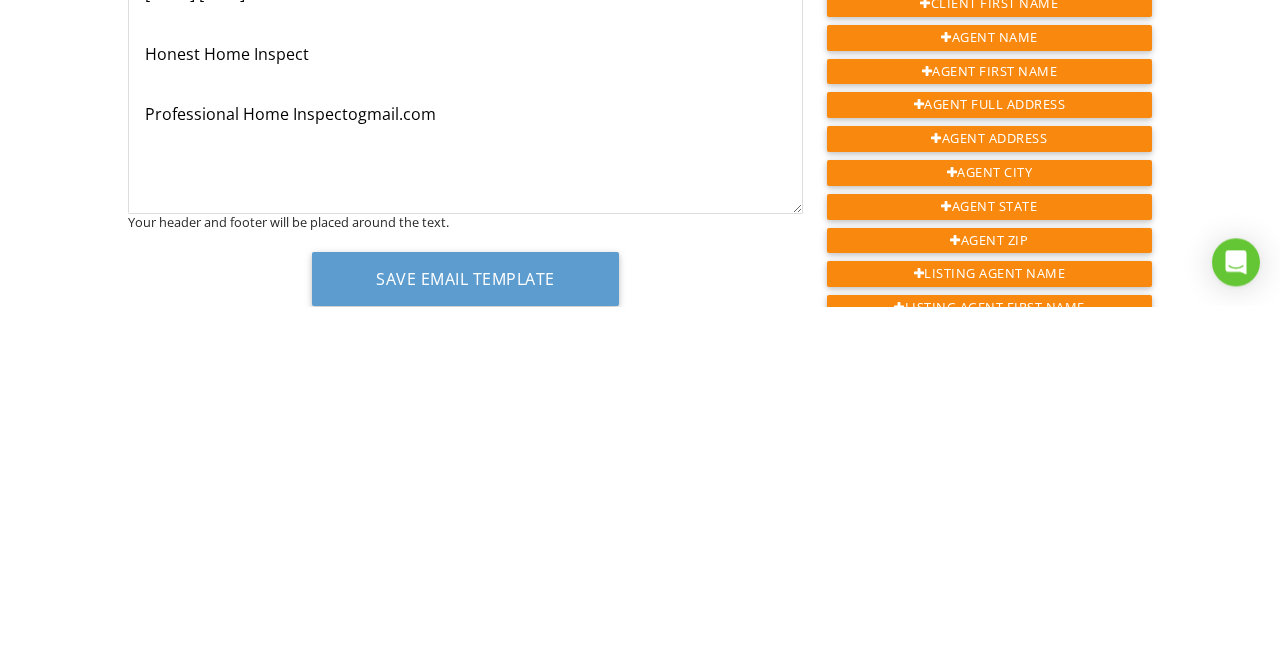 click on "Hi {{AGENT_NAME}}, An inspection at {{ADDRESS}} is scheduled for your client {{CLIENT_NAME}} on {{INSPECTION_DATE}} at {{INSPECTION_TIME}}. I look forward to it! Let me know if you have any questions. Thank you! Tim Riley Honest Home Inspect  Professional Home Inspecto gmail.com" at bounding box center [465, 373] 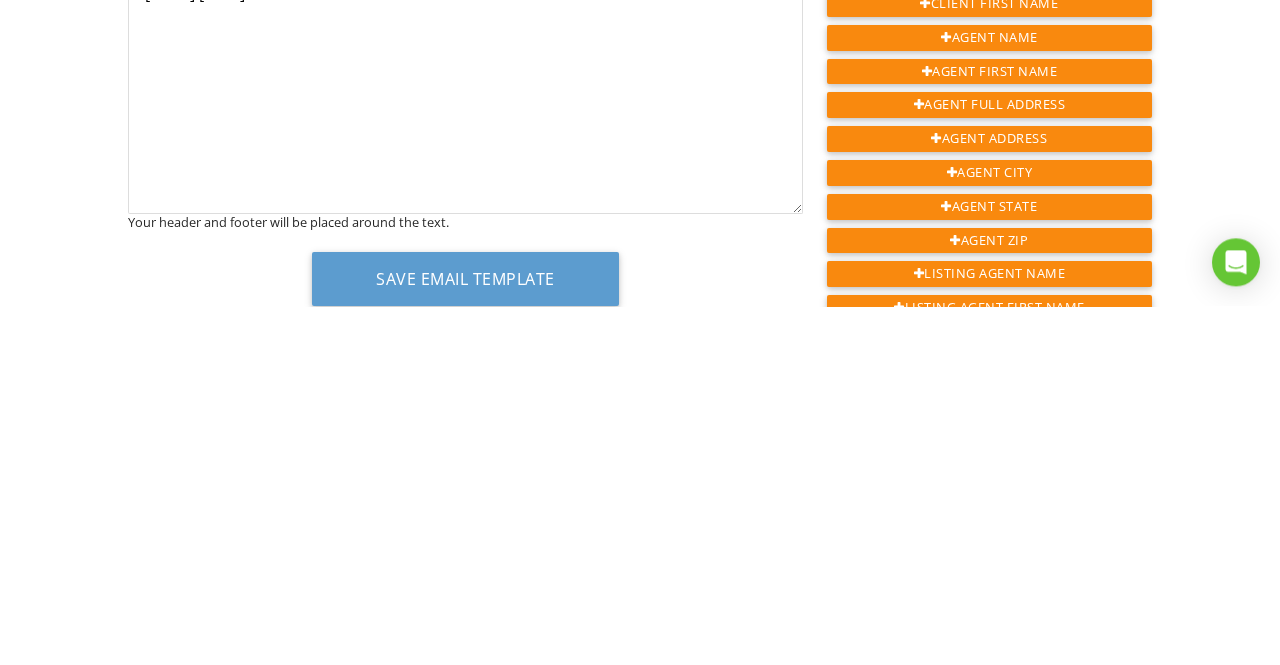 scroll, scrollTop: 213, scrollLeft: 0, axis: vertical 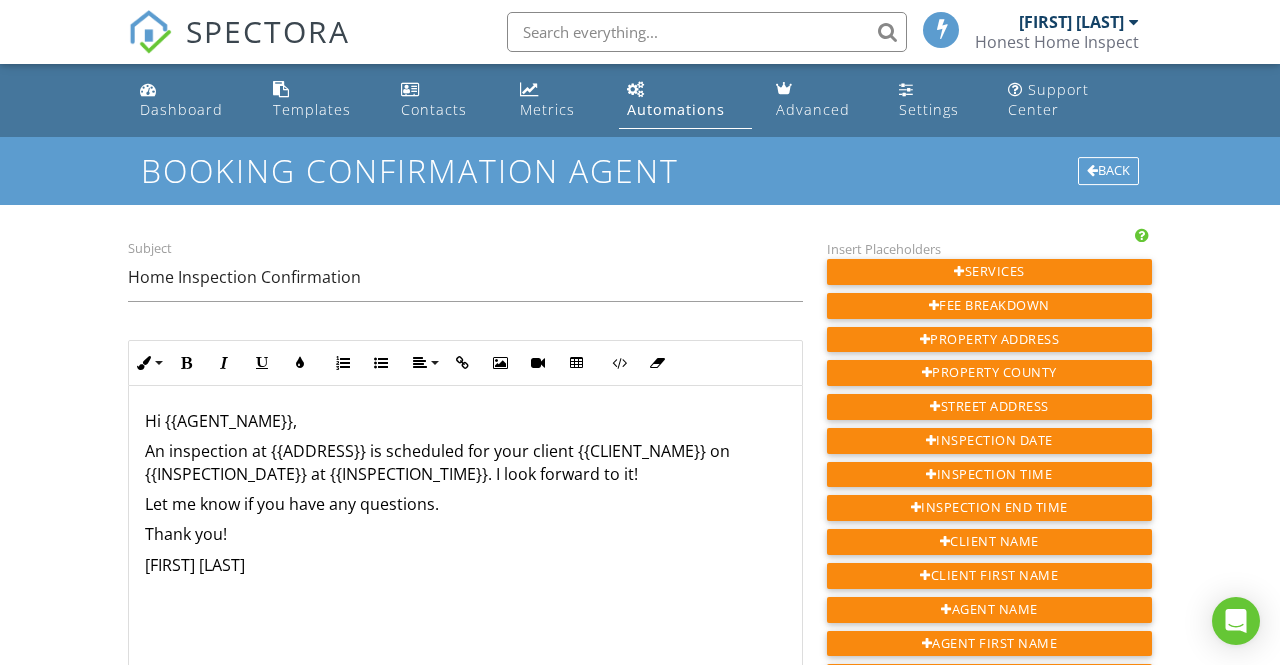 click on "Back" at bounding box center (1108, 171) 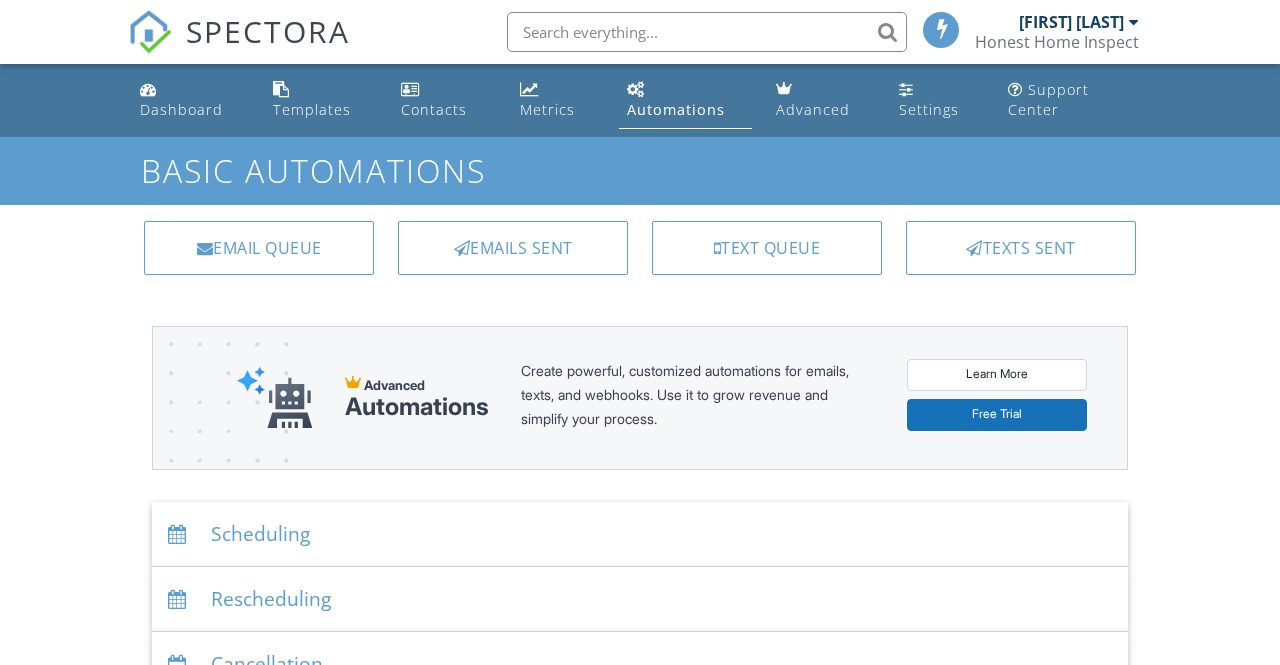 scroll, scrollTop: 0, scrollLeft: 0, axis: both 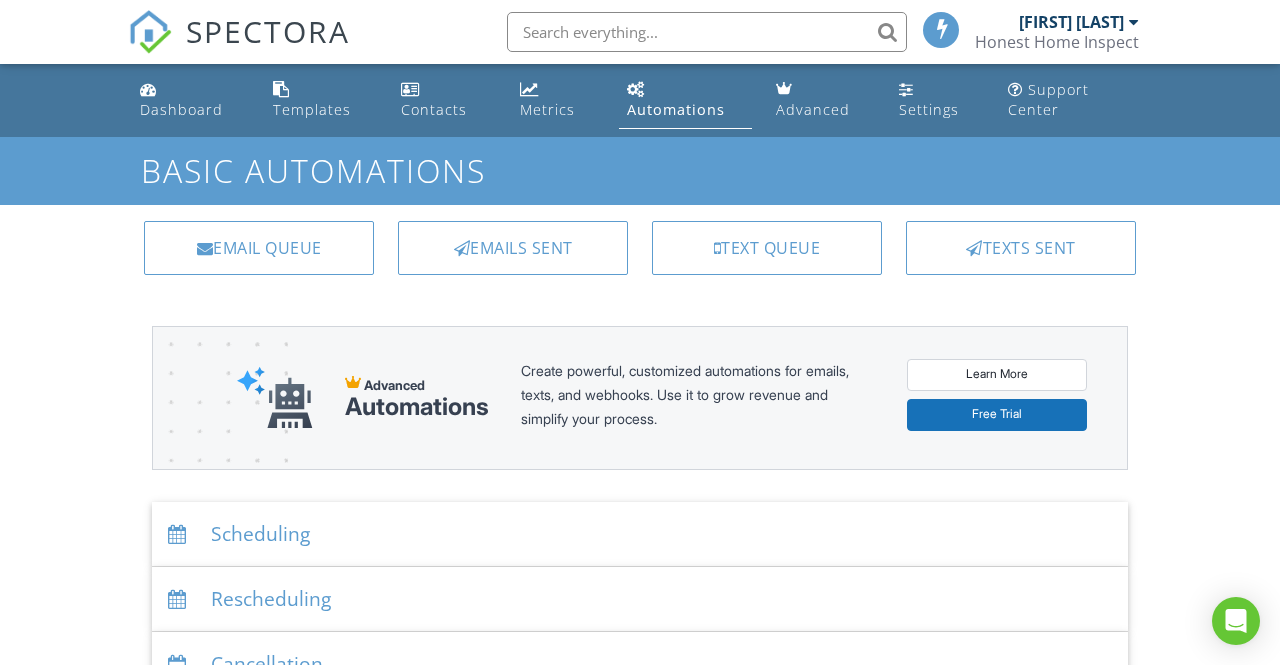 click on "Scheduling" at bounding box center [640, 534] 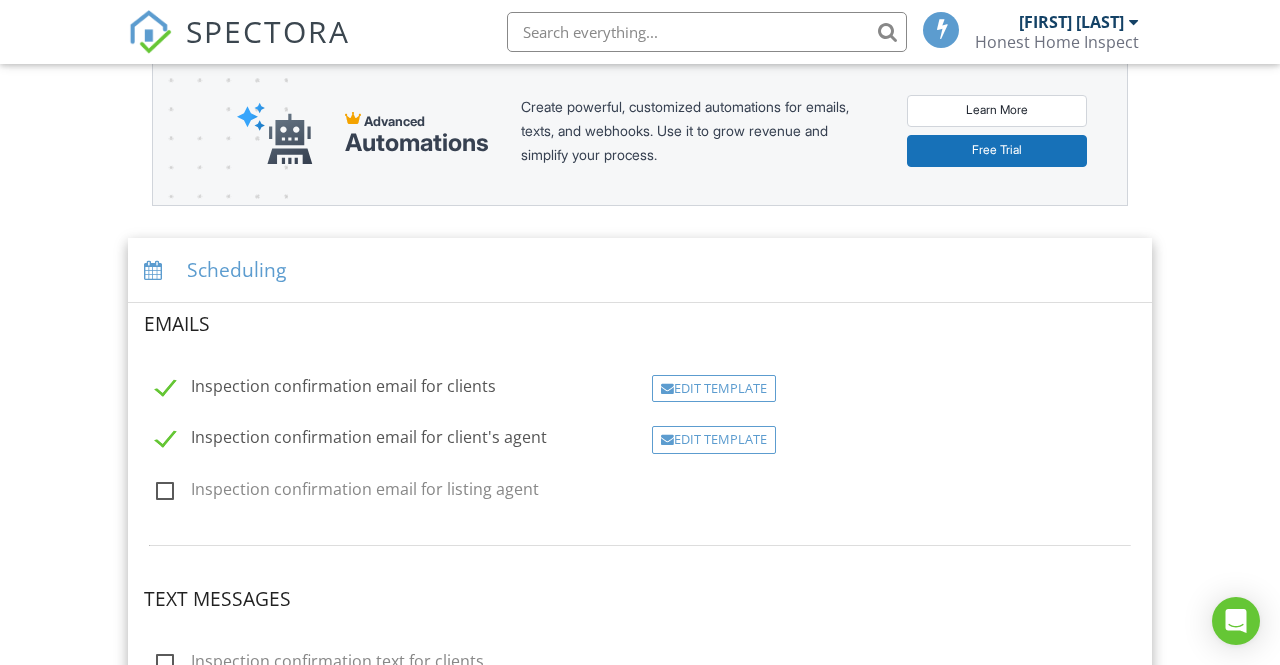 scroll, scrollTop: 263, scrollLeft: 0, axis: vertical 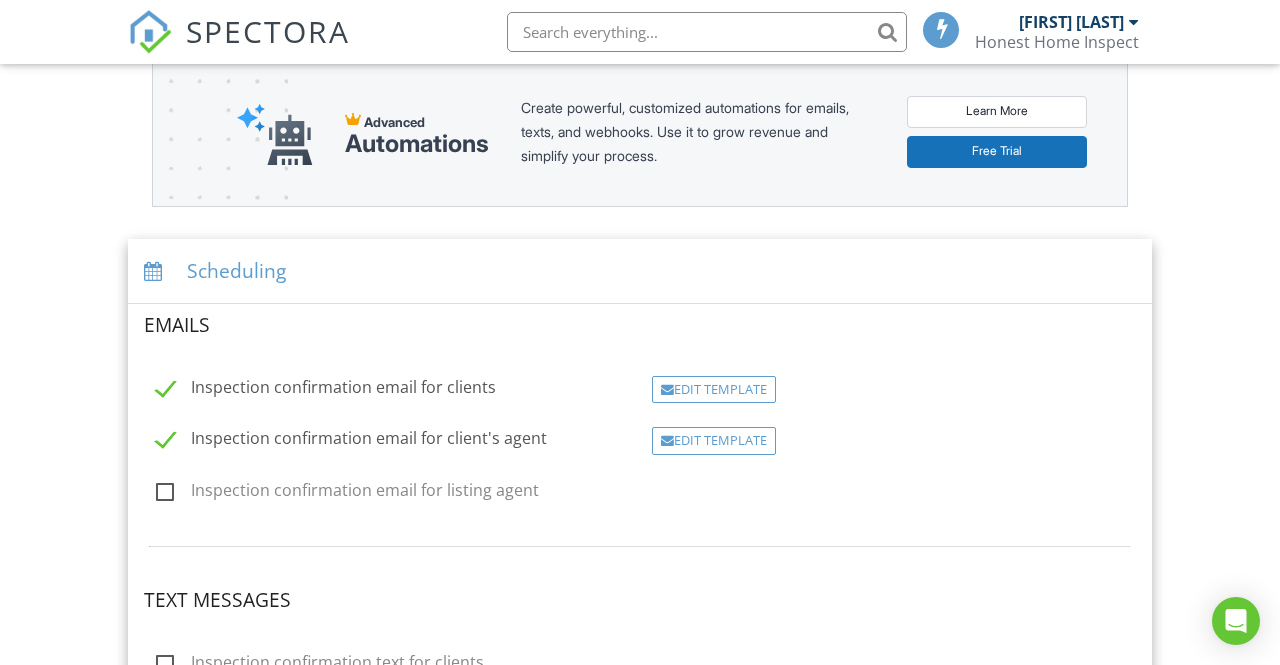 click on "Edit Template" at bounding box center (714, 441) 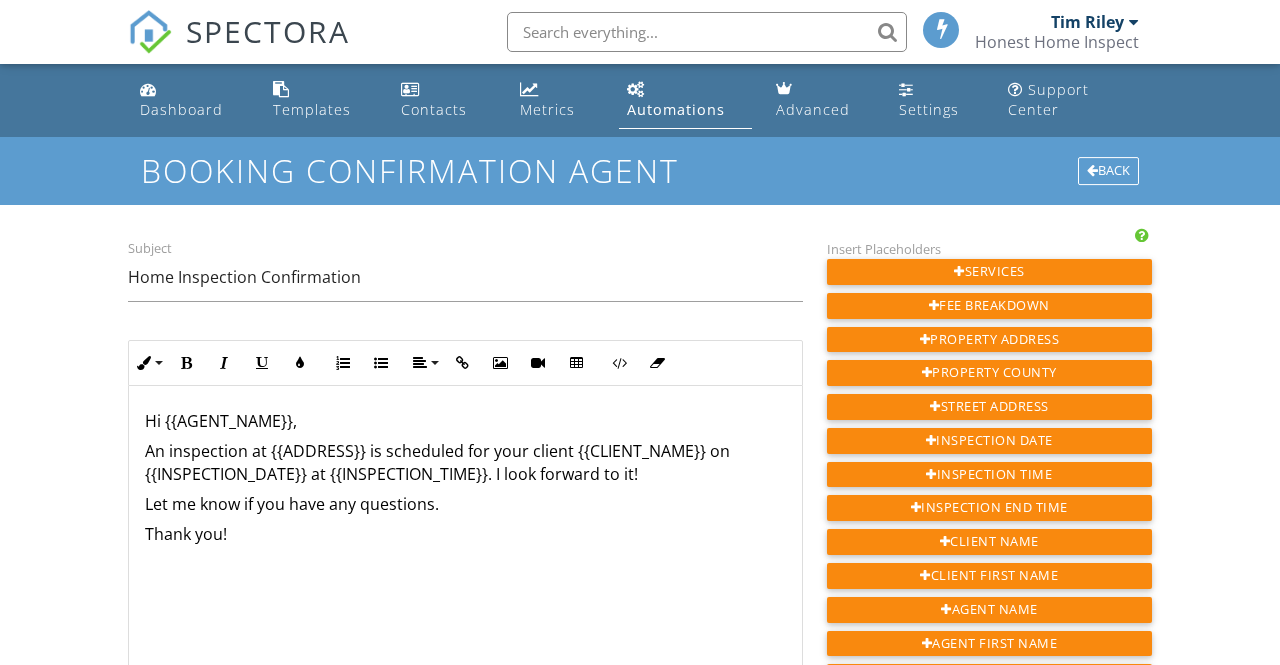 scroll, scrollTop: 0, scrollLeft: 0, axis: both 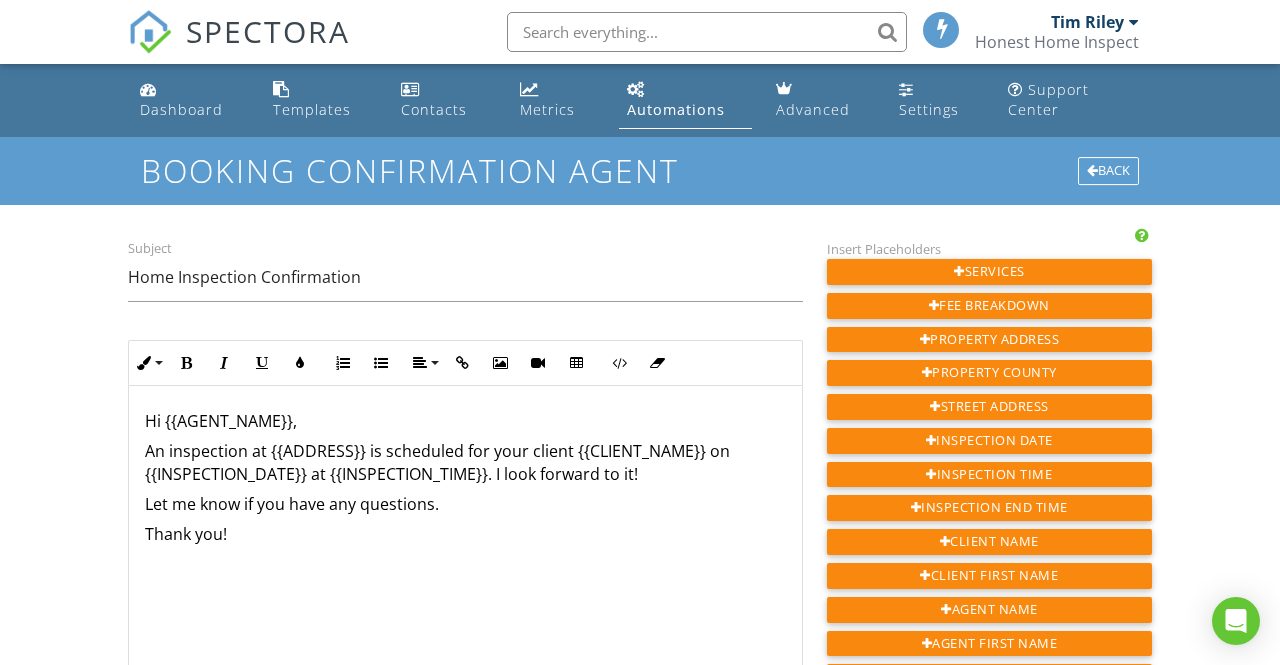click on "Thank you!" 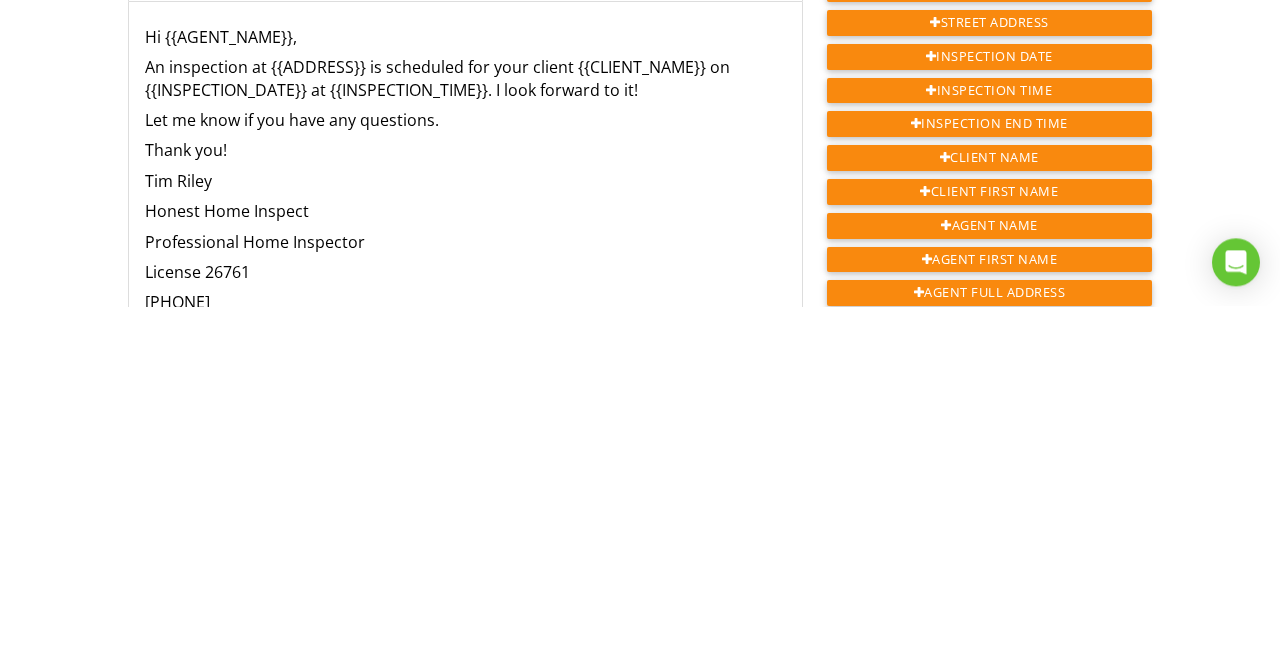 scroll, scrollTop: 25, scrollLeft: 0, axis: vertical 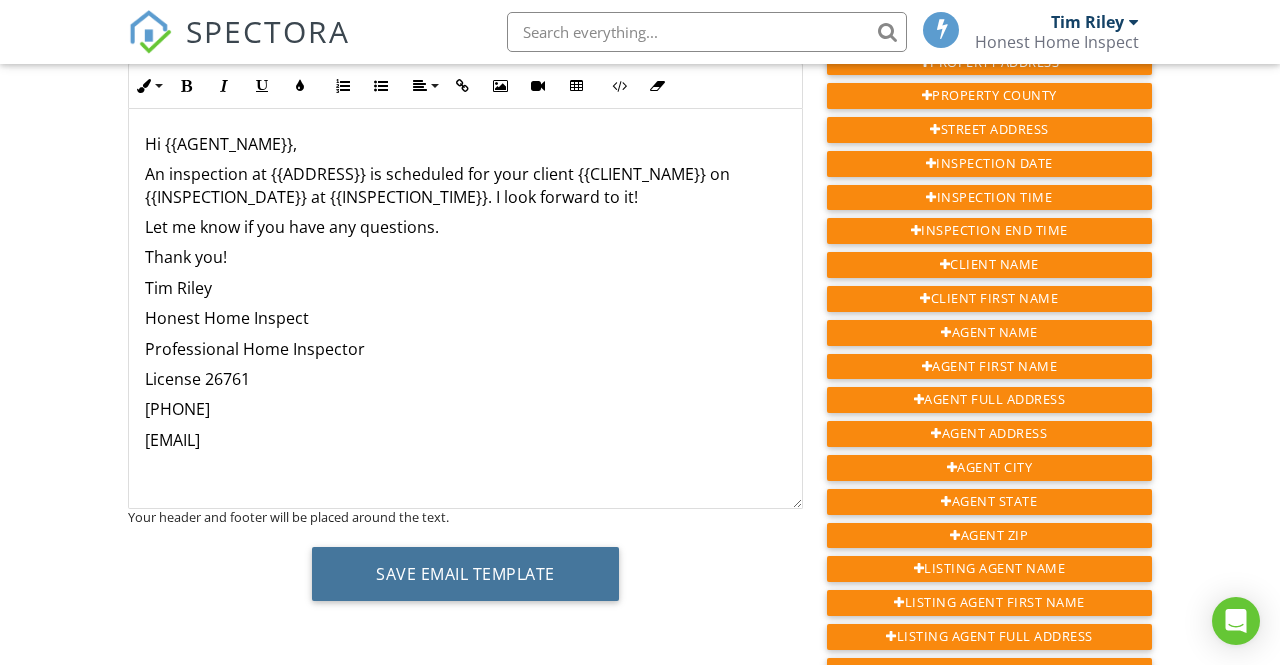 click on "Save Email Template" at bounding box center (465, 574) 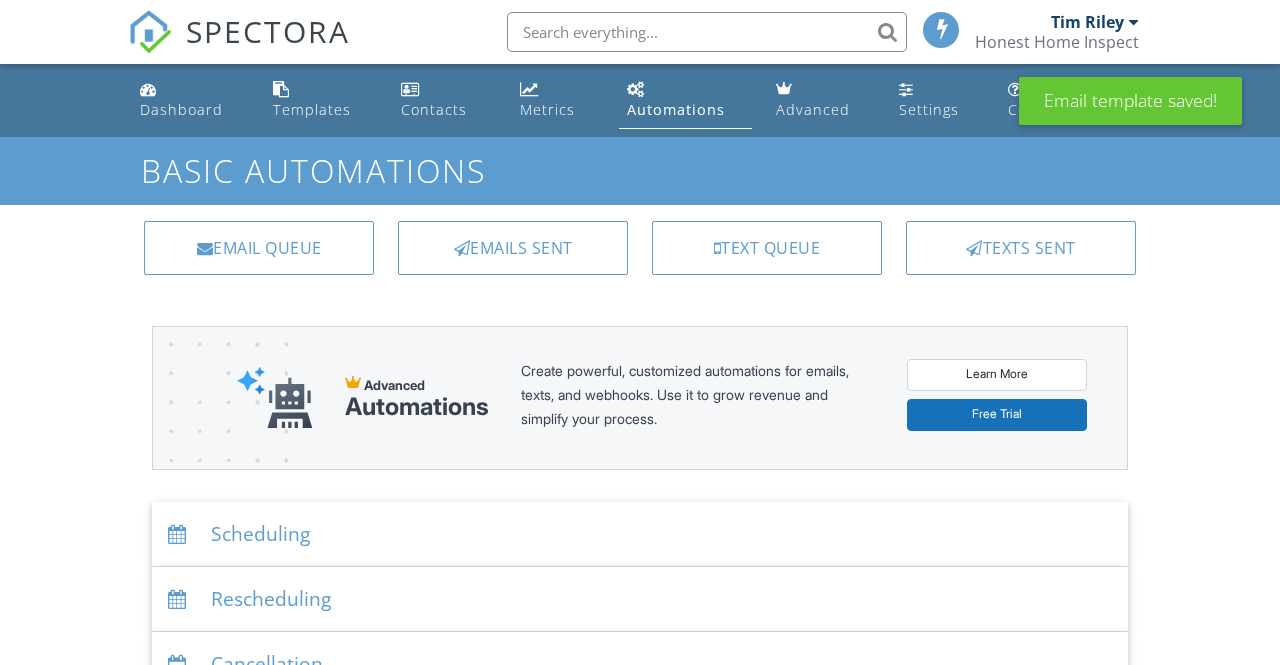 scroll, scrollTop: 0, scrollLeft: 0, axis: both 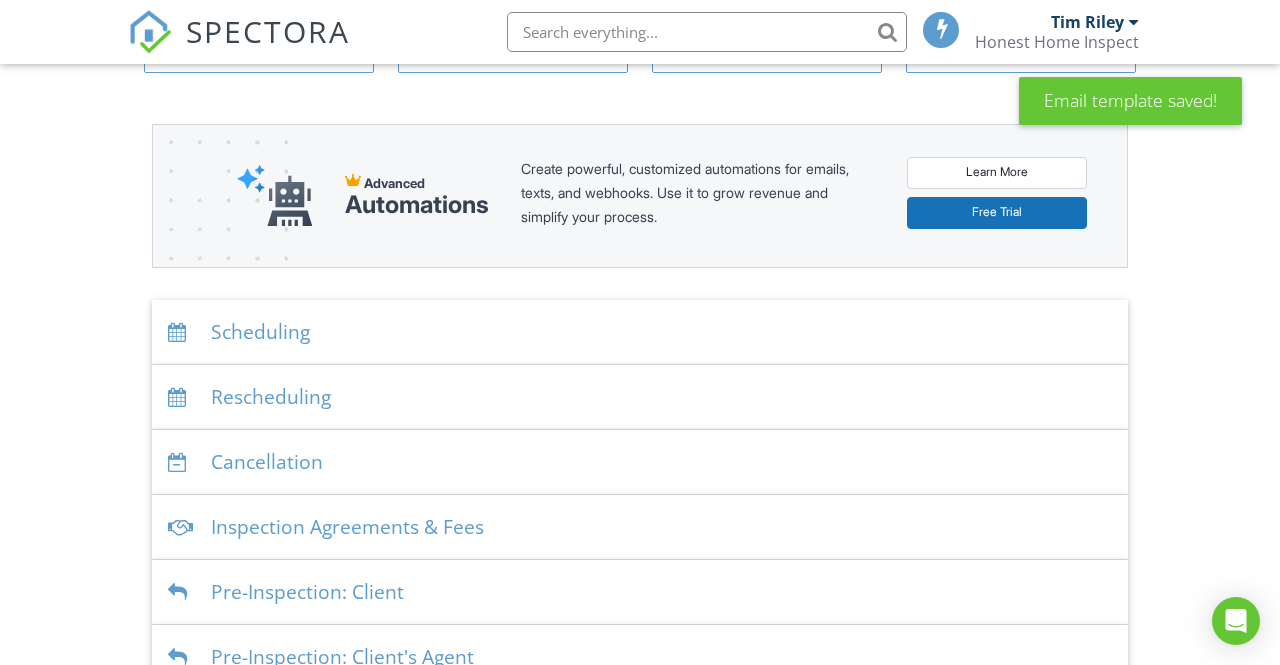 click on "Inspection Agreements & Fees" at bounding box center (640, 527) 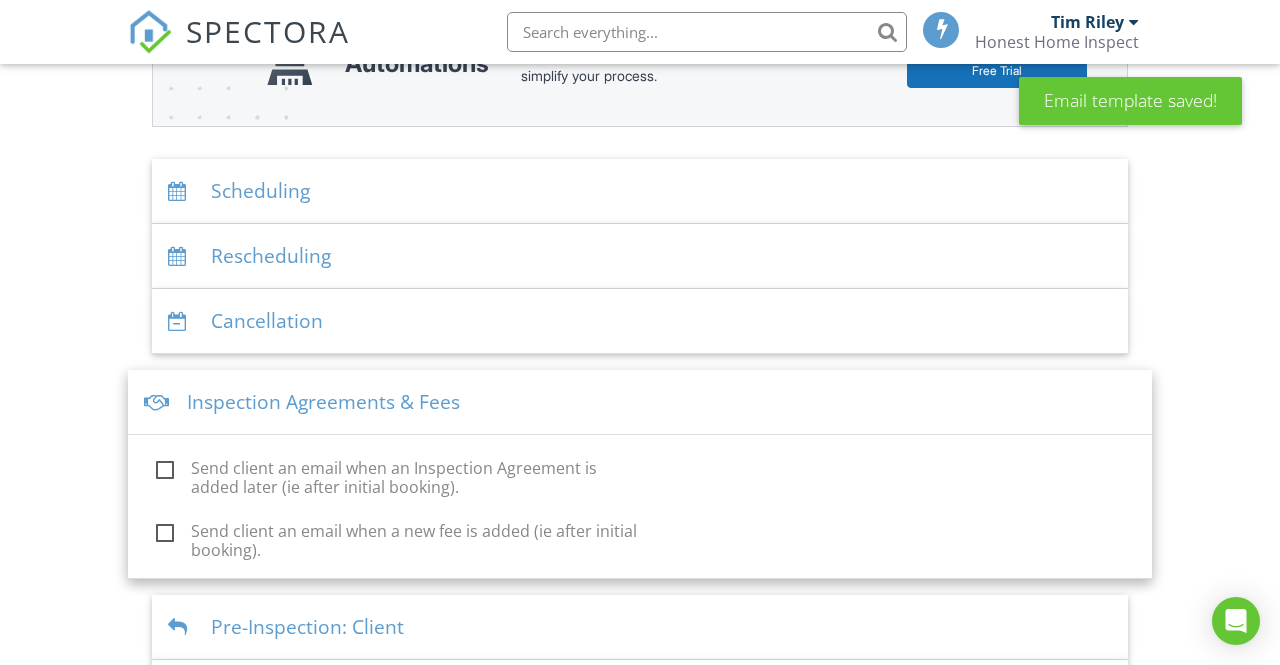 scroll, scrollTop: 363, scrollLeft: 0, axis: vertical 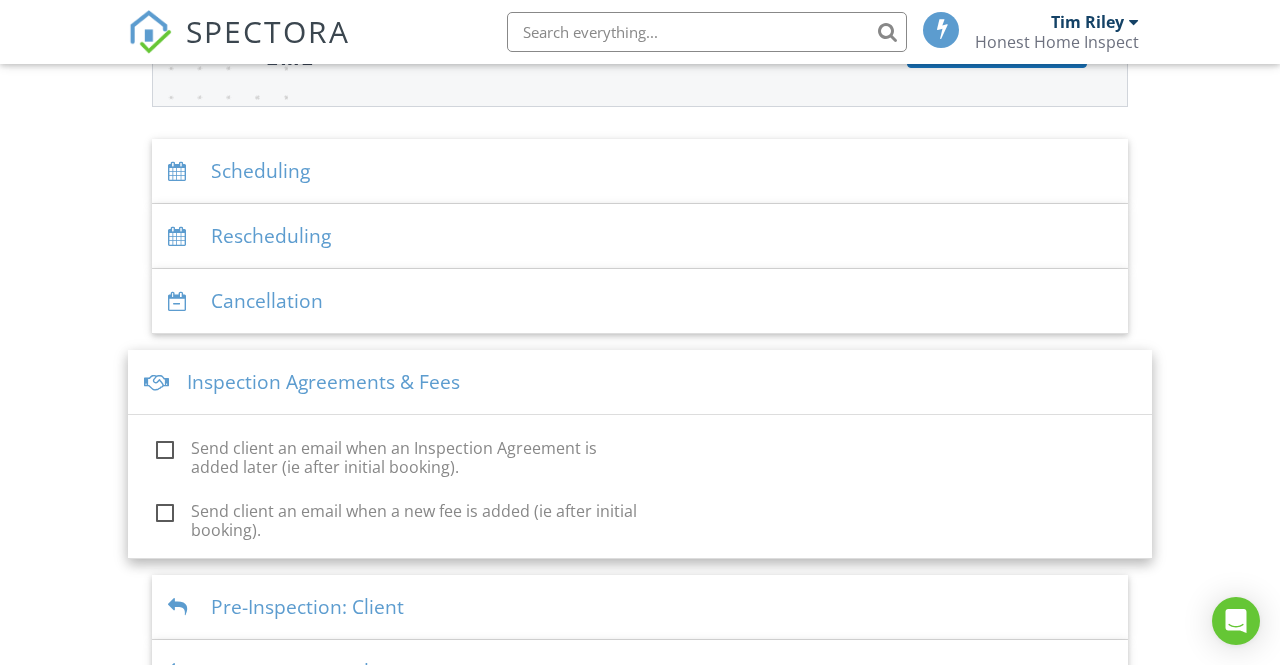 click on "Dashboard
Templates
Contacts
Metrics
Automations
Advanced
Settings
Support Center
Basic Automations
Email Queue
Emails Sent
Text Queue
Texts Sent
Advanced
Automations
Create powerful, customized automations for emails, texts, and webhooks.
Use it to grow revenue and simplify your process.
Learn More
Free Trial
Scheduling
Emails
Inspection confirmation email for clients
Edit Template
Inspection confirmation email for client's agent
Edit Template
Inspection confirmation email for listing agent
Edit Template
Text Messages
Inspection confirmation text for clients
Edit Template
Inspection confirmation text for client's agent
Edit Template" at bounding box center [640, 365] 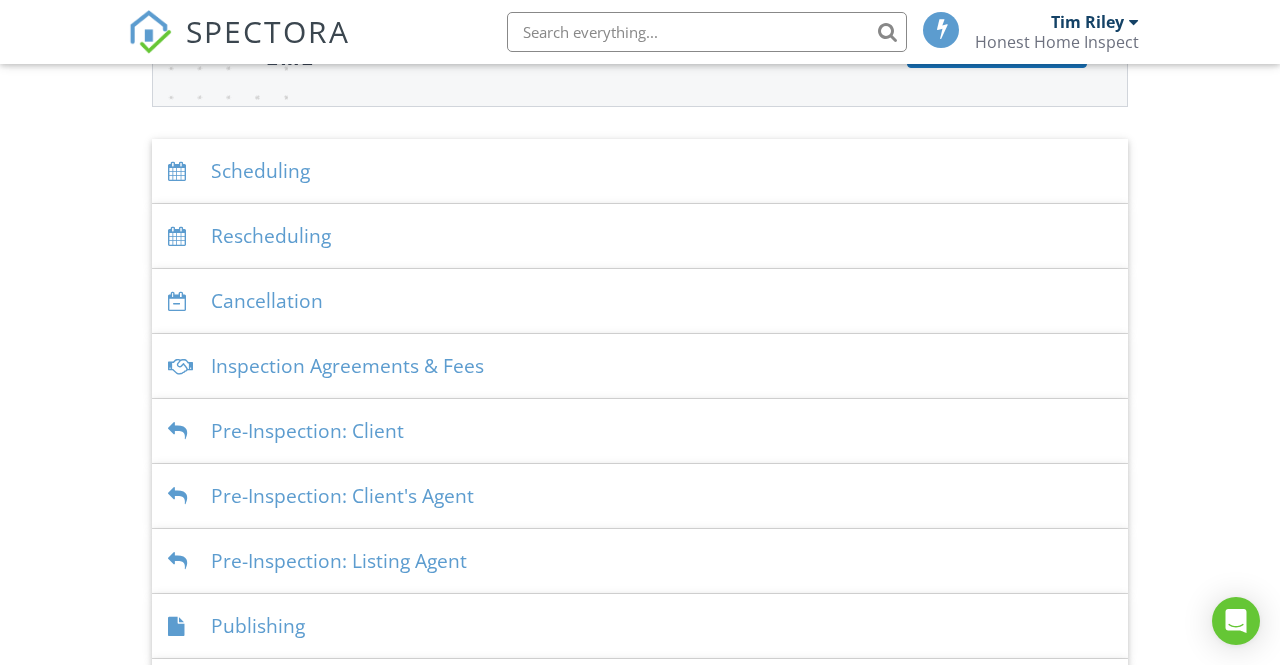 click on "Publishing" at bounding box center [640, 626] 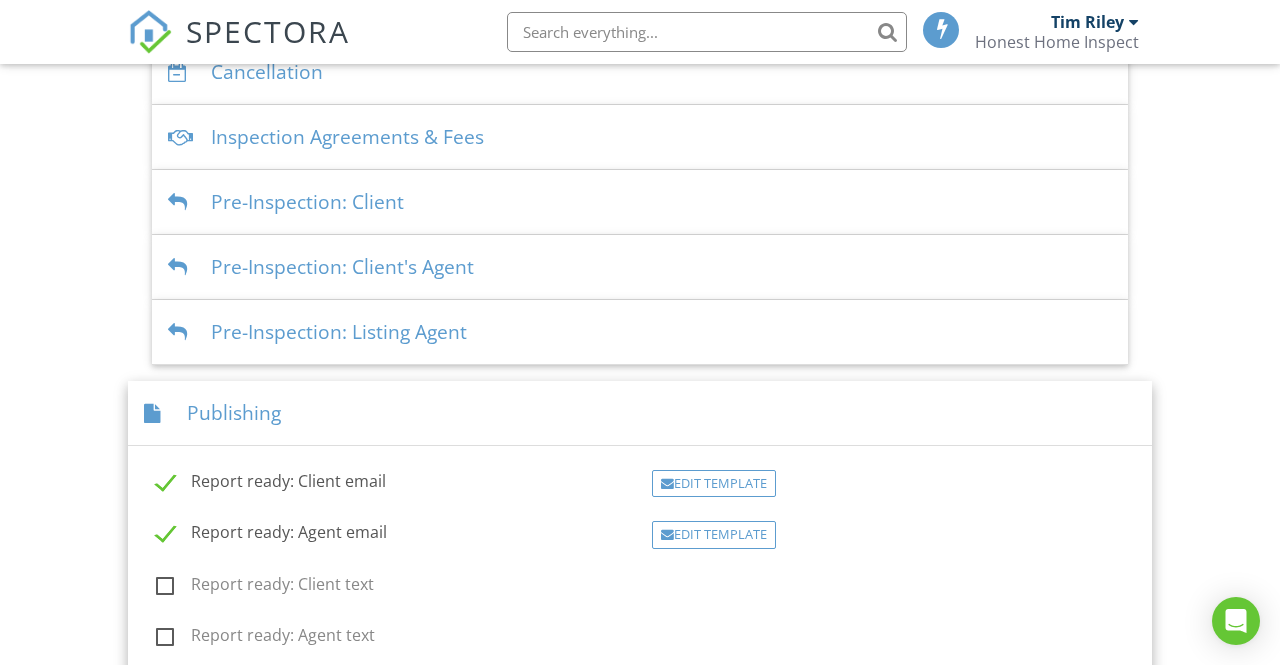 scroll, scrollTop: 607, scrollLeft: 0, axis: vertical 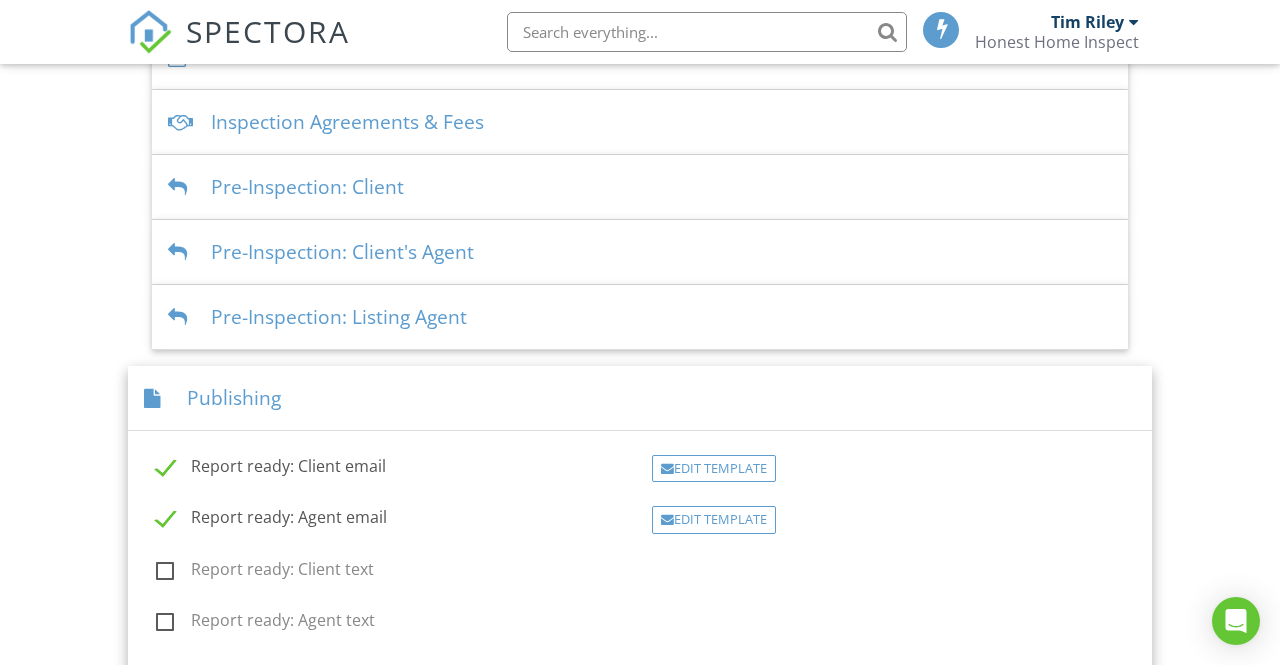 click on "Edit Template" at bounding box center [714, 469] 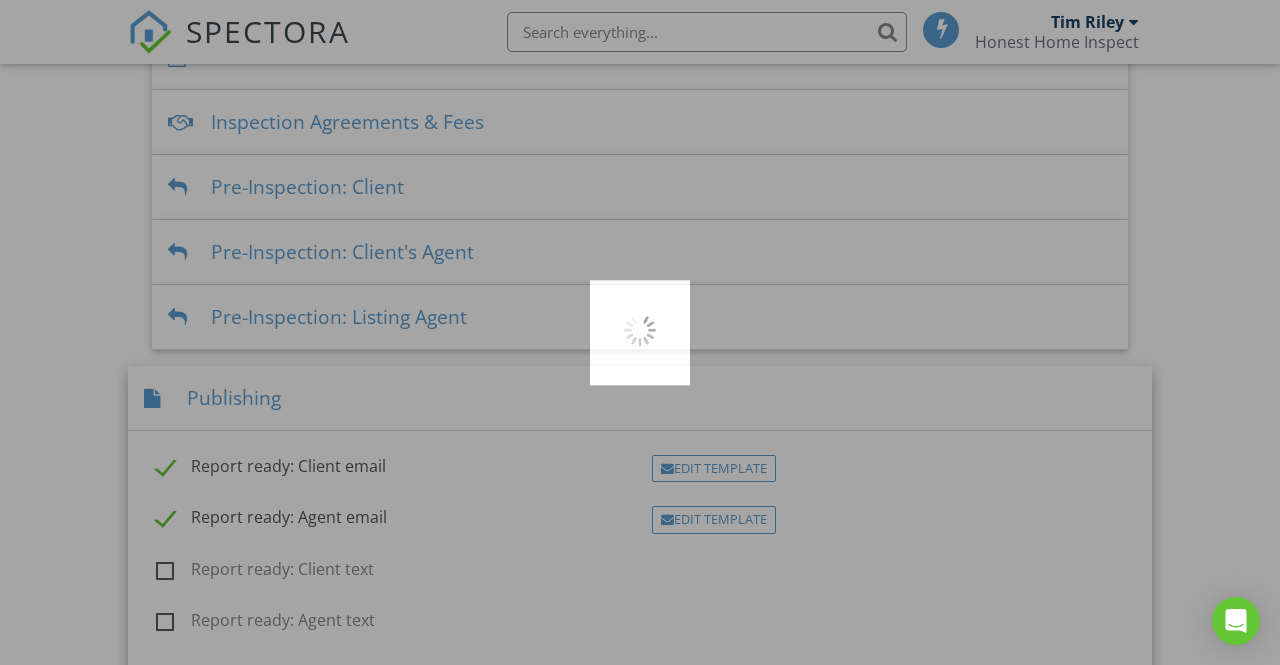 scroll, scrollTop: 698, scrollLeft: 0, axis: vertical 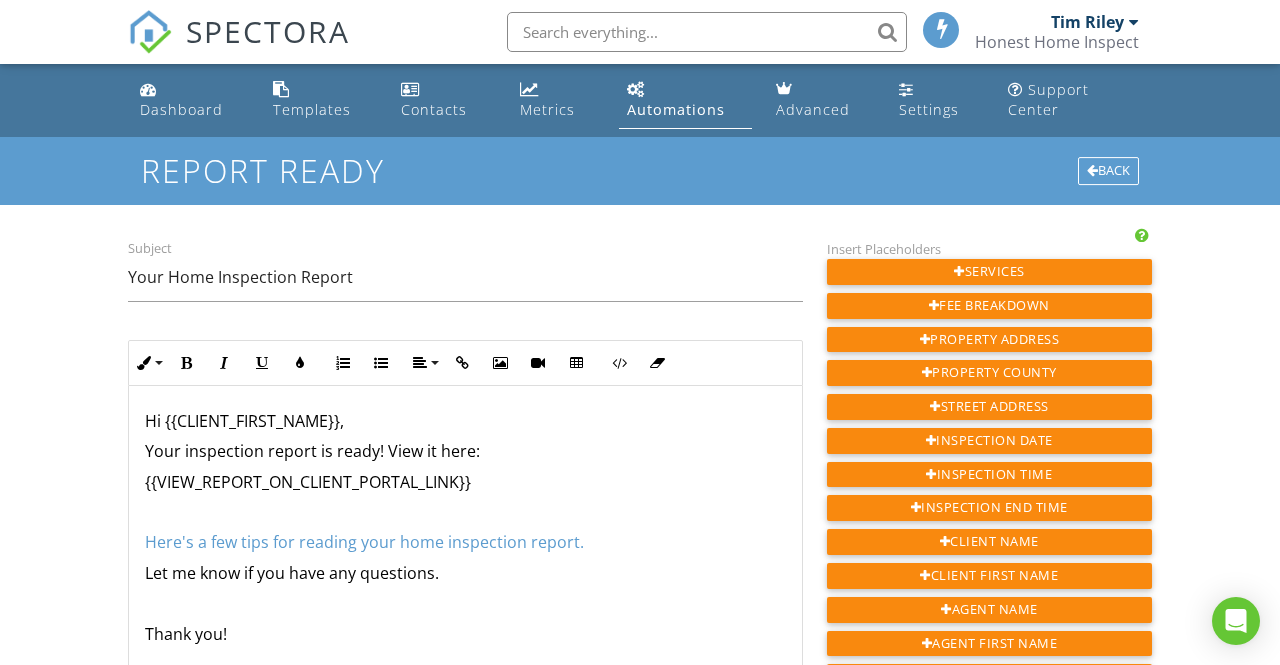 click on "Hi {{CLIENT_FIRST_NAME}}, Your inspection report is ready! View it here: {{VIEW_REPORT_ON_CLIENT_PORTAL_LINK}} Here's a few tips for reading your home inspection report. Let me know if you have any questions. Thank you!" at bounding box center [465, 586] 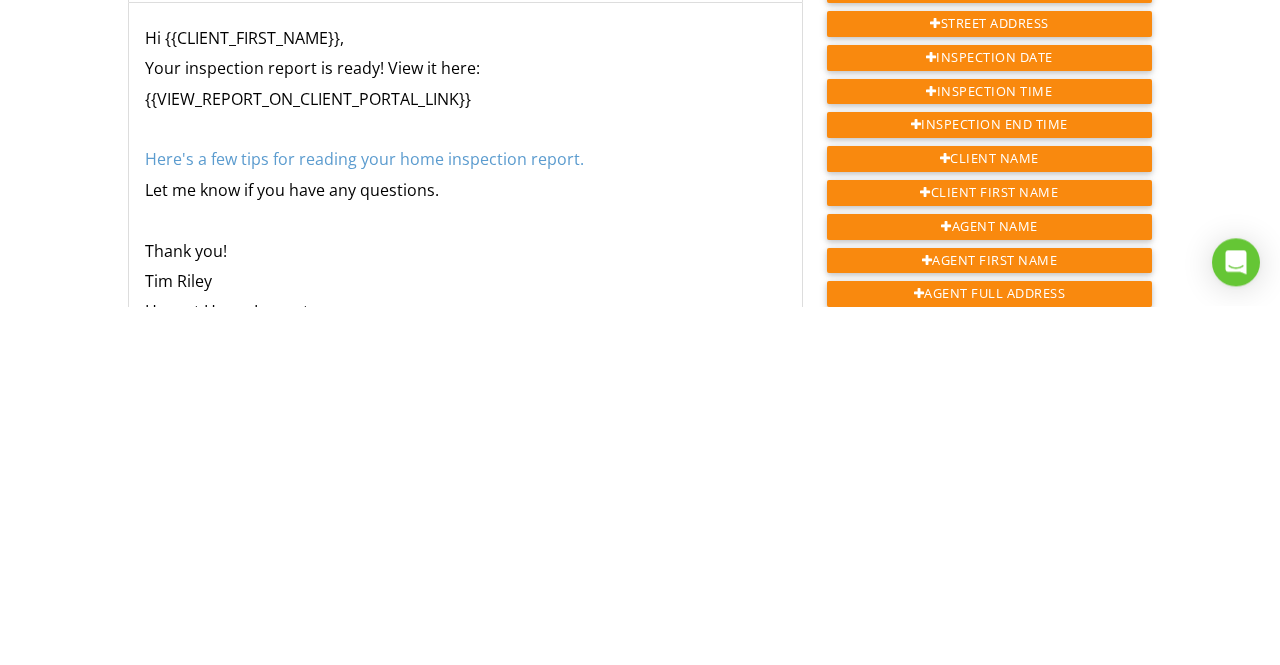 scroll, scrollTop: 24, scrollLeft: 0, axis: vertical 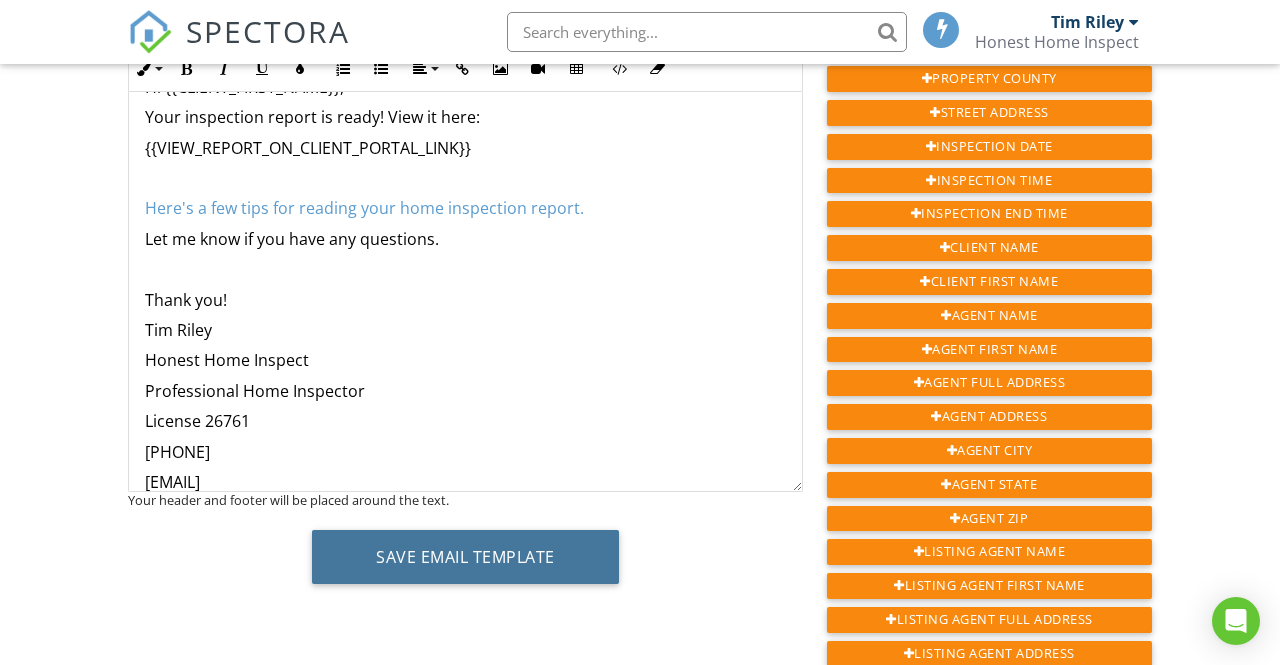 click on "Save Email Template" at bounding box center [465, 557] 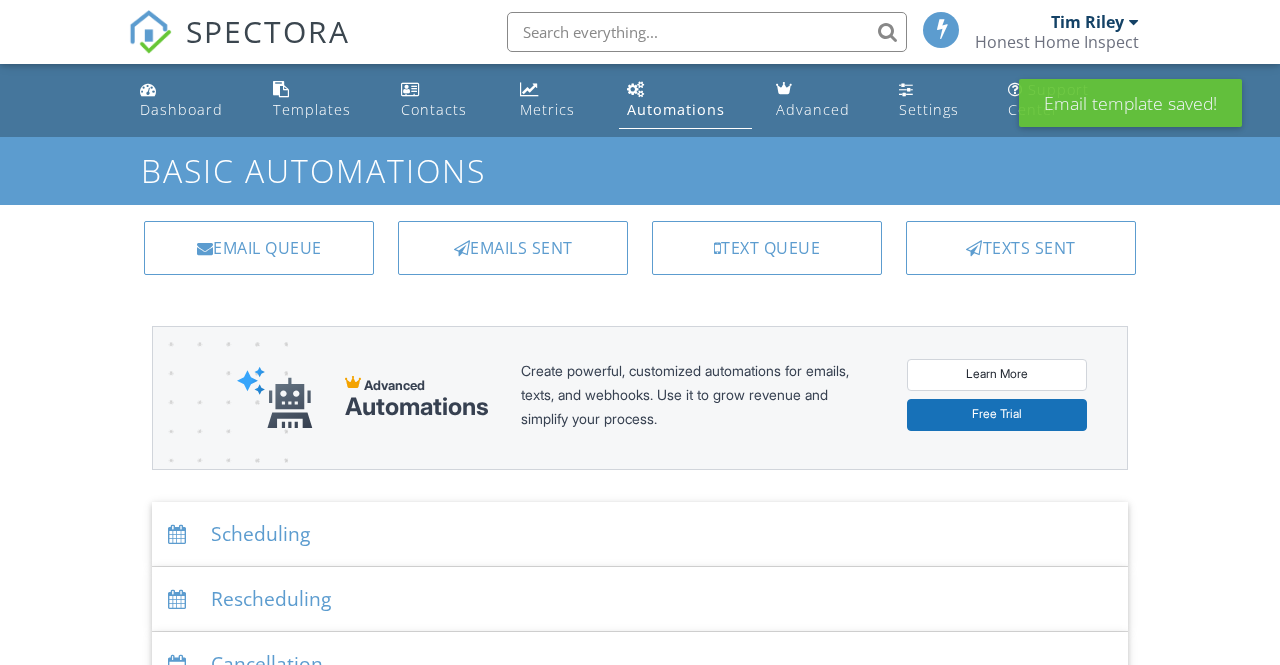scroll, scrollTop: 0, scrollLeft: 0, axis: both 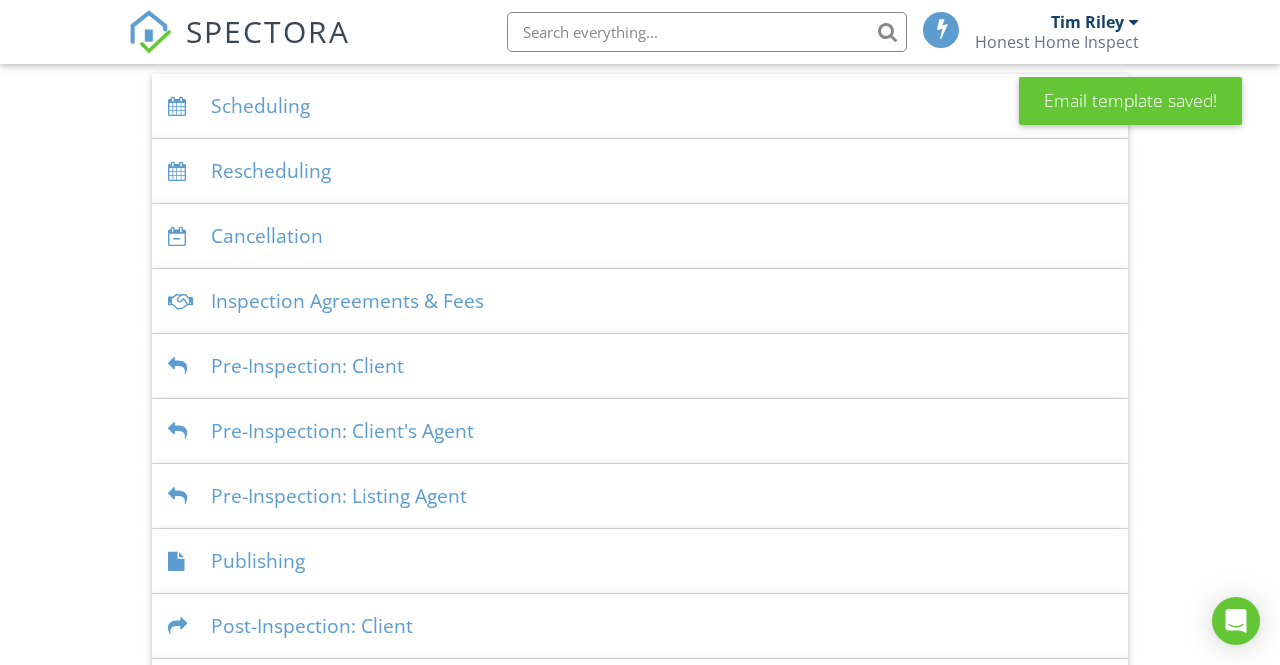 click on "Publishing" at bounding box center (640, 561) 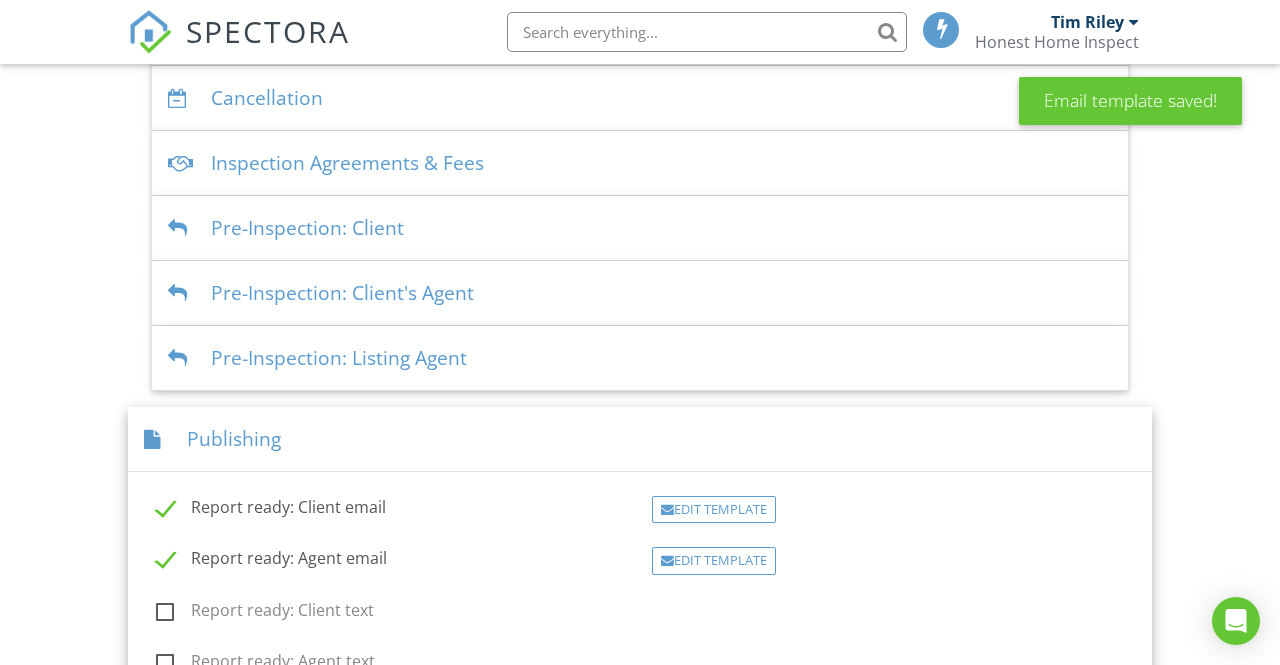 scroll, scrollTop: 569, scrollLeft: 0, axis: vertical 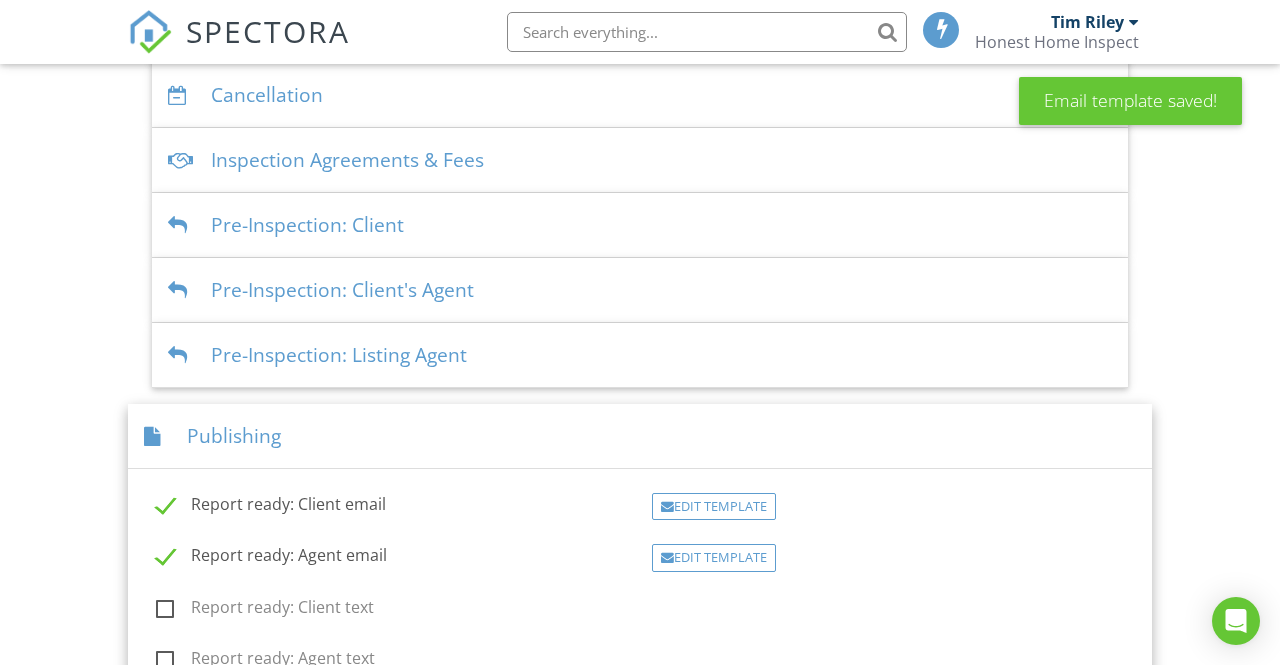 click on "Edit Template" at bounding box center [714, 558] 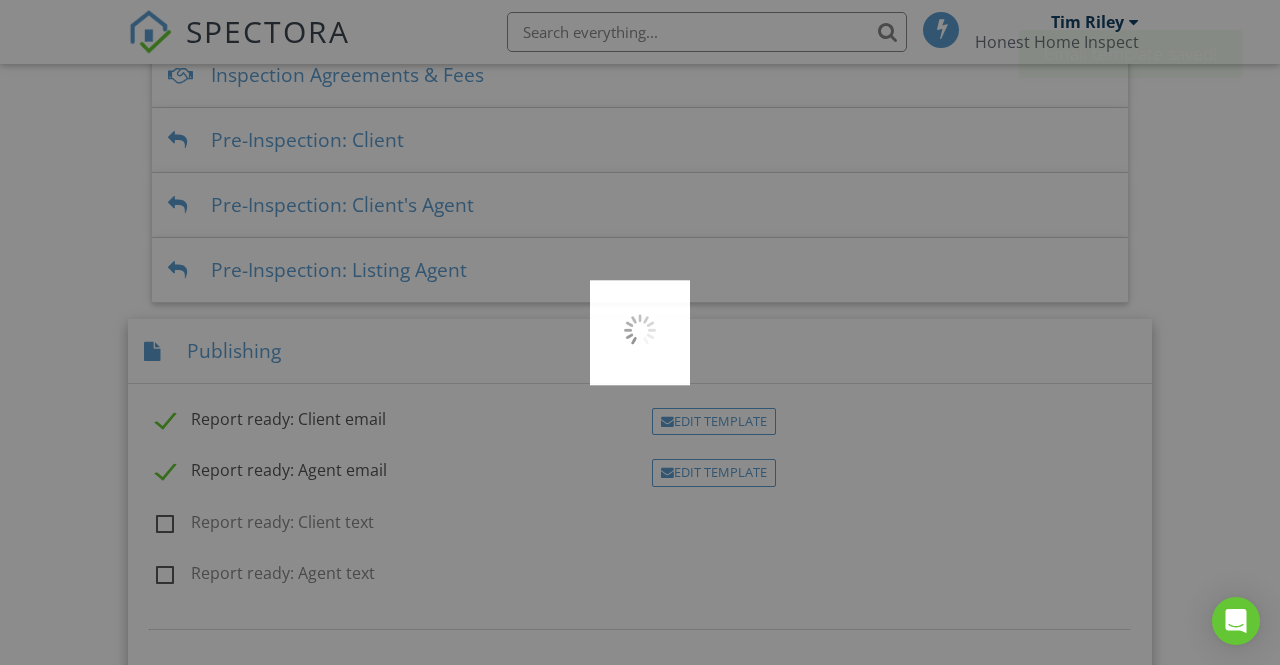 scroll, scrollTop: 665, scrollLeft: 0, axis: vertical 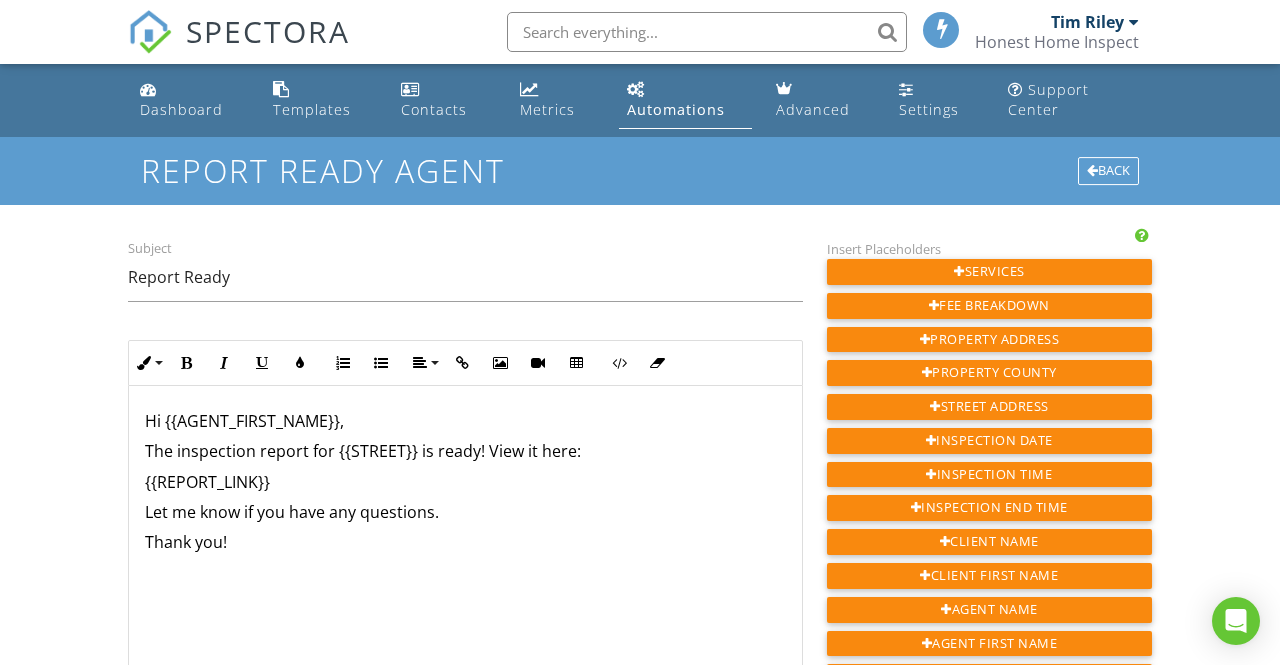 click on "Thank you!" 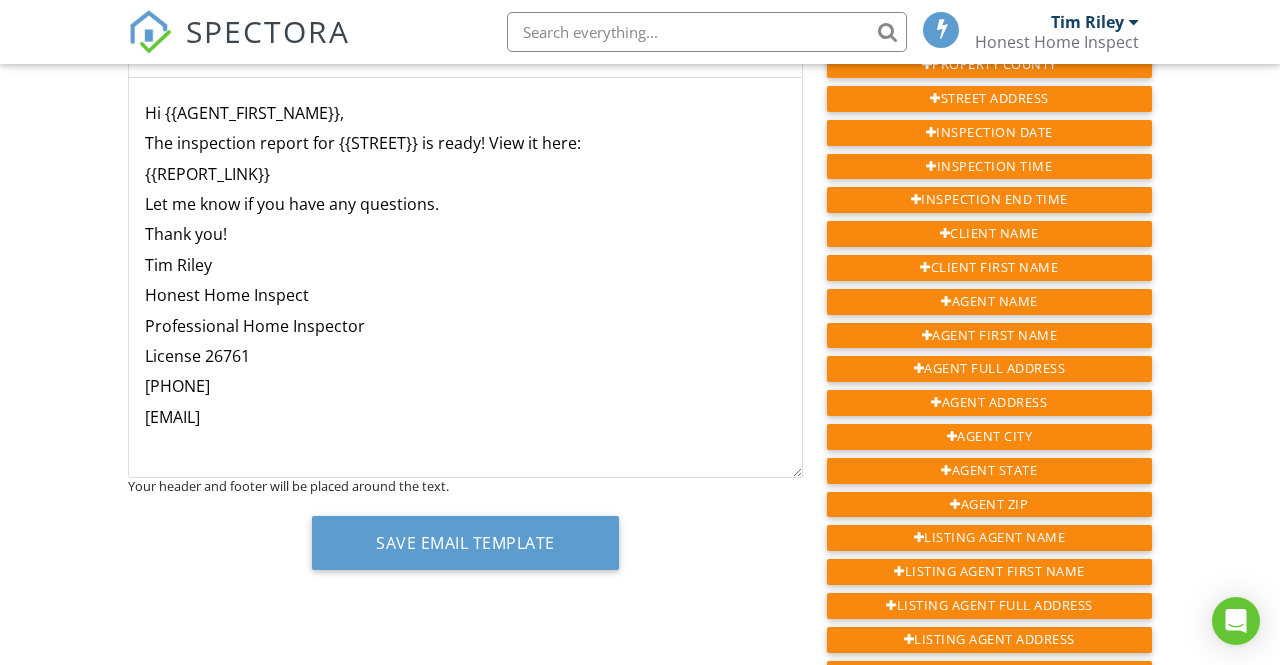 scroll, scrollTop: 310, scrollLeft: 0, axis: vertical 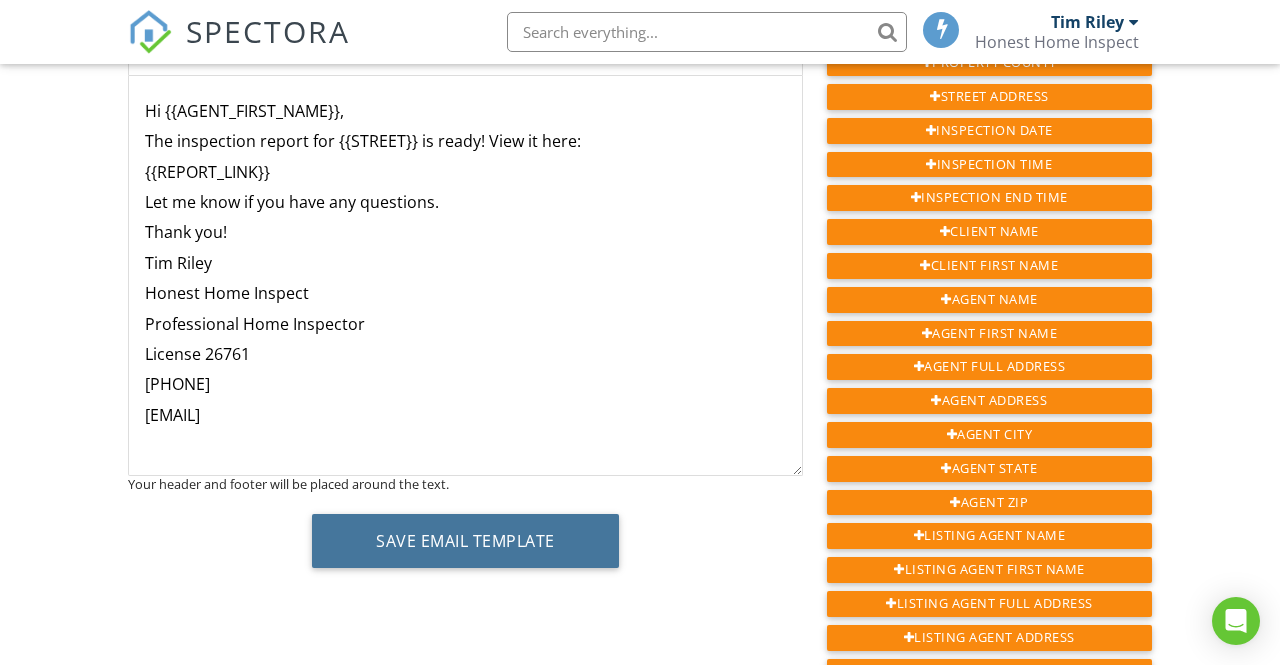 click on "Save Email Template" at bounding box center [465, 541] 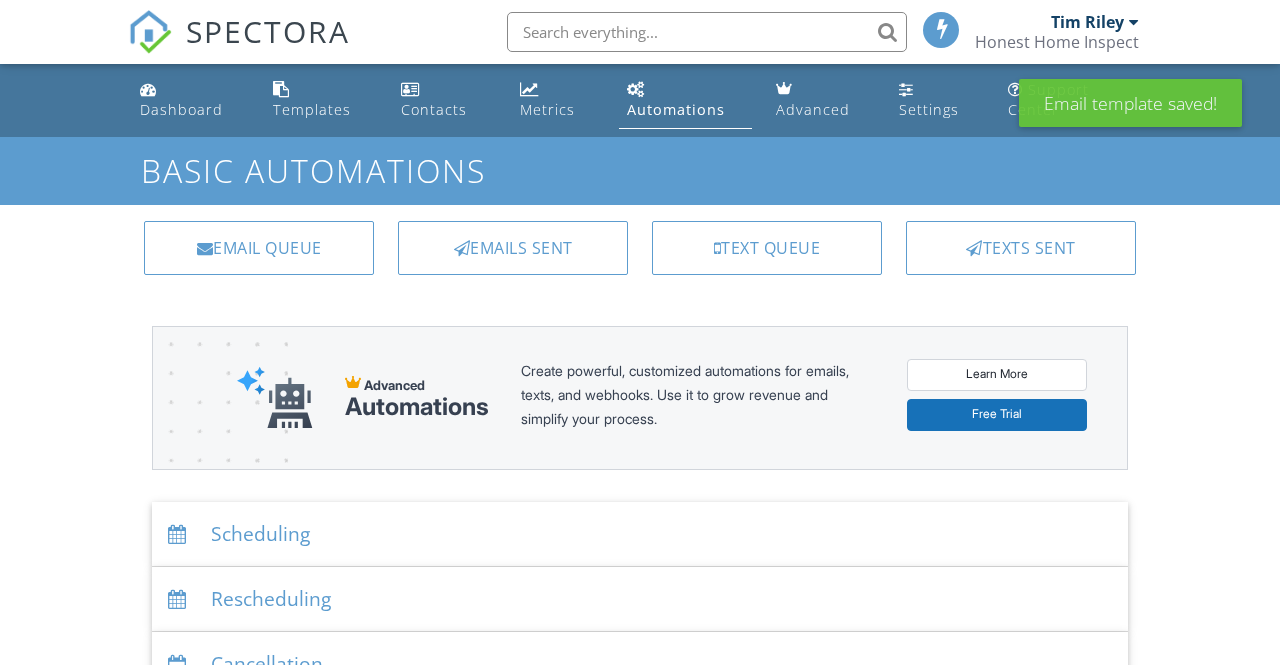 scroll, scrollTop: 0, scrollLeft: 0, axis: both 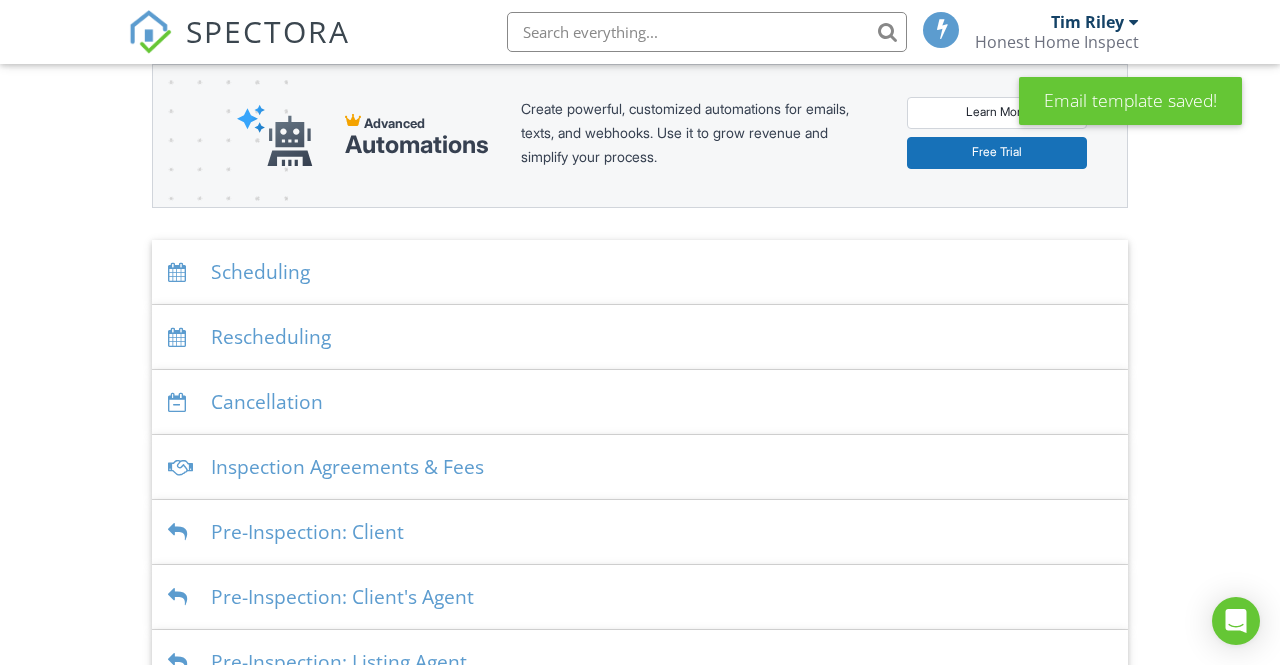 click on "Cancellation" at bounding box center (640, 402) 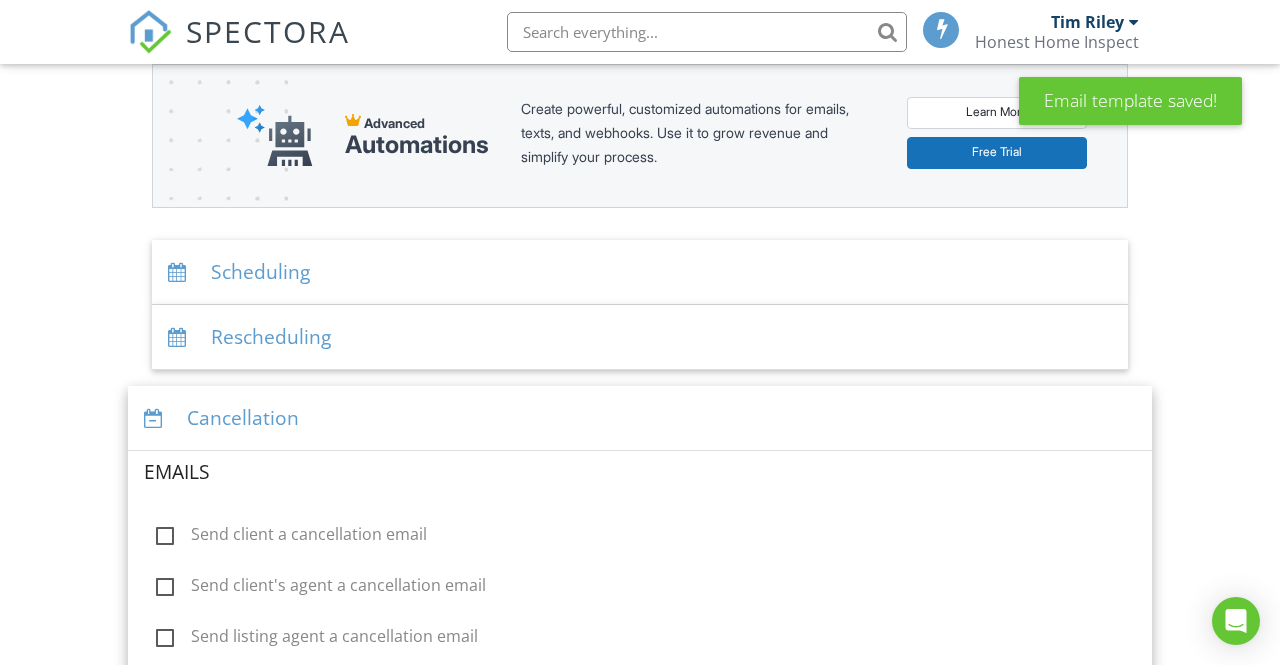 scroll, scrollTop: 296, scrollLeft: 0, axis: vertical 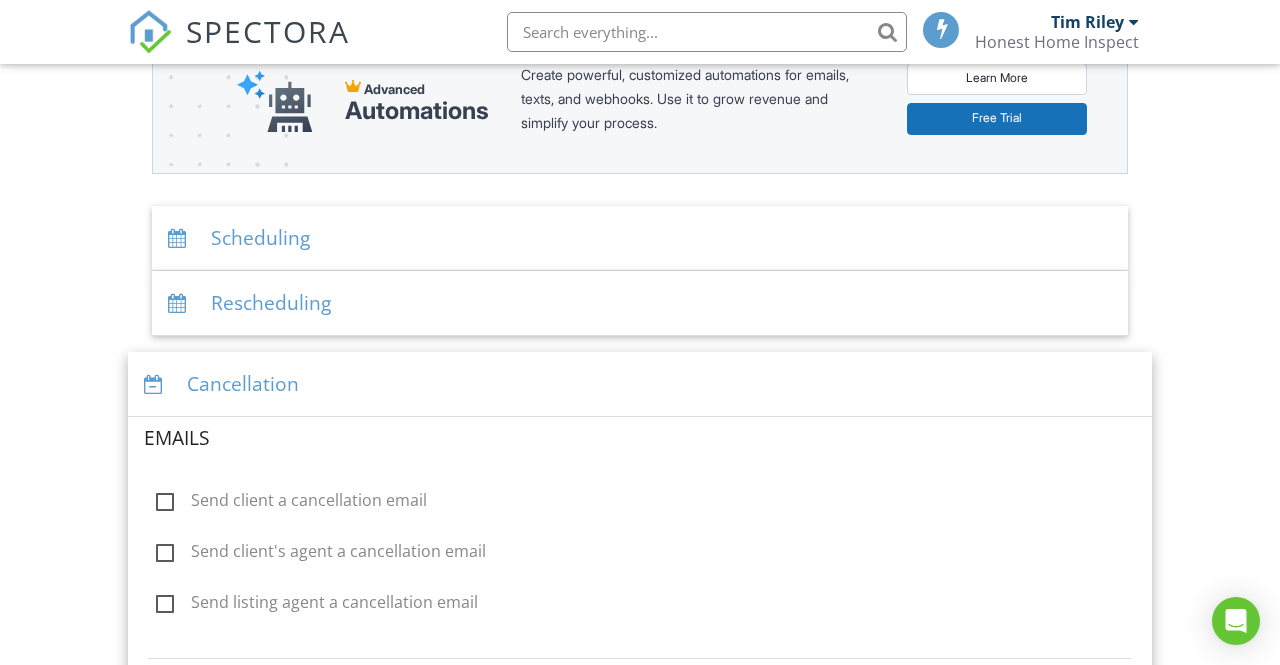 click on "Cancellation" at bounding box center (640, 384) 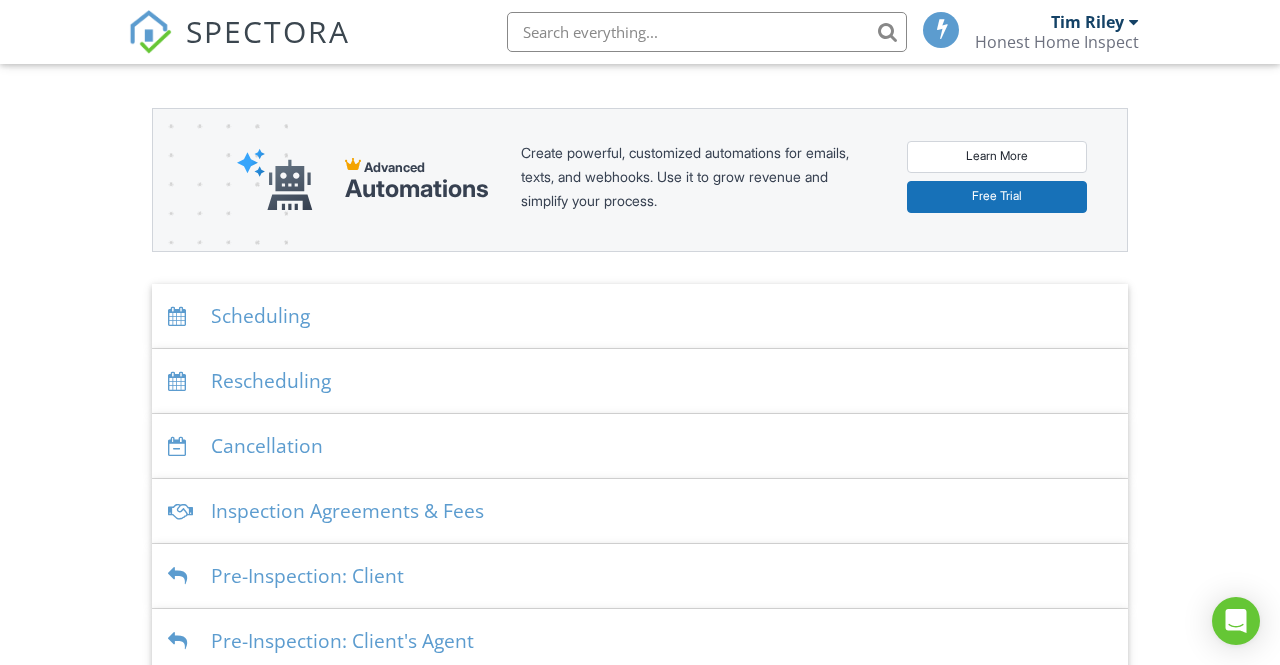 scroll, scrollTop: 216, scrollLeft: 0, axis: vertical 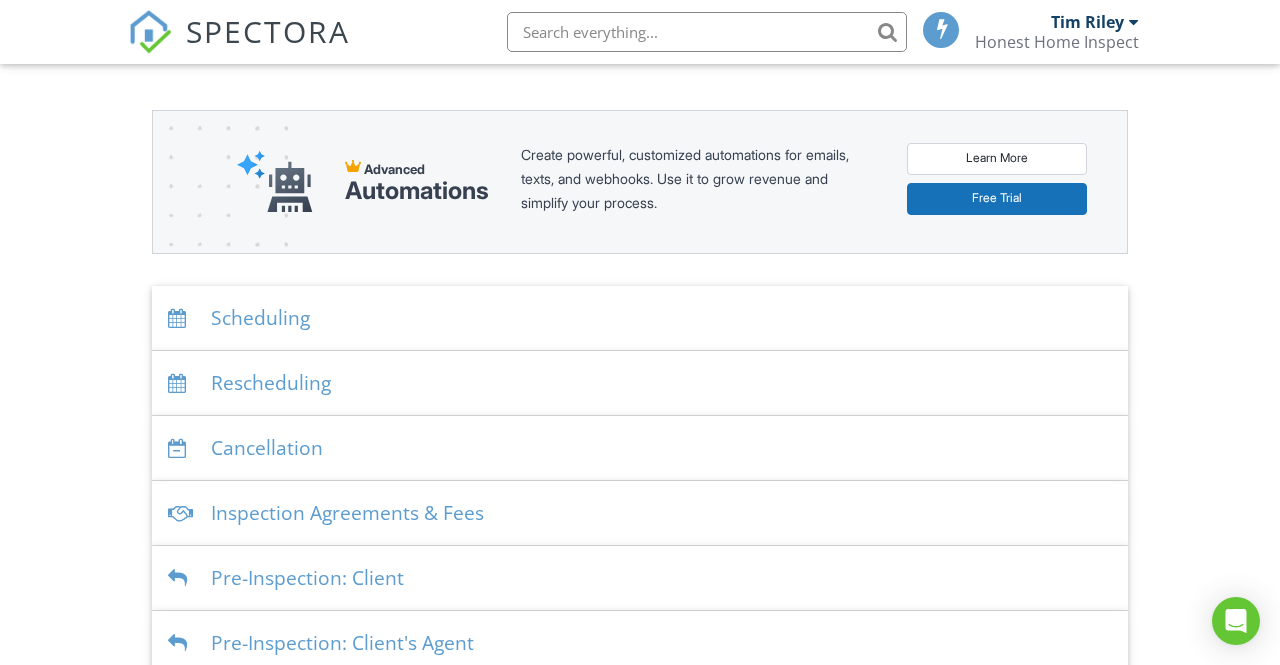 click on "Rescheduling" at bounding box center [640, 383] 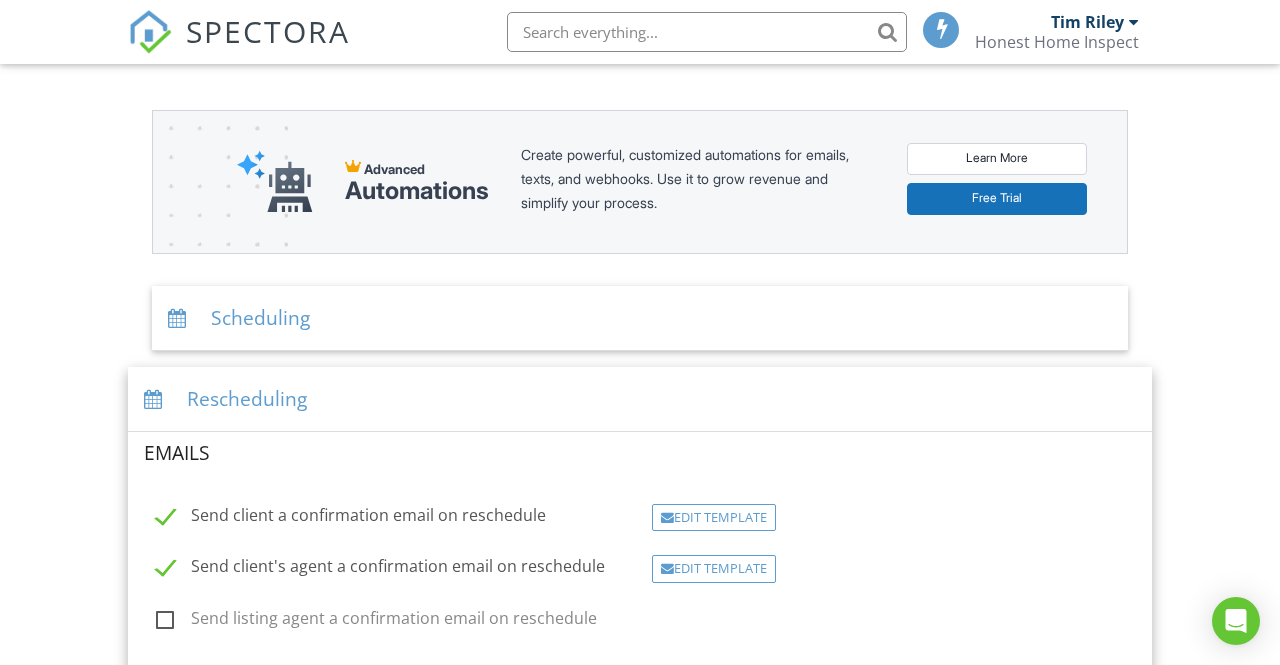 scroll, scrollTop: 217, scrollLeft: 0, axis: vertical 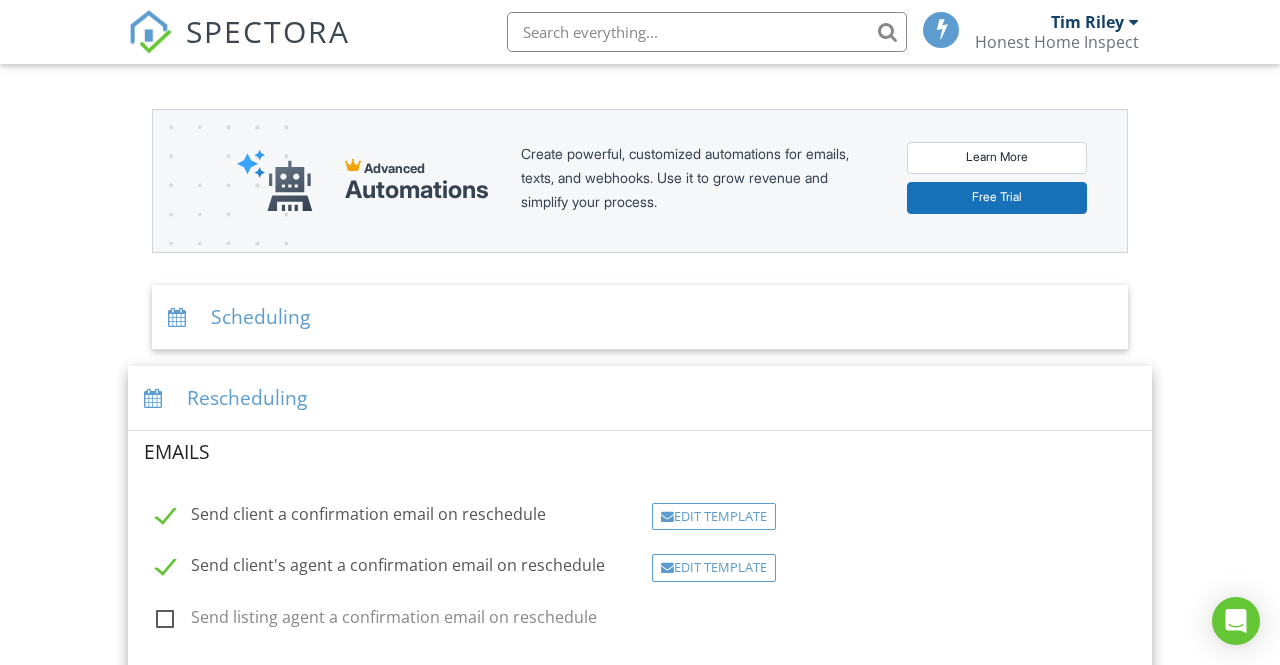 click on "Send client a confirmation email on reschedule" at bounding box center [351, 517] 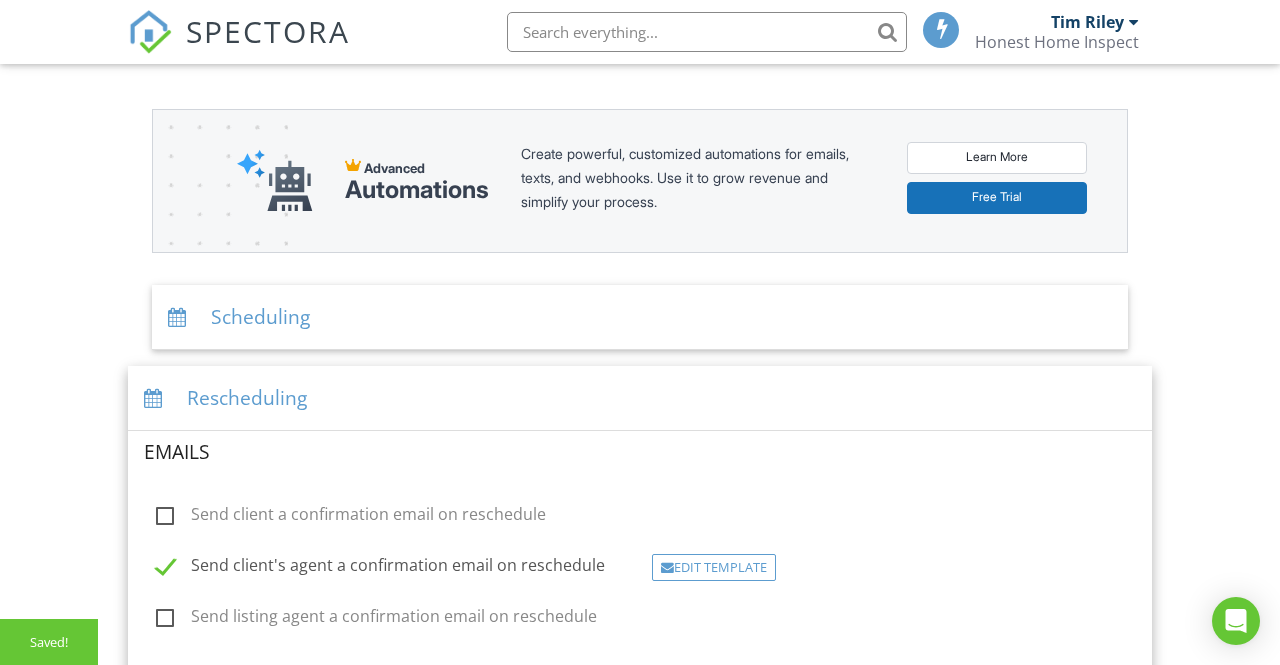 click on "Send client's agent a confirmation email on reschedule" at bounding box center [380, 568] 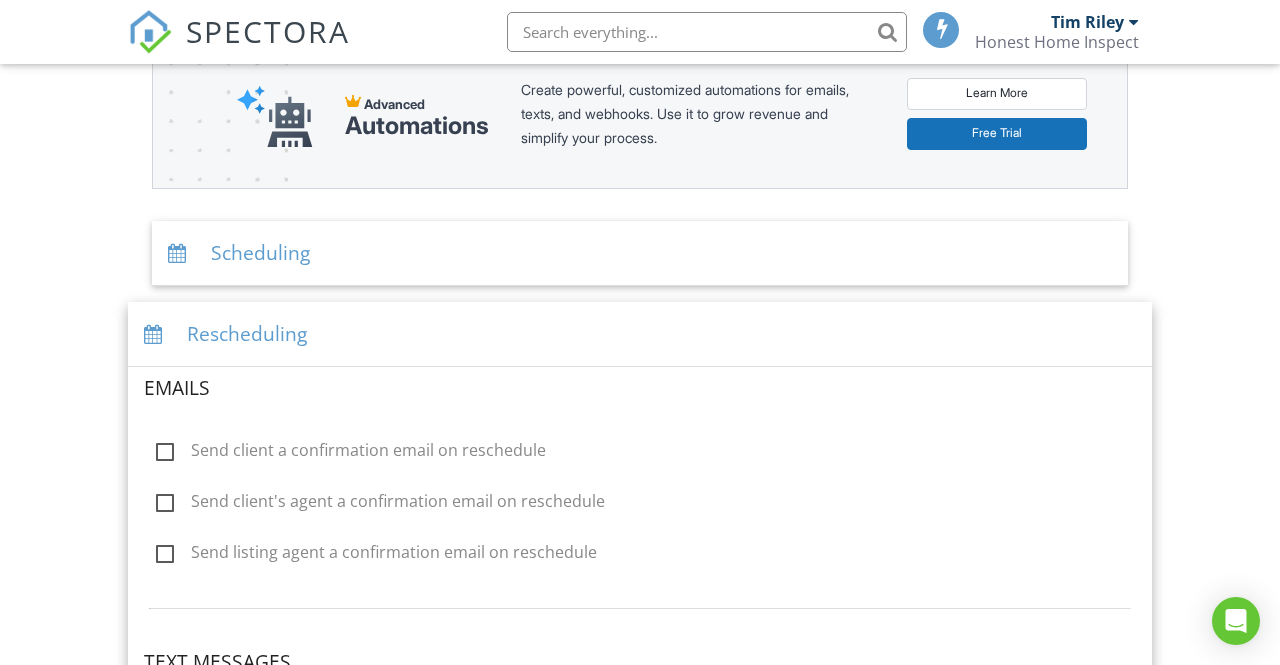 scroll, scrollTop: 296, scrollLeft: 0, axis: vertical 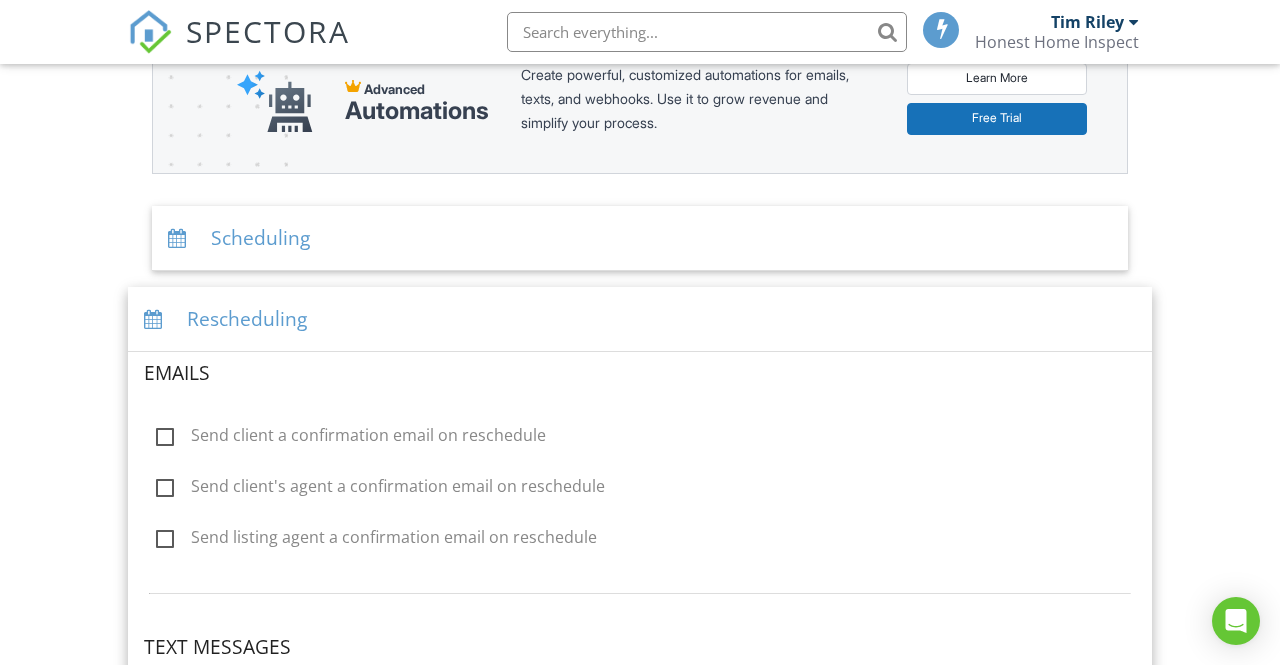 click on "Rescheduling" at bounding box center (640, 319) 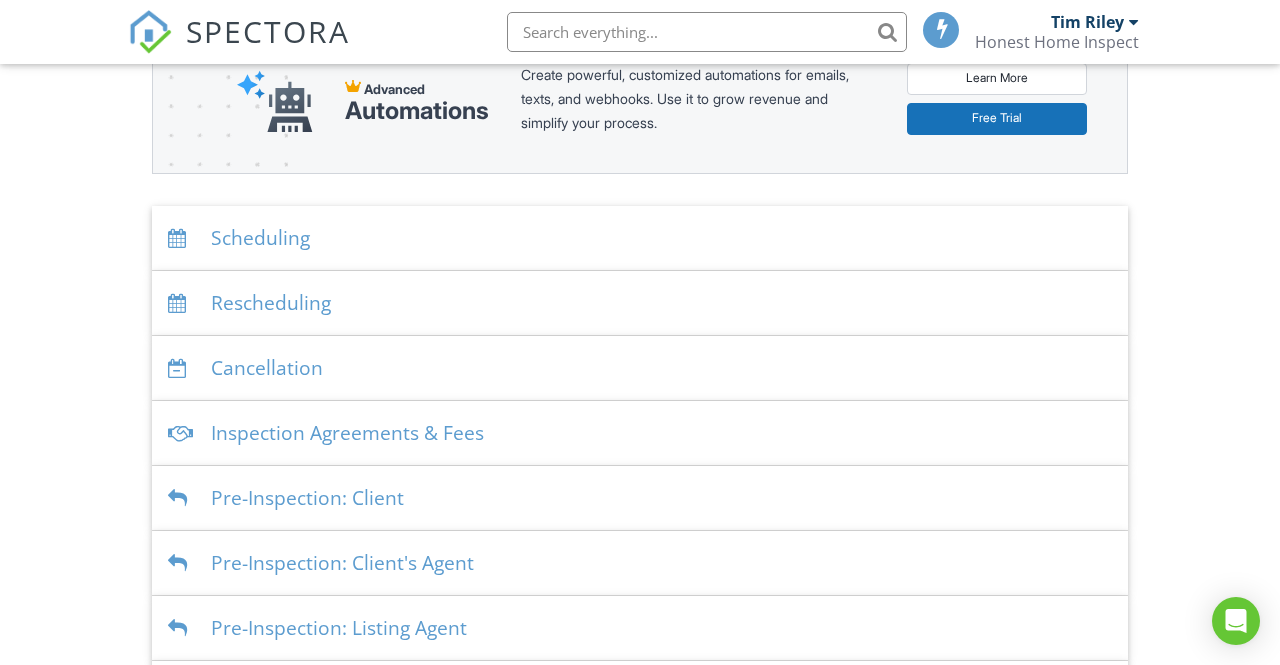 click on "Cancellation" at bounding box center (640, 368) 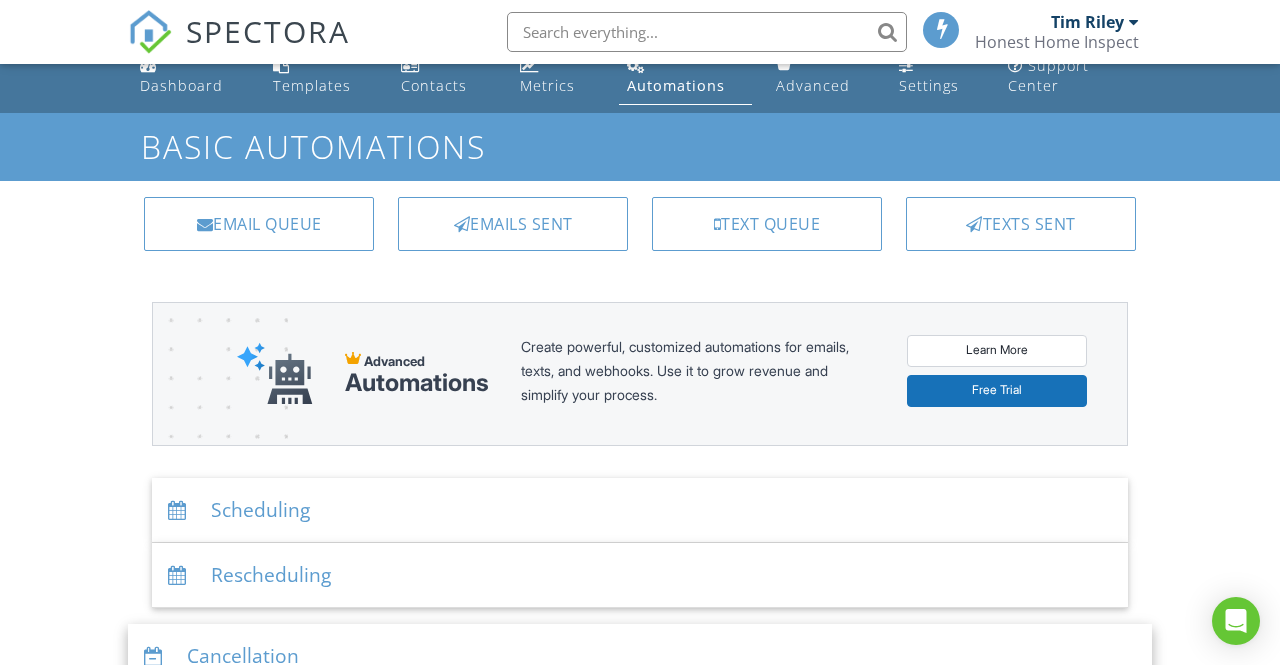 scroll, scrollTop: 0, scrollLeft: 0, axis: both 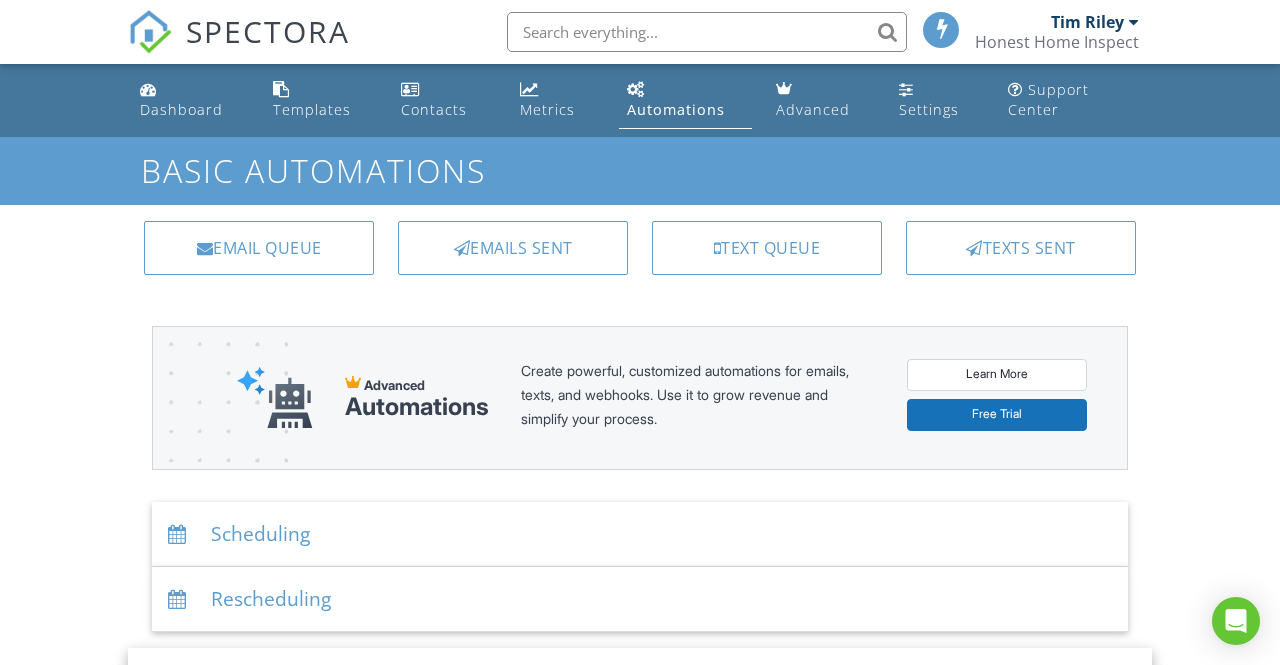 click at bounding box center [281, 89] 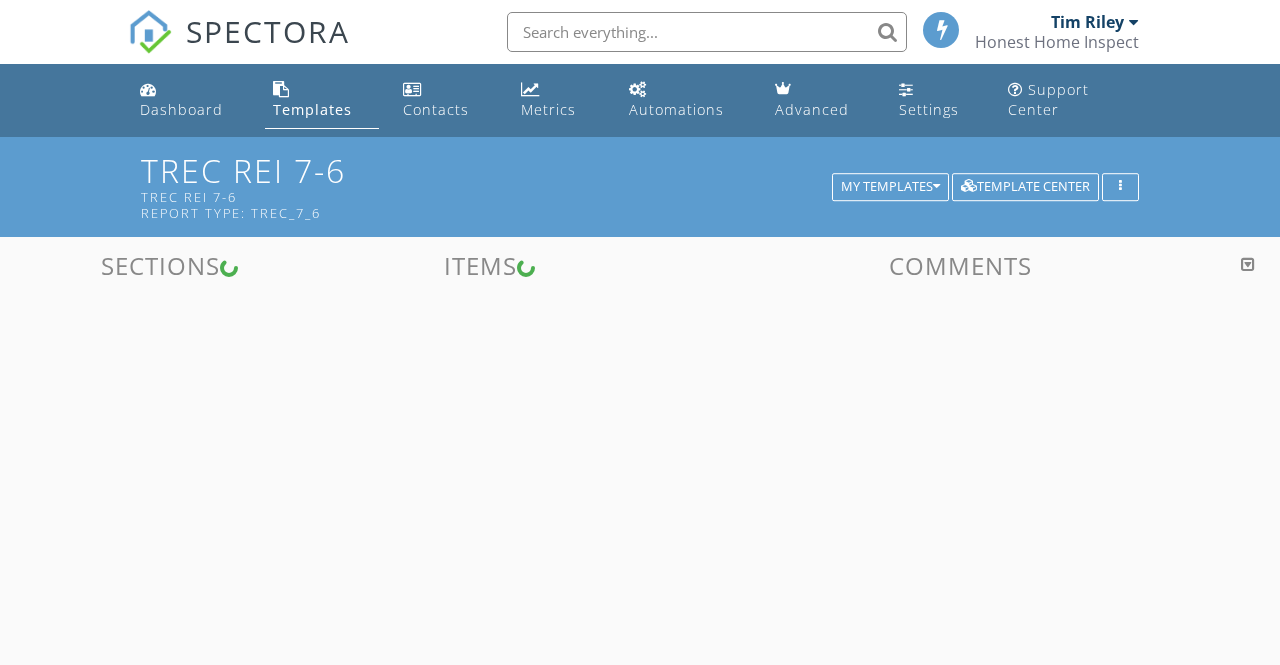 scroll, scrollTop: 0, scrollLeft: 0, axis: both 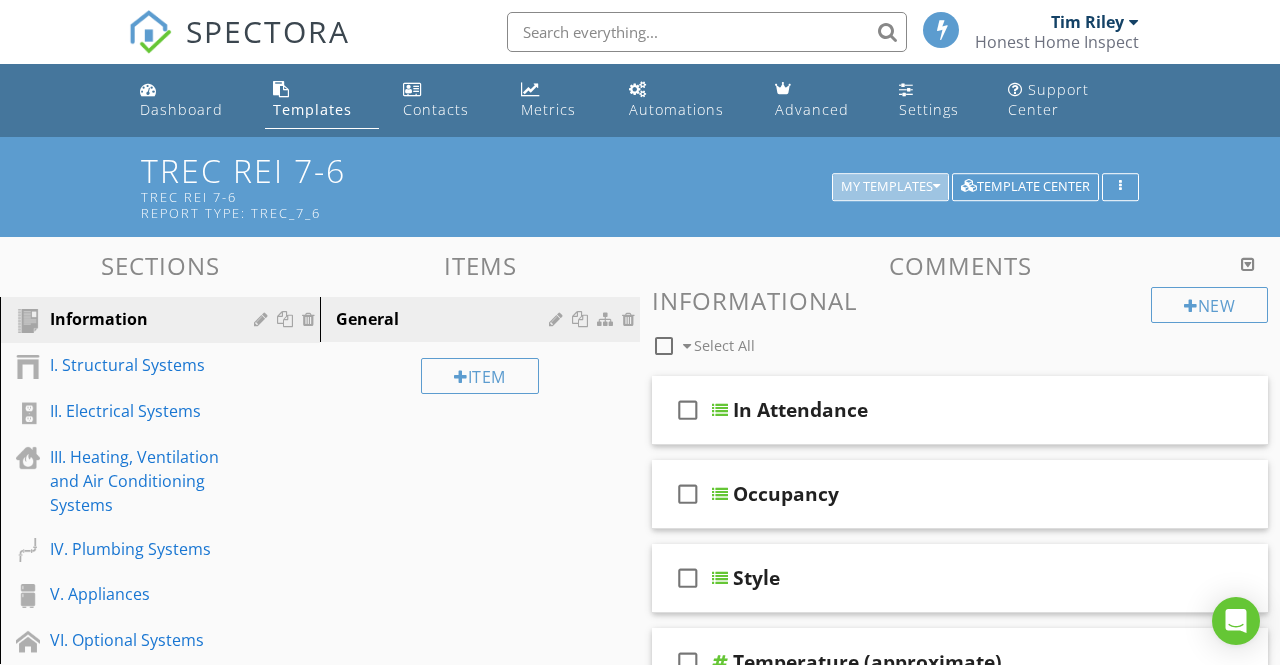 click at bounding box center [936, 187] 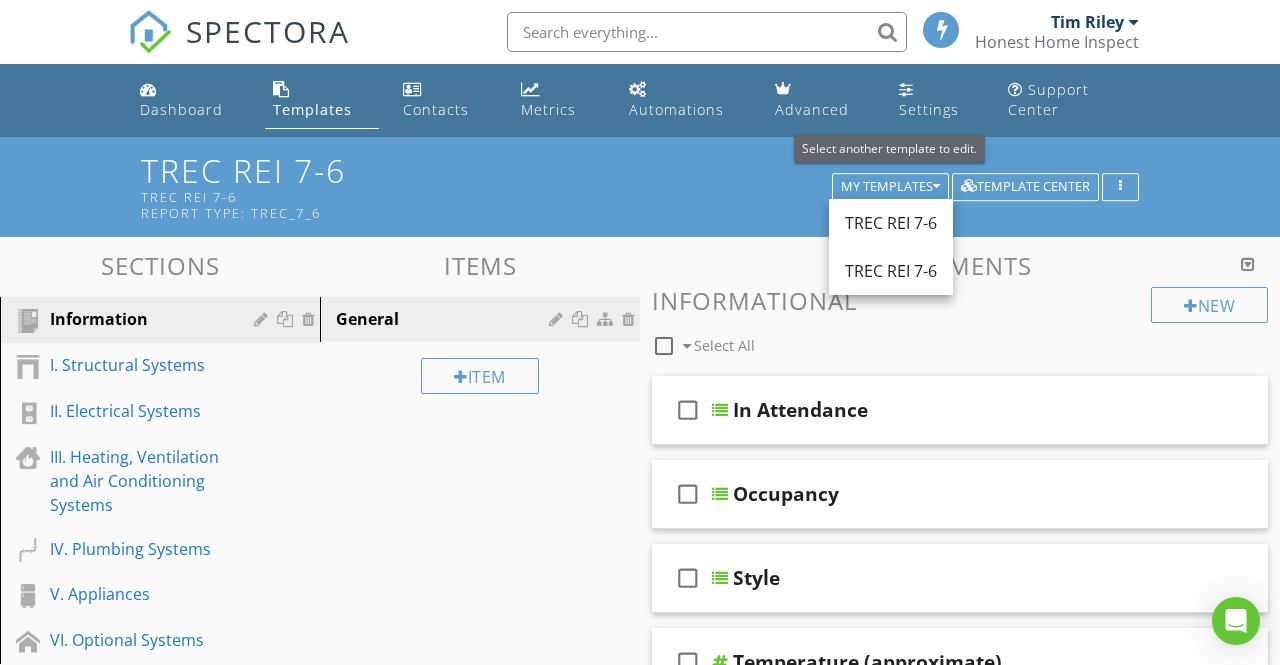 click on "TREC REI 7-6
TREC REI 7-6
Report Type: TREC_7_6
My Templates
Template Center" at bounding box center (640, 186) 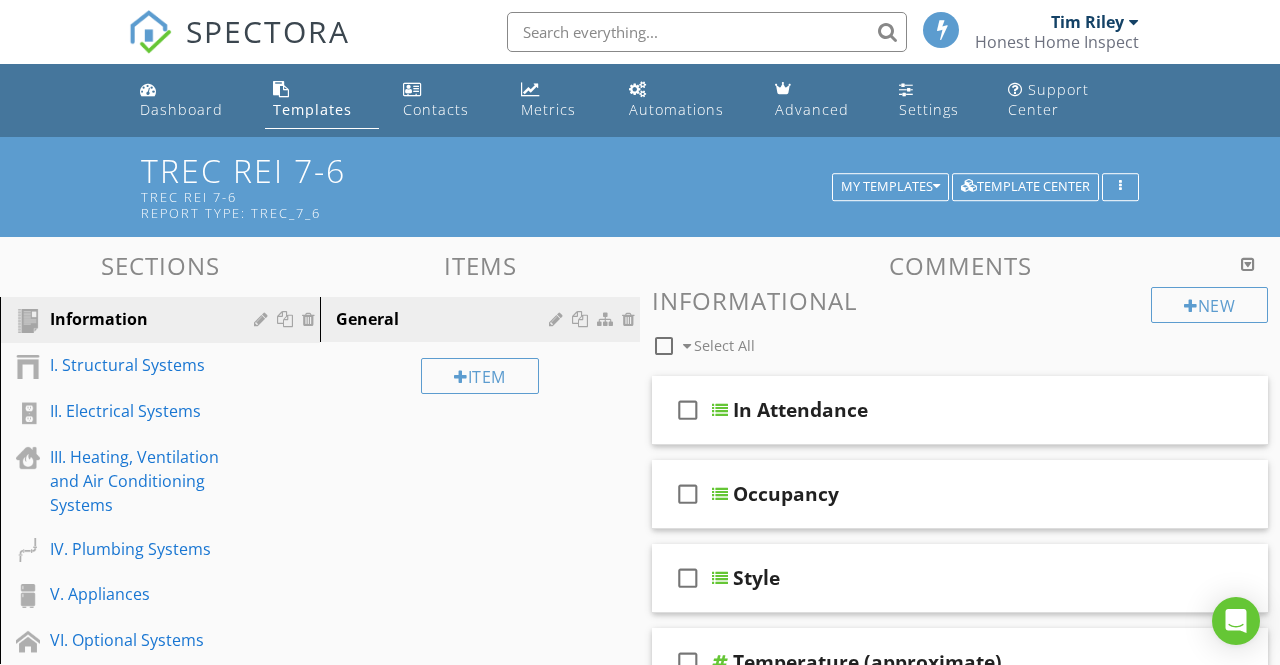 click on "Tim Riley" at bounding box center (1095, 22) 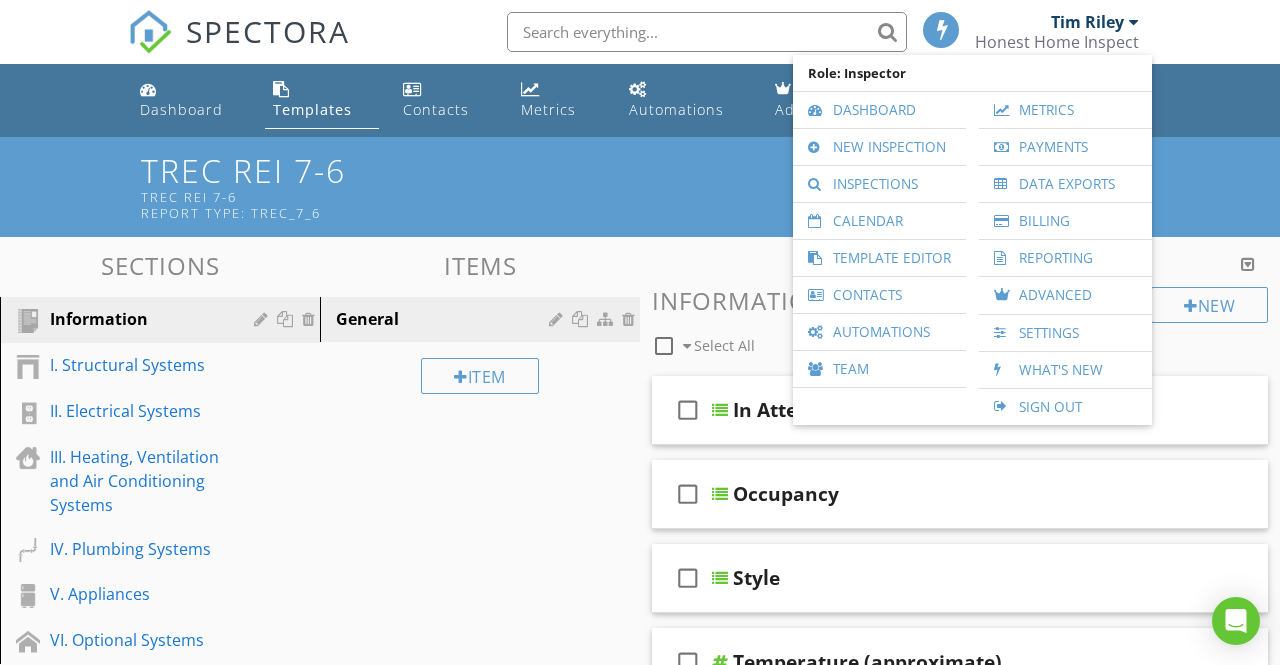 click on "Calendar" at bounding box center [879, 221] 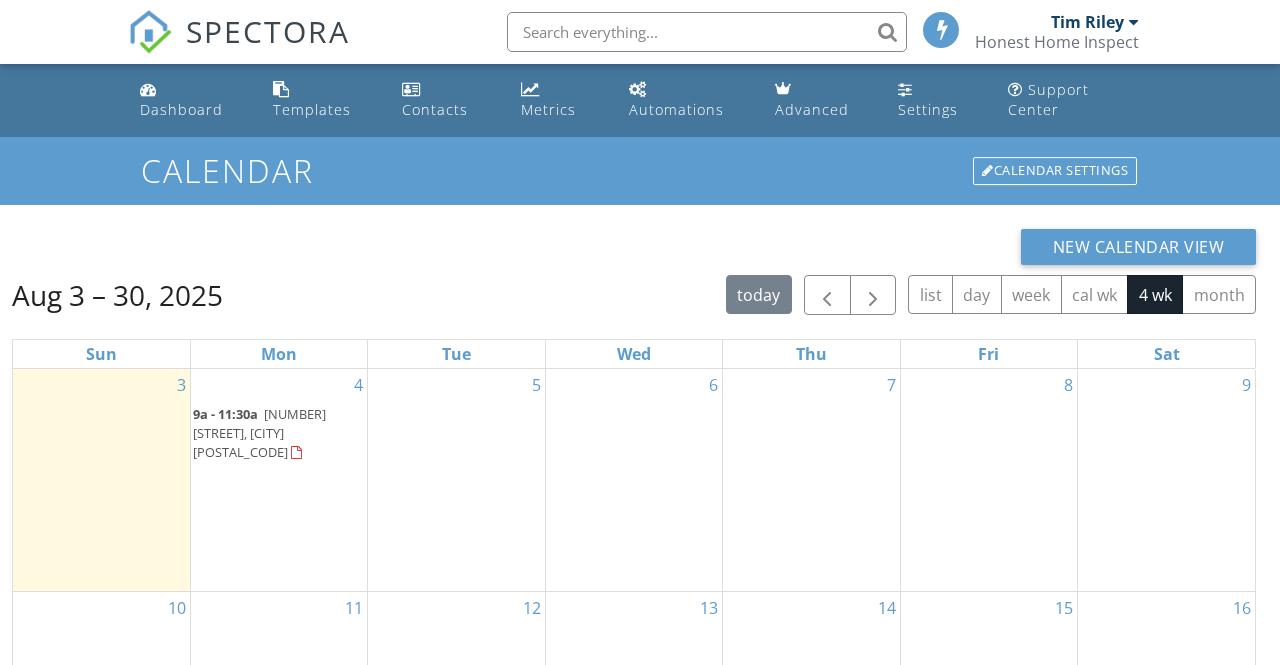 scroll, scrollTop: 0, scrollLeft: 0, axis: both 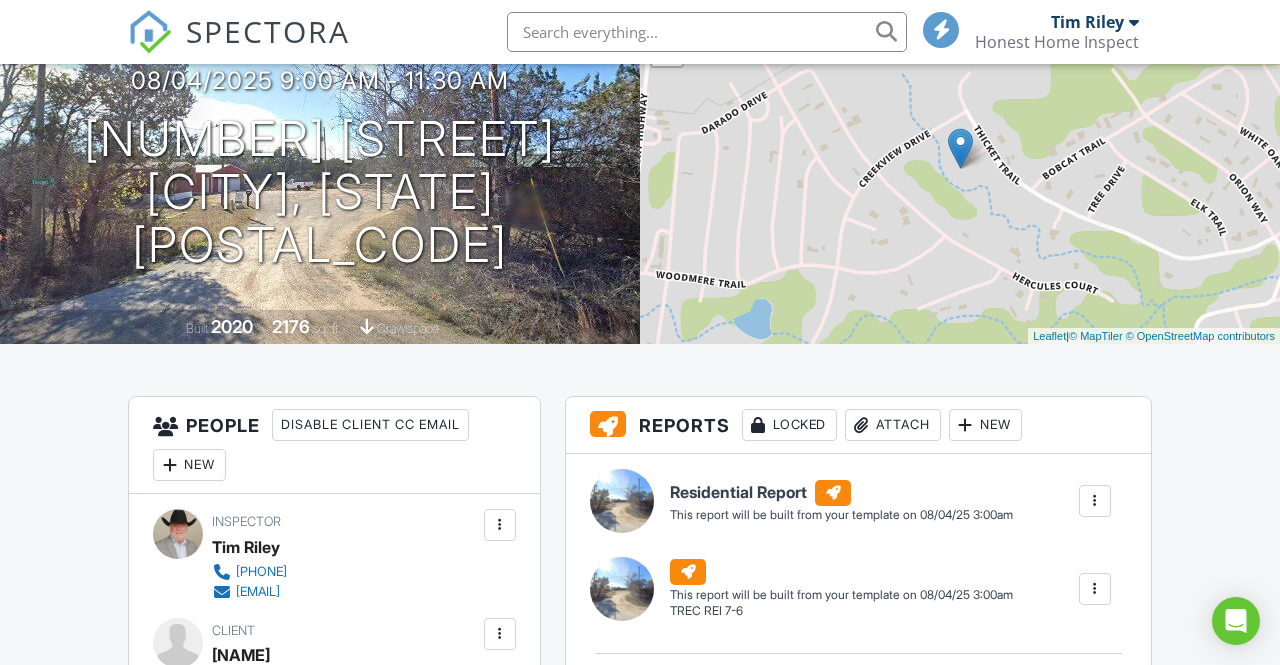 click at bounding box center (1095, 501) 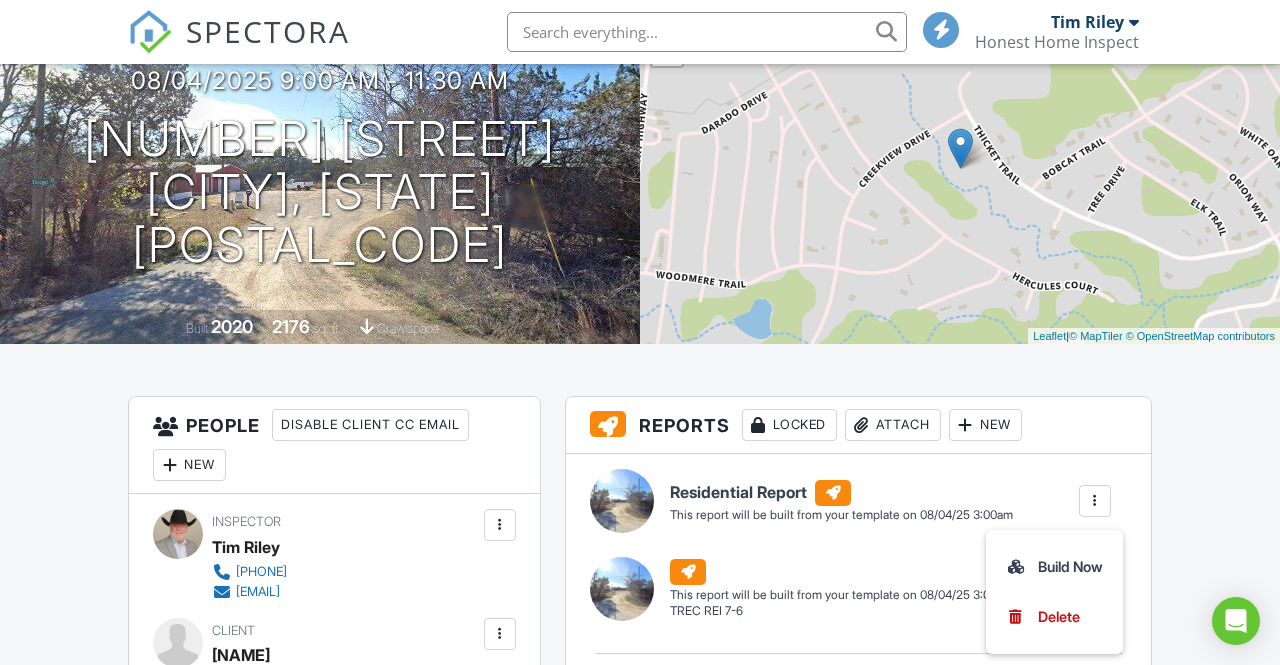 click on "Delete" at bounding box center (1059, 617) 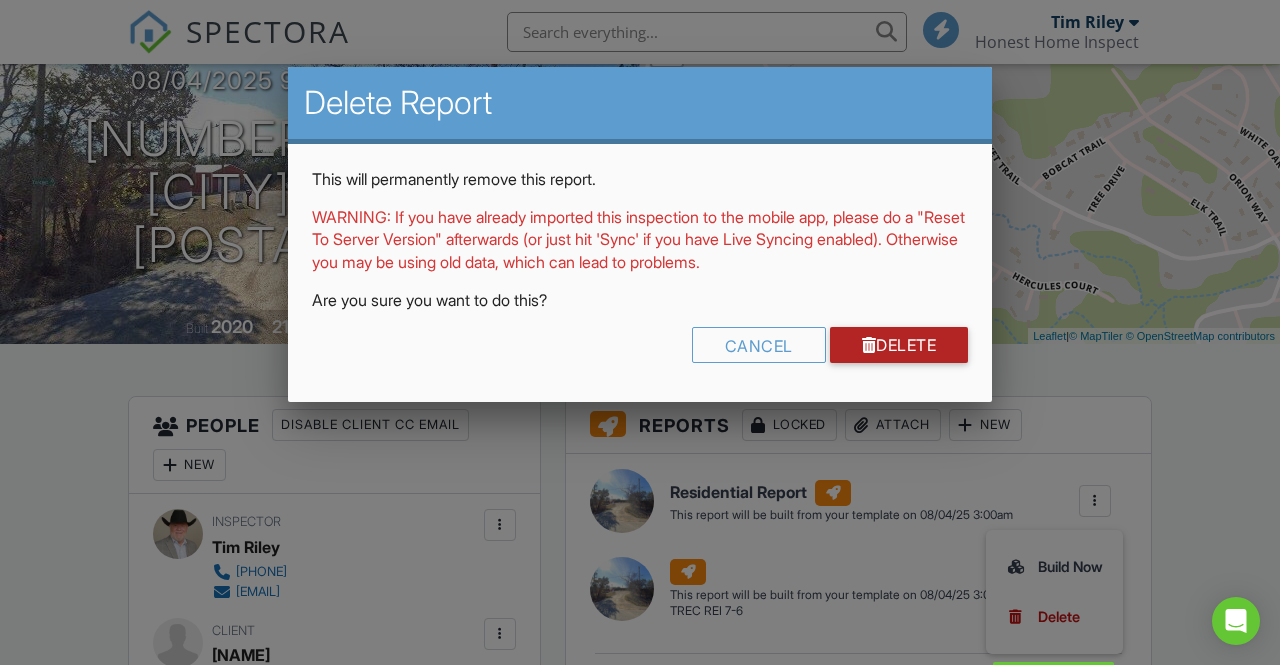 click on "Delete" at bounding box center [899, 345] 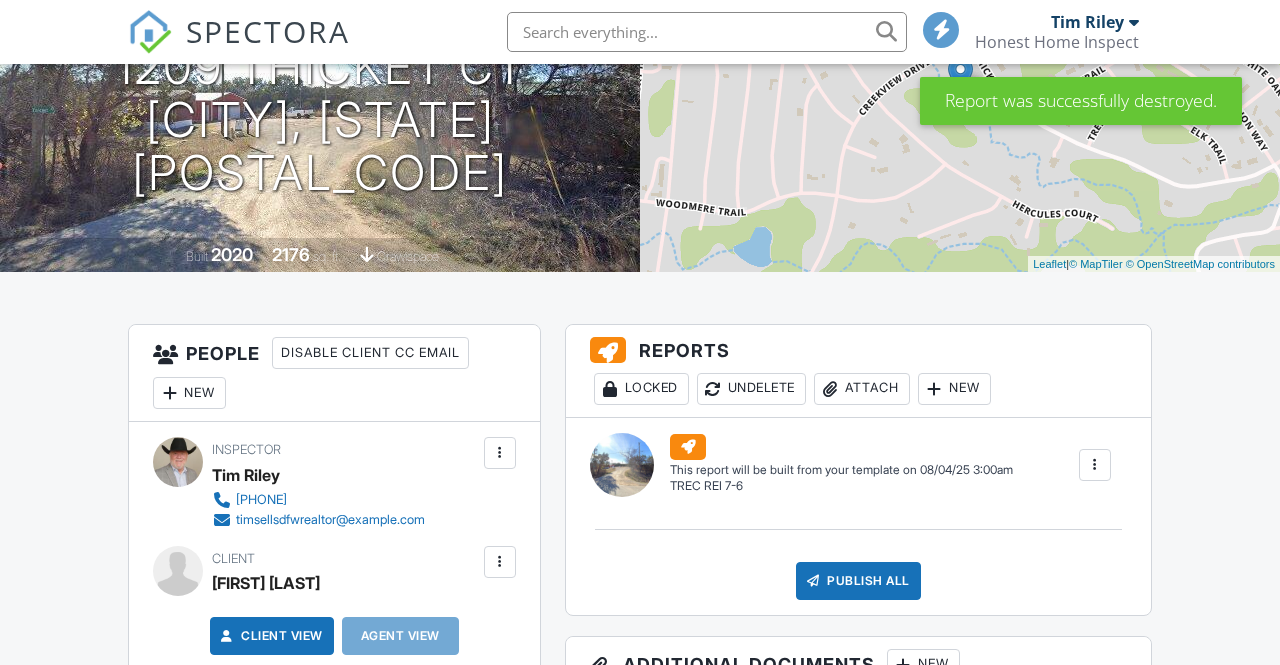 scroll, scrollTop: 296, scrollLeft: 0, axis: vertical 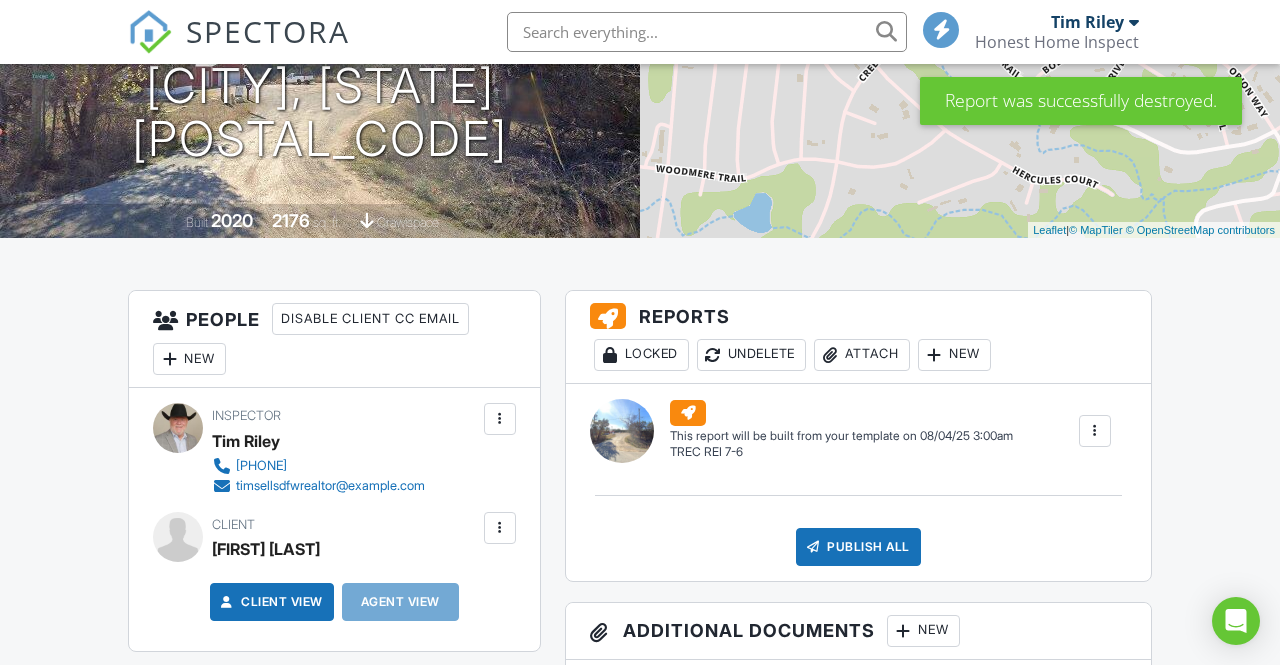 click at bounding box center (1095, 431) 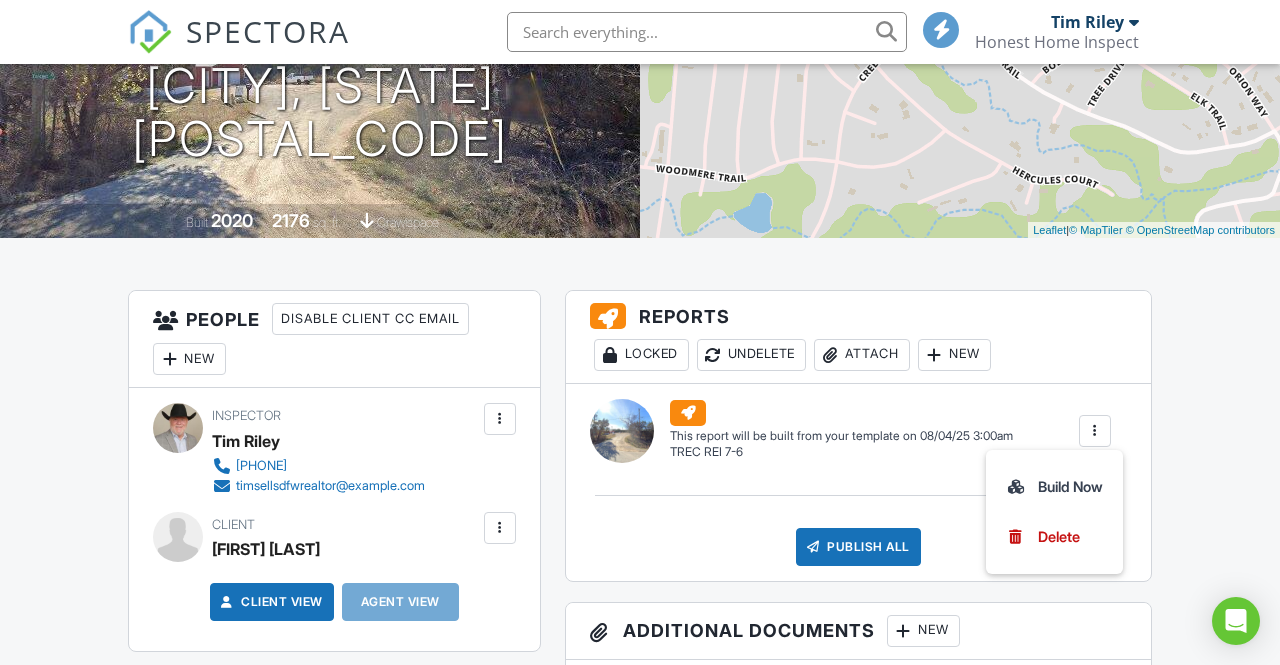 click on "Dashboard
Templates
Contacts
Metrics
Automations
Advanced
Settings
Support Center
Inspection Details
Client View
More
Property Details
Reschedule
Reorder / Copy
Share
Cancel
Delete
Print Order
Convert to V9
View Change Log
08/04/2025  9:00 am
- 11:30 am
1209 Thicket Ct
Granbury, TX 76048
Built
2020
2176
sq. ft.
crawlspace
+ − Leaflet  |  © MapTiler   © OpenStreetMap contributors
All emails and texts are disabled for this inspection!
All emails and texts have been disabled for this inspection. This may have happened due to someone manually disabling them or this inspection being unconfirmed when it was scheduled. To re-enable emails and texts for this inspection, click the button below." at bounding box center (640, 1017) 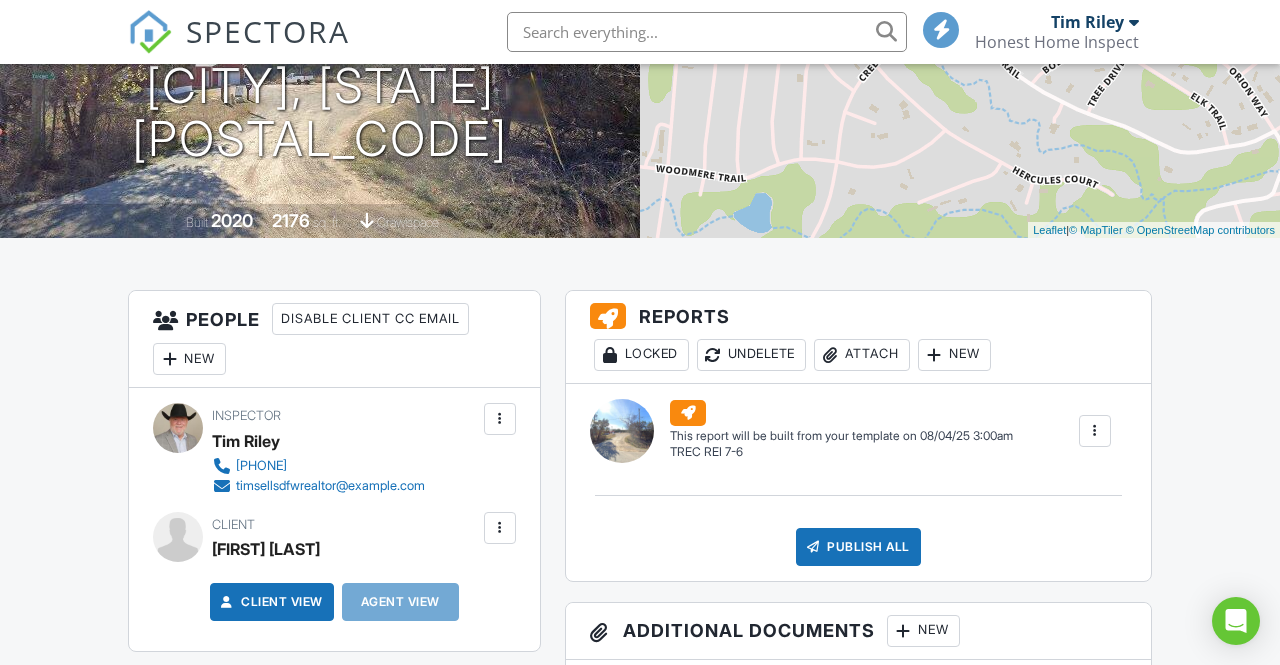 click on "[FIRST] [LAST]" at bounding box center [266, 549] 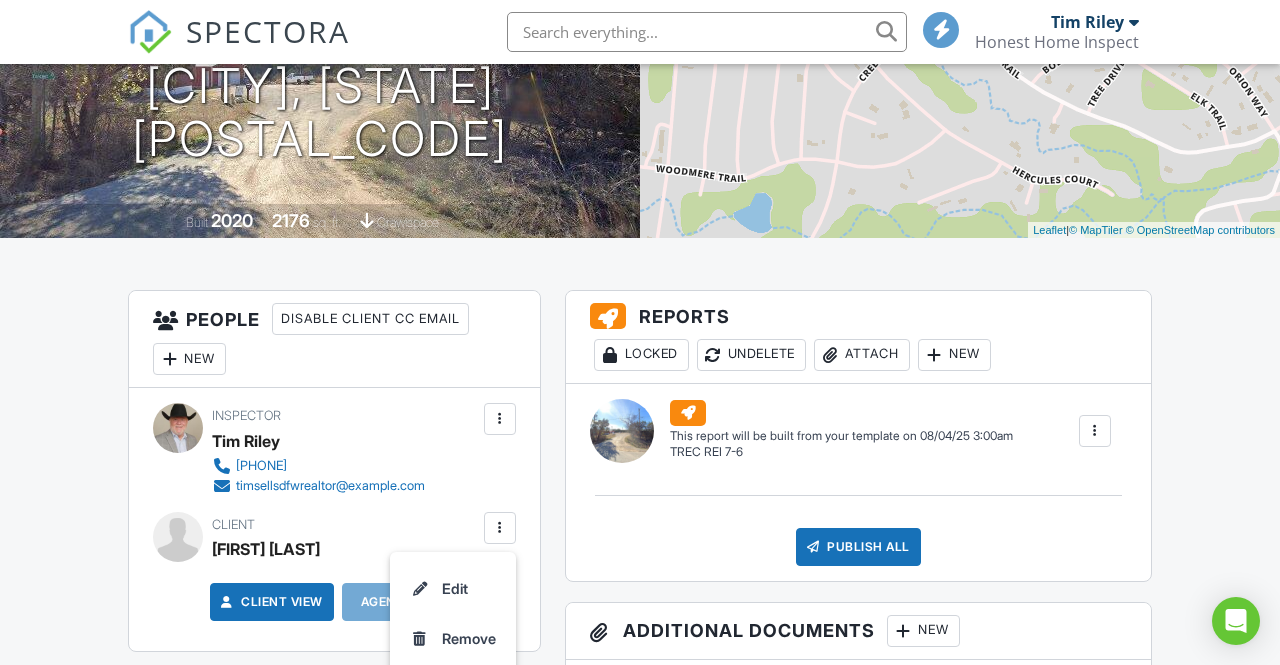 click on "Edit" at bounding box center [453, 589] 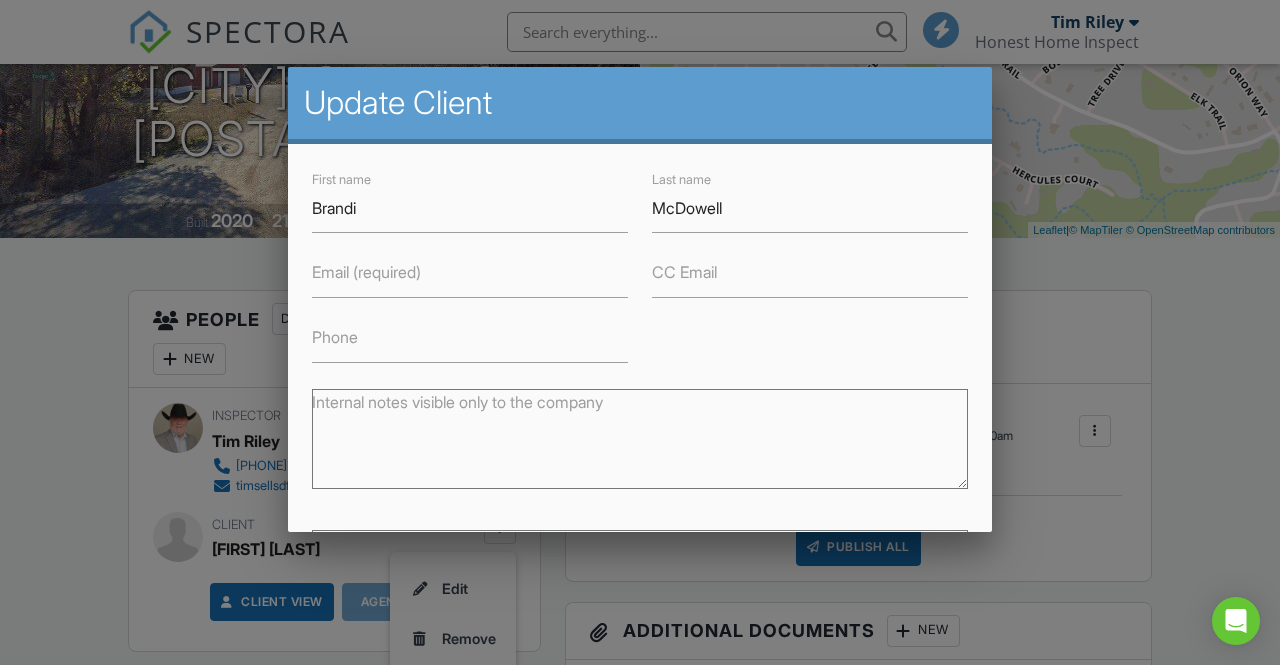 click on "Email (required)" at bounding box center [366, 272] 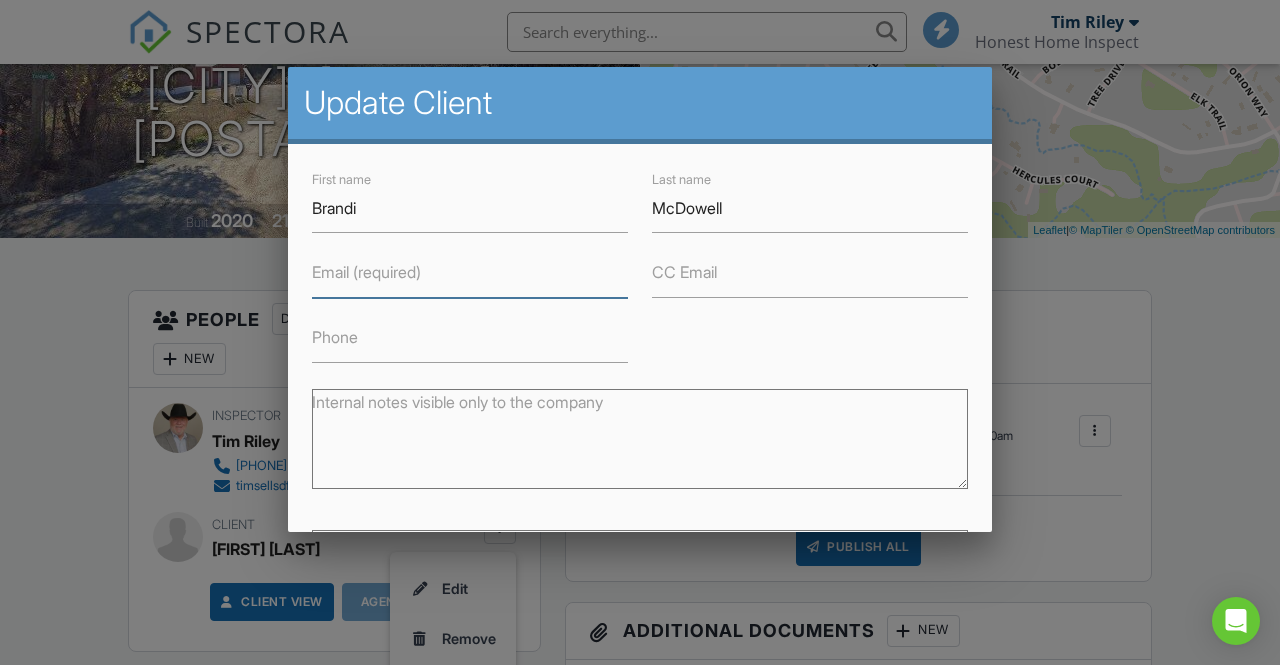click on "Email (required)" at bounding box center [470, 273] 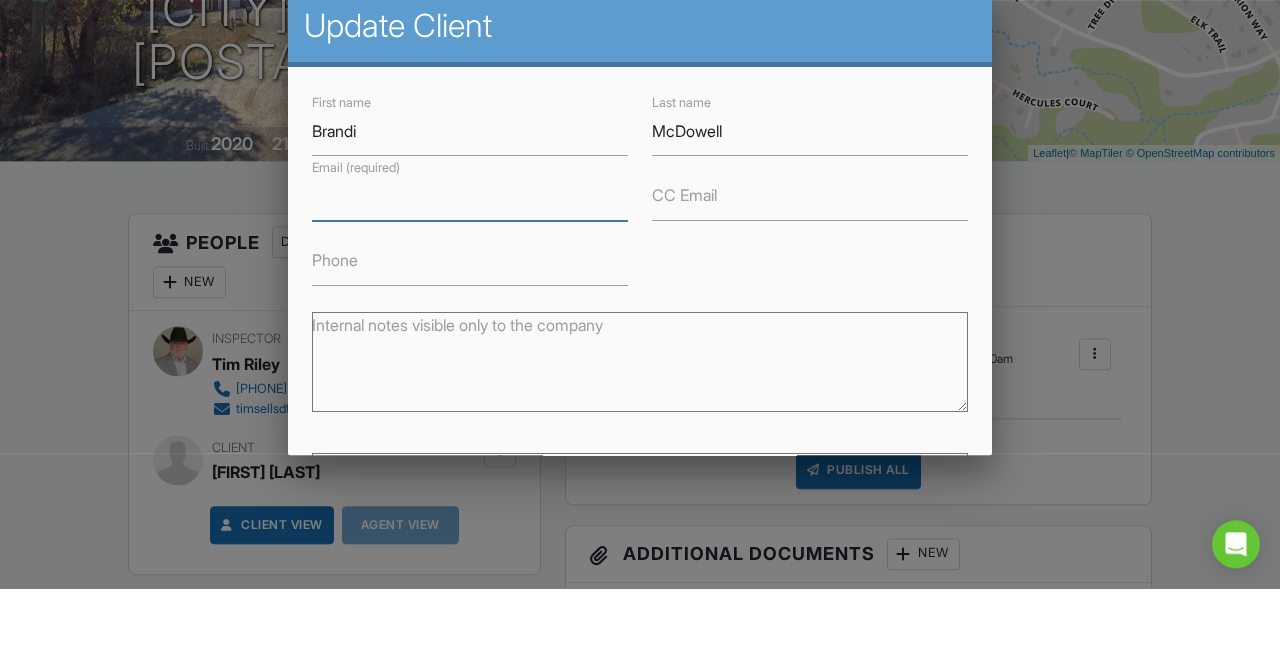 scroll, scrollTop: 295, scrollLeft: 0, axis: vertical 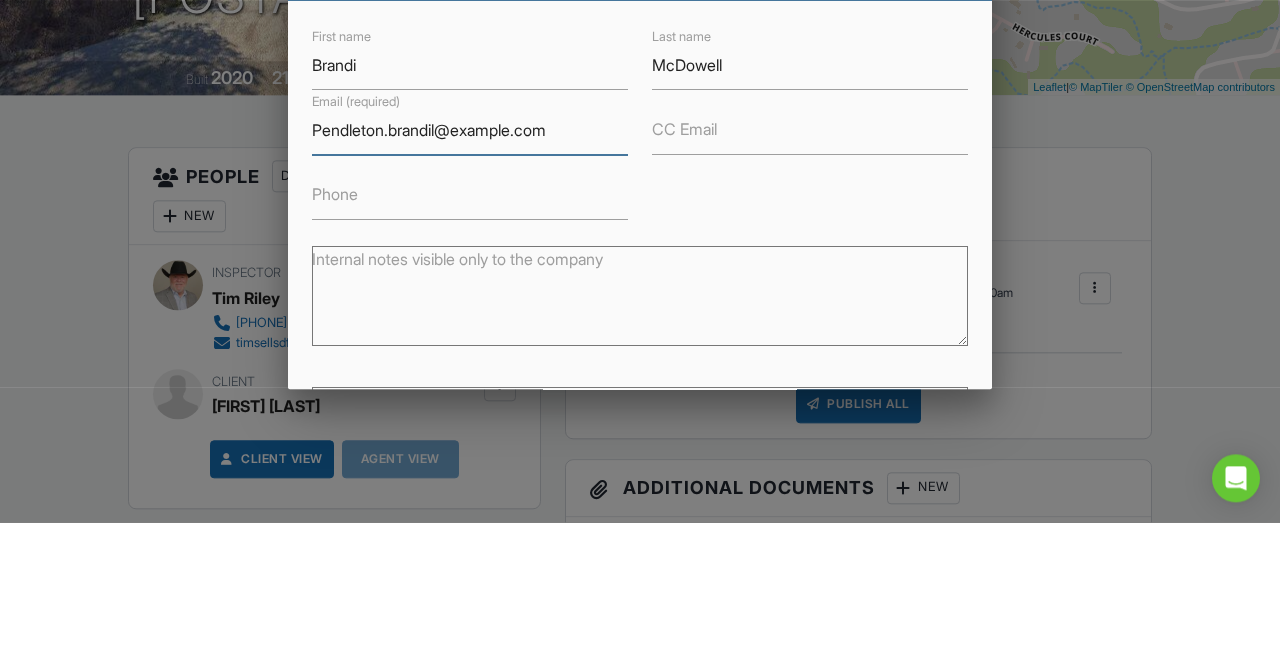 type on "Pendleton.brandil@gmail.com" 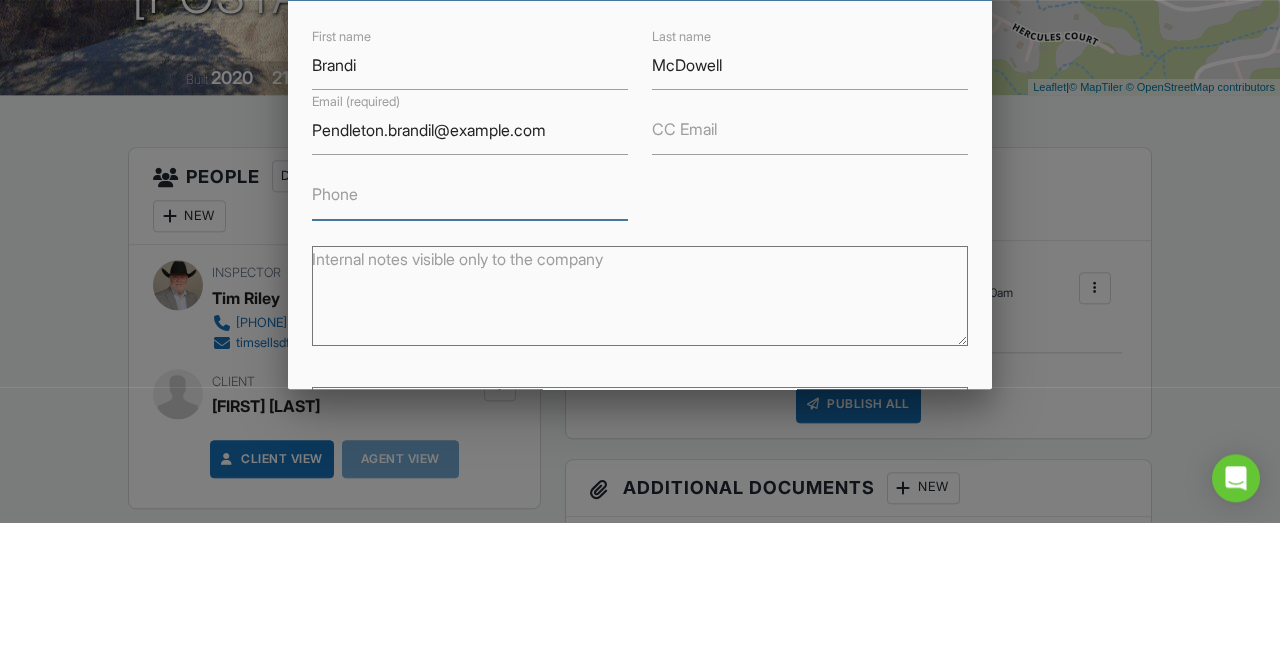 click on "Phone" at bounding box center (470, 338) 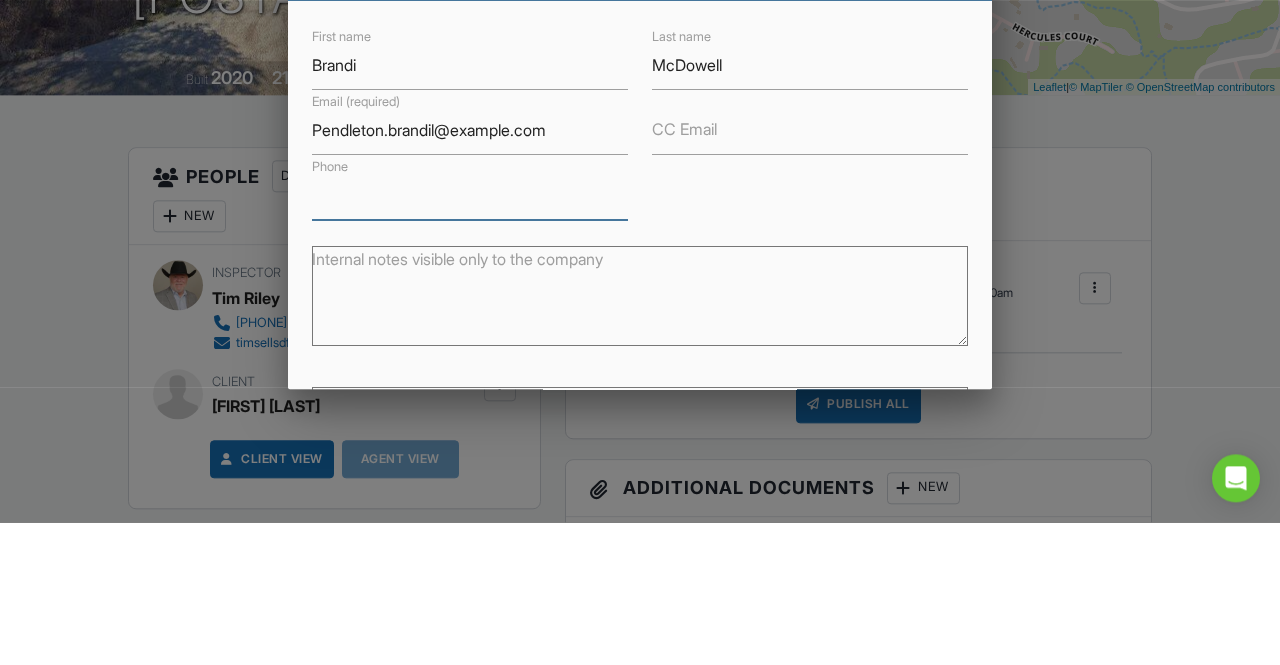 scroll, scrollTop: 296, scrollLeft: 0, axis: vertical 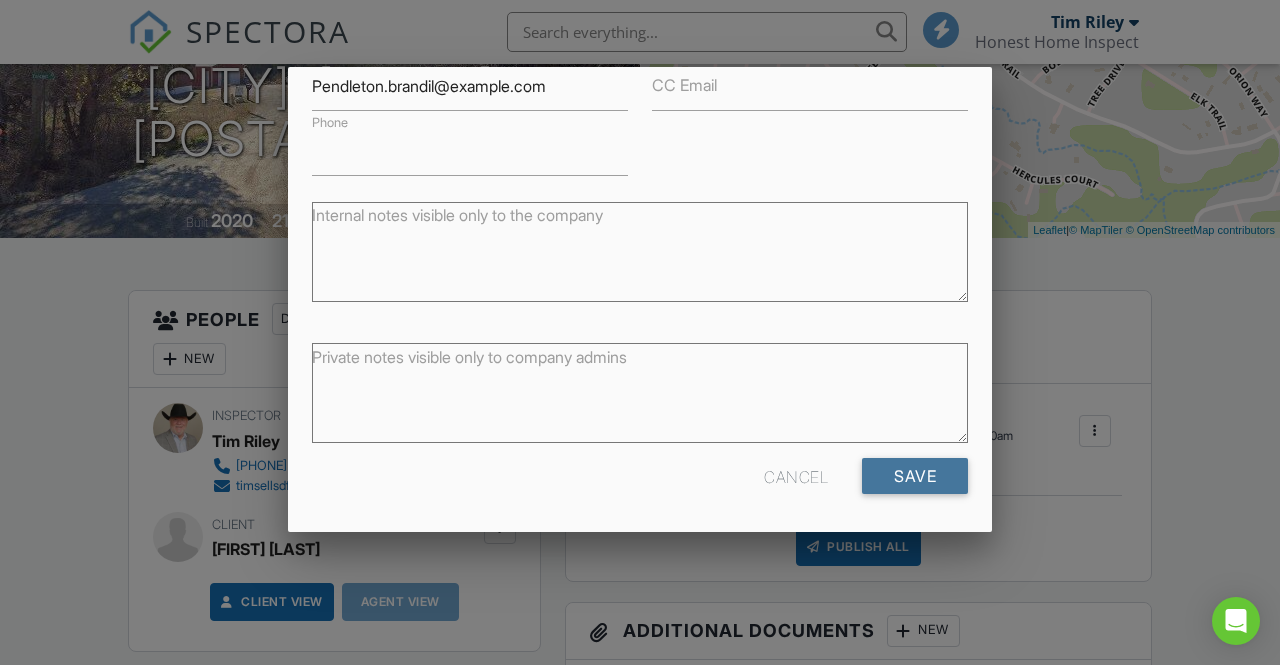 click on "Save" at bounding box center (915, 476) 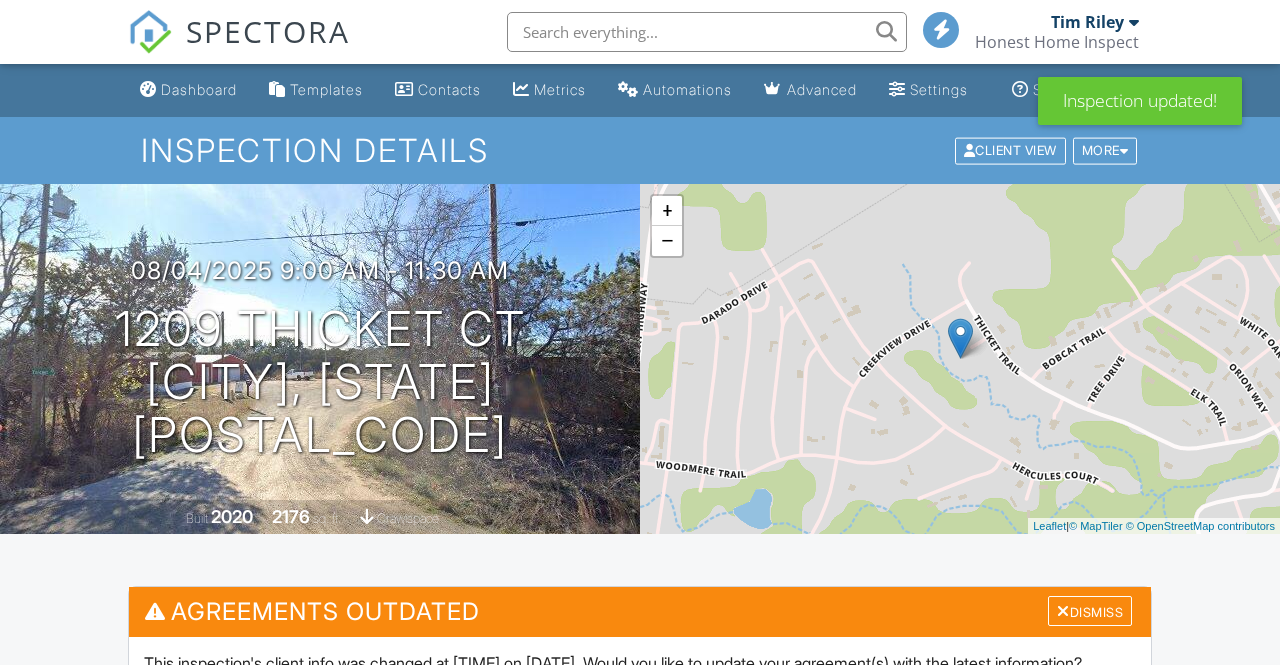 scroll, scrollTop: 0, scrollLeft: 0, axis: both 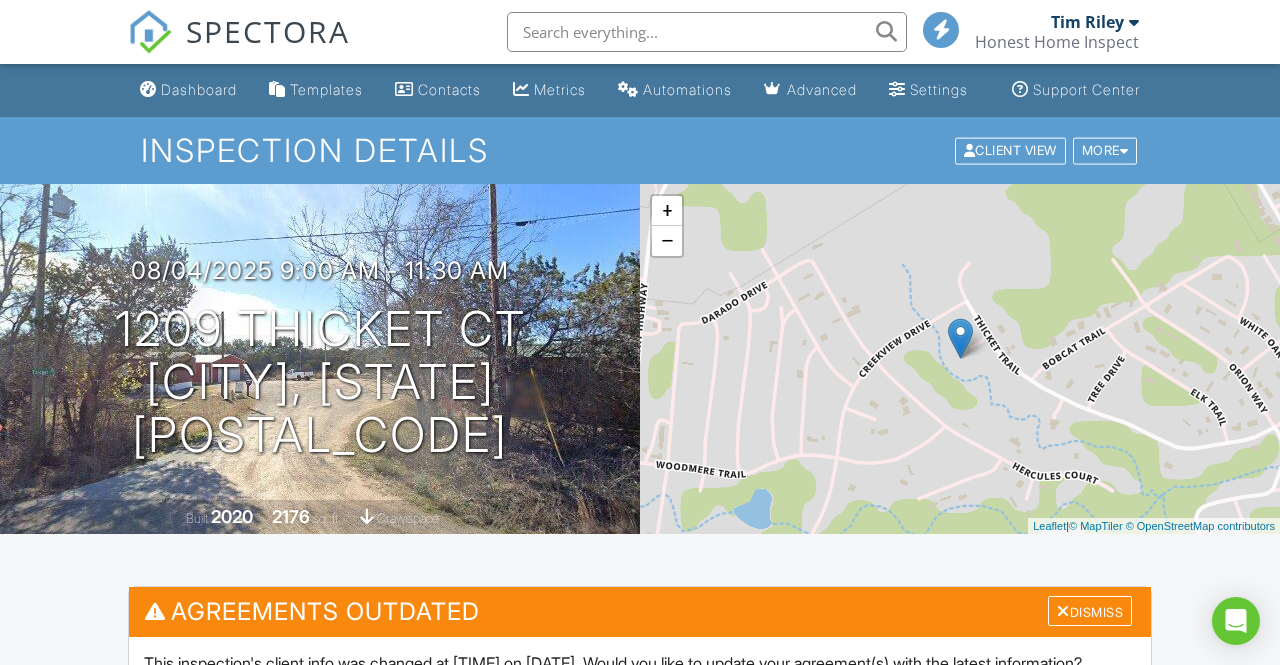 click on "Dashboard" at bounding box center [188, 90] 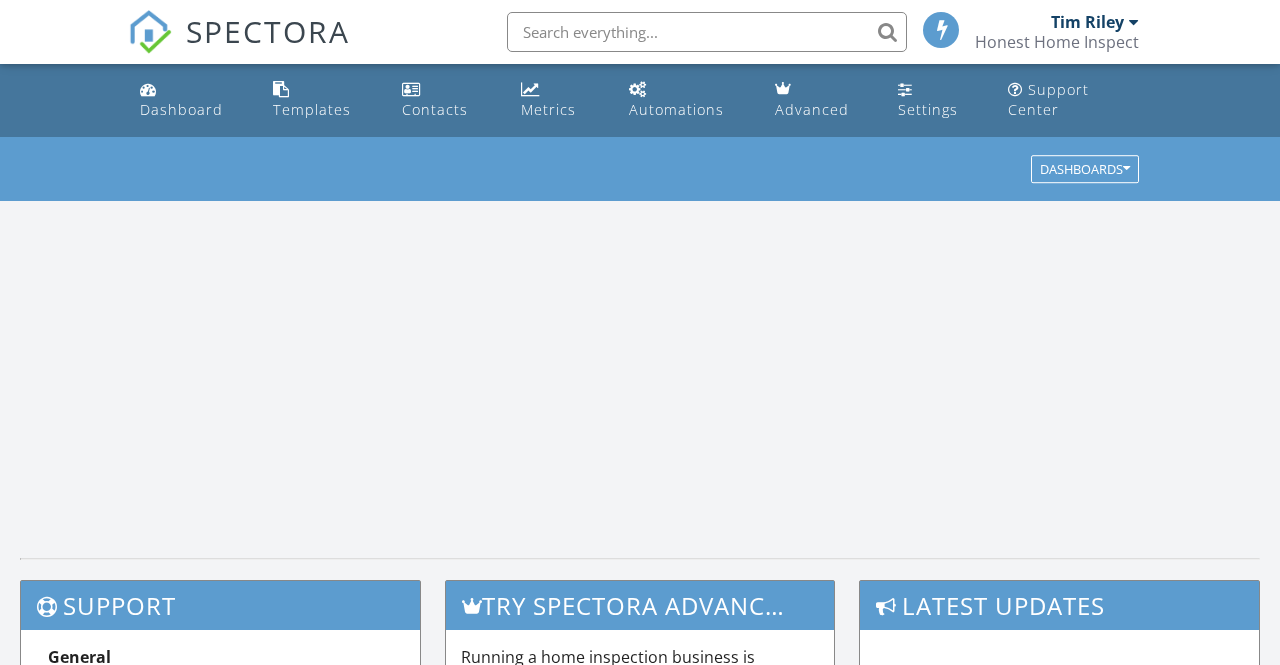 scroll, scrollTop: 0, scrollLeft: 0, axis: both 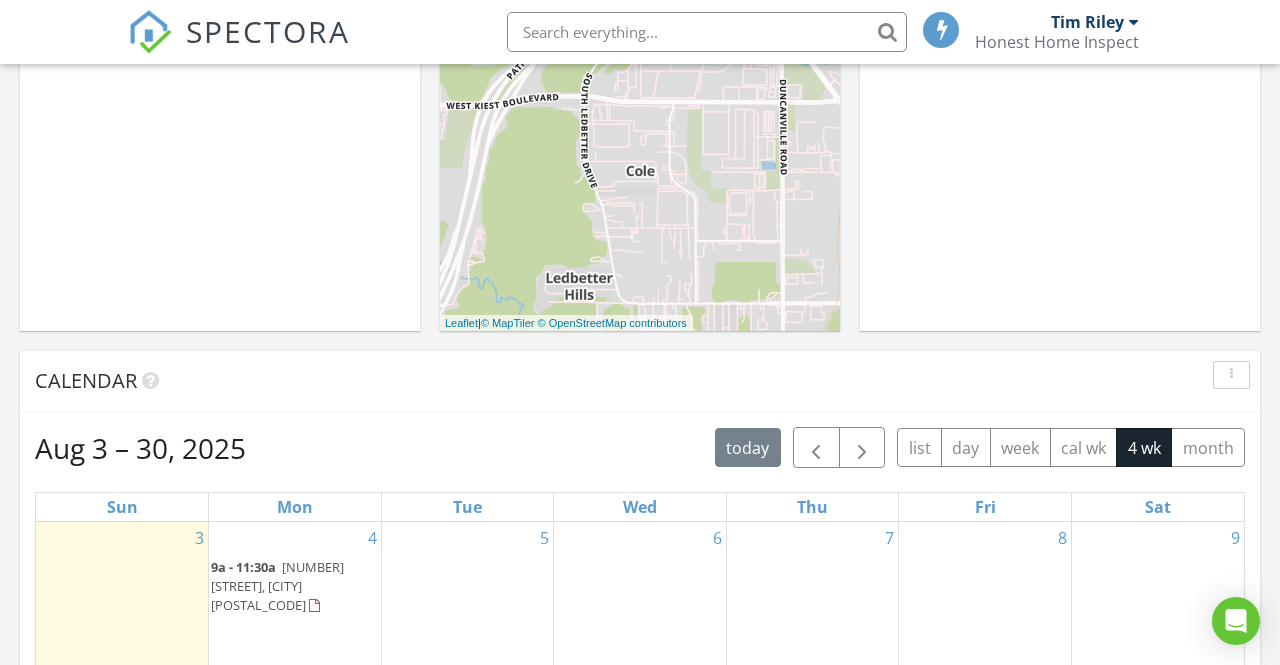 click on "7" at bounding box center (813, 653) 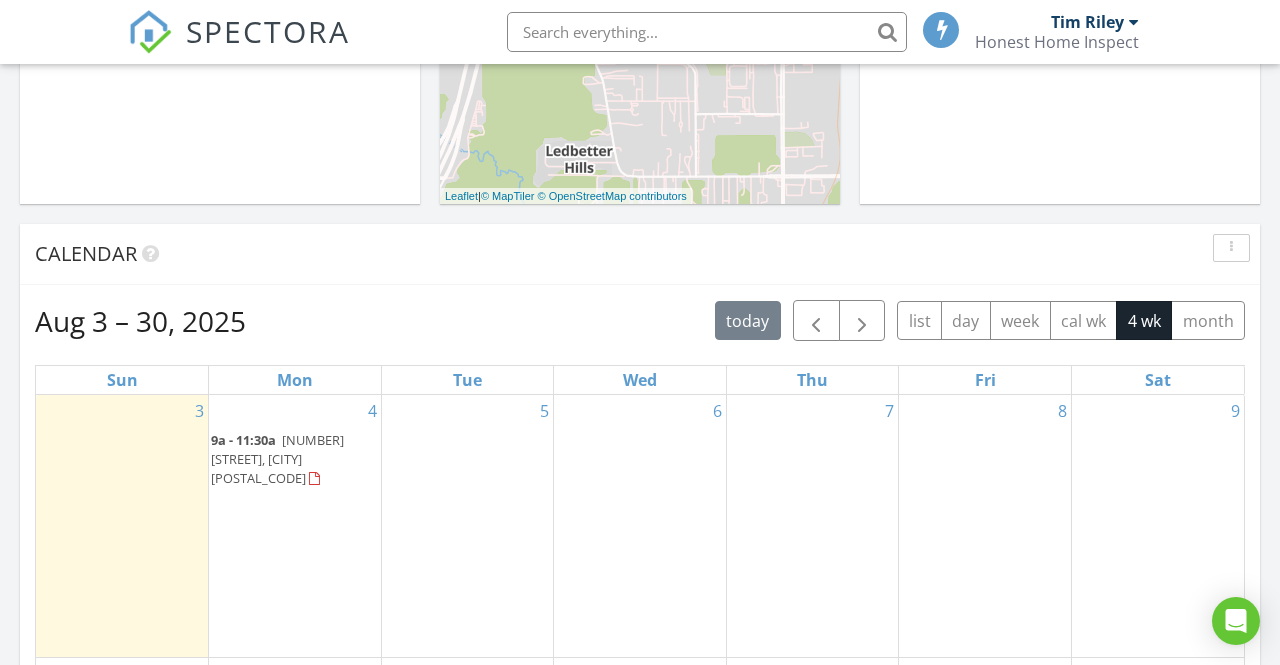 scroll, scrollTop: 678, scrollLeft: 0, axis: vertical 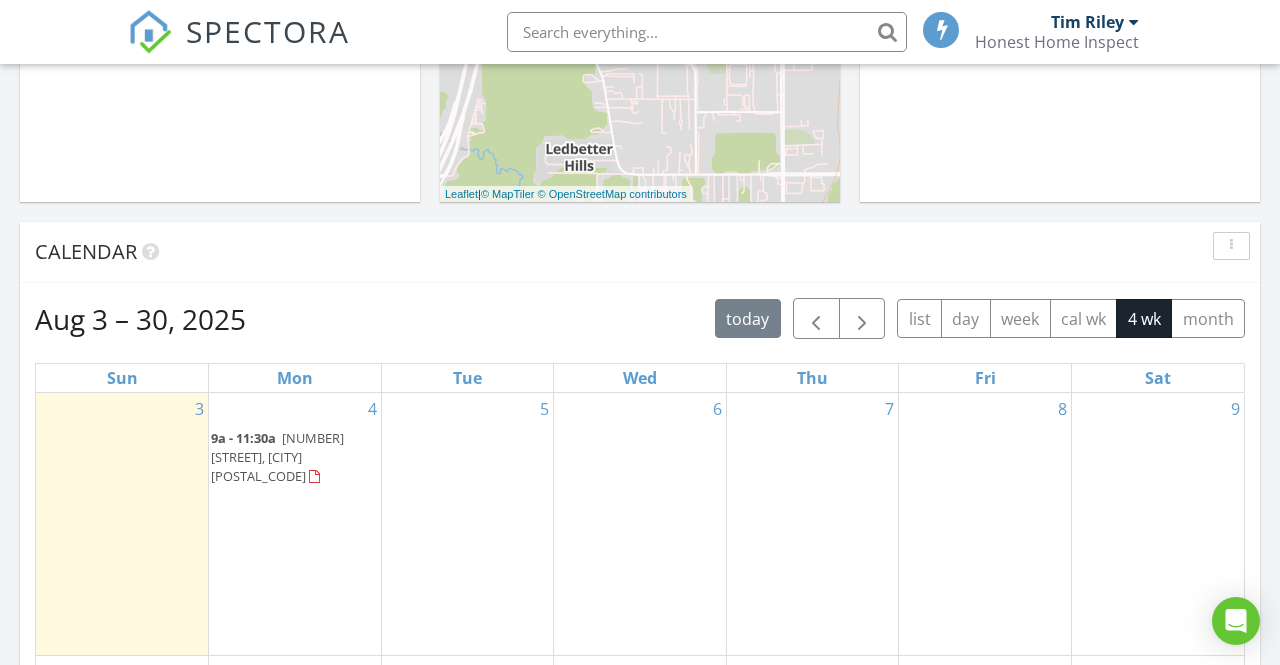 click on "Thu" at bounding box center [812, 378] 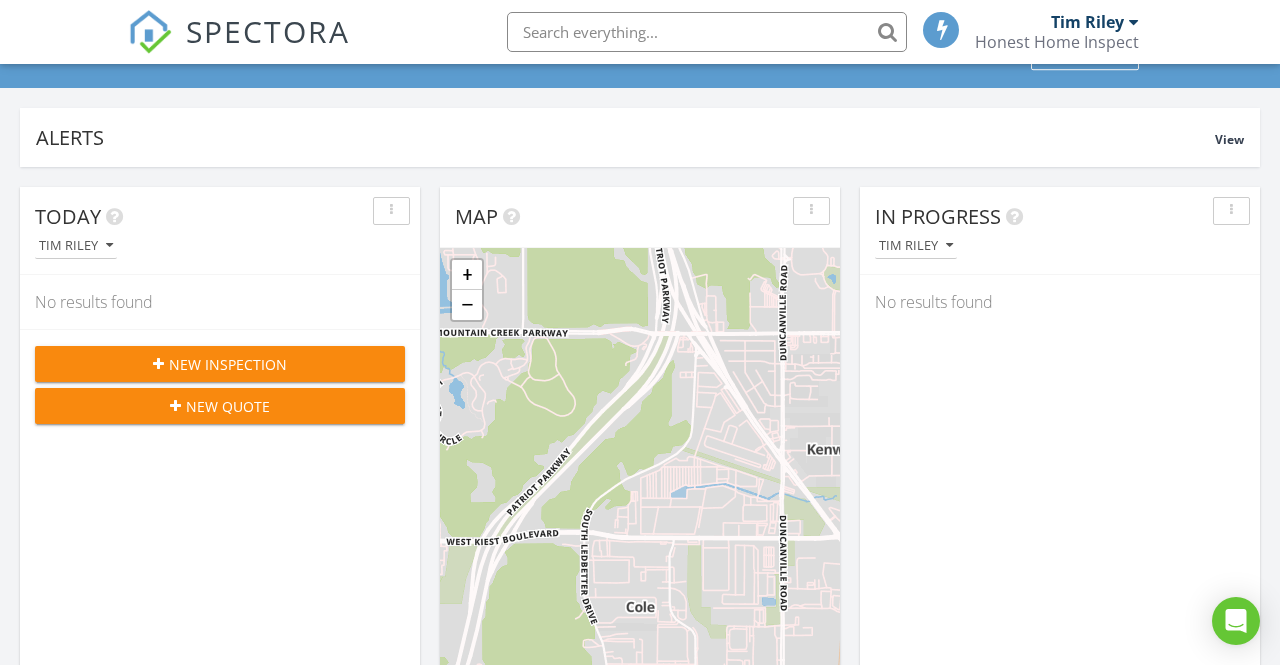 scroll, scrollTop: 111, scrollLeft: 0, axis: vertical 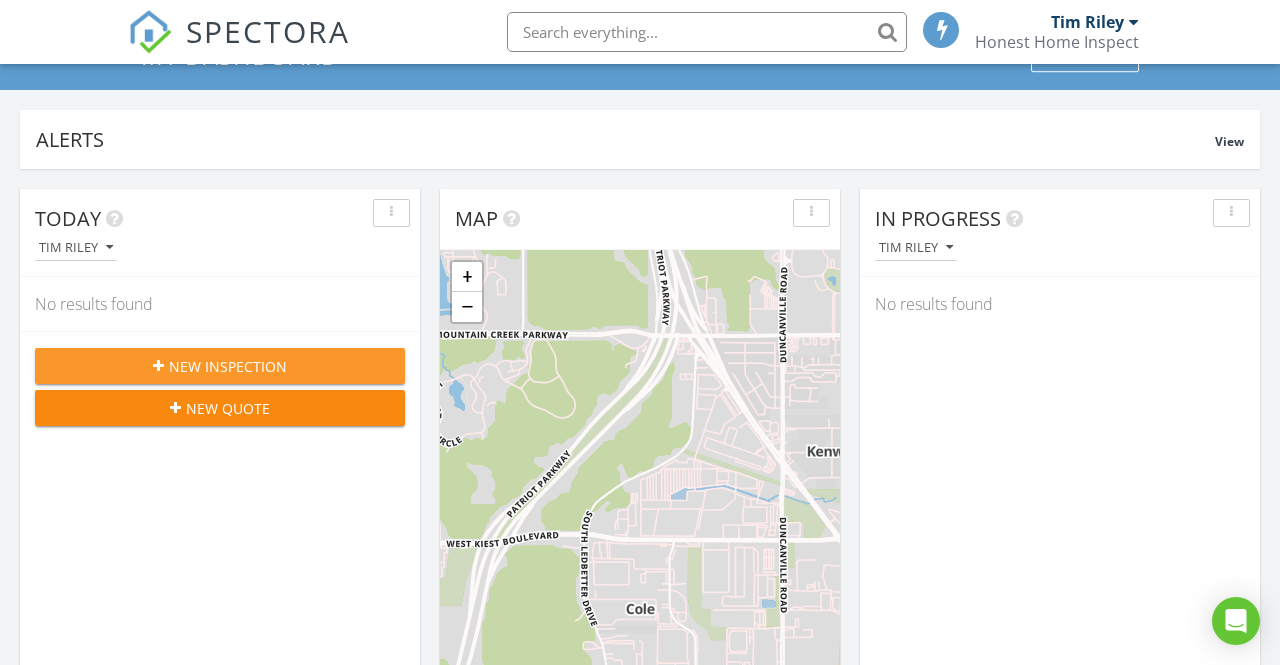 click on "New Inspection" at bounding box center (228, 366) 